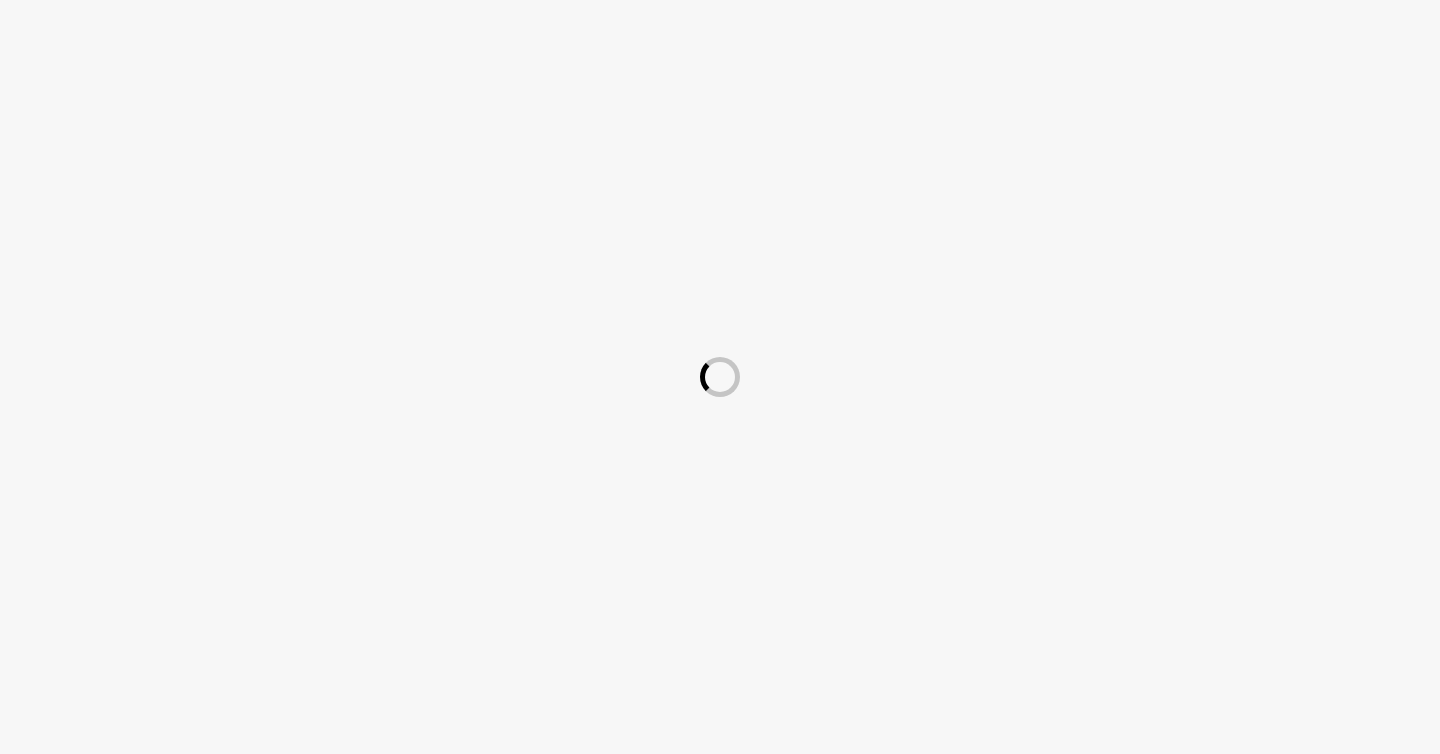 scroll, scrollTop: 0, scrollLeft: 0, axis: both 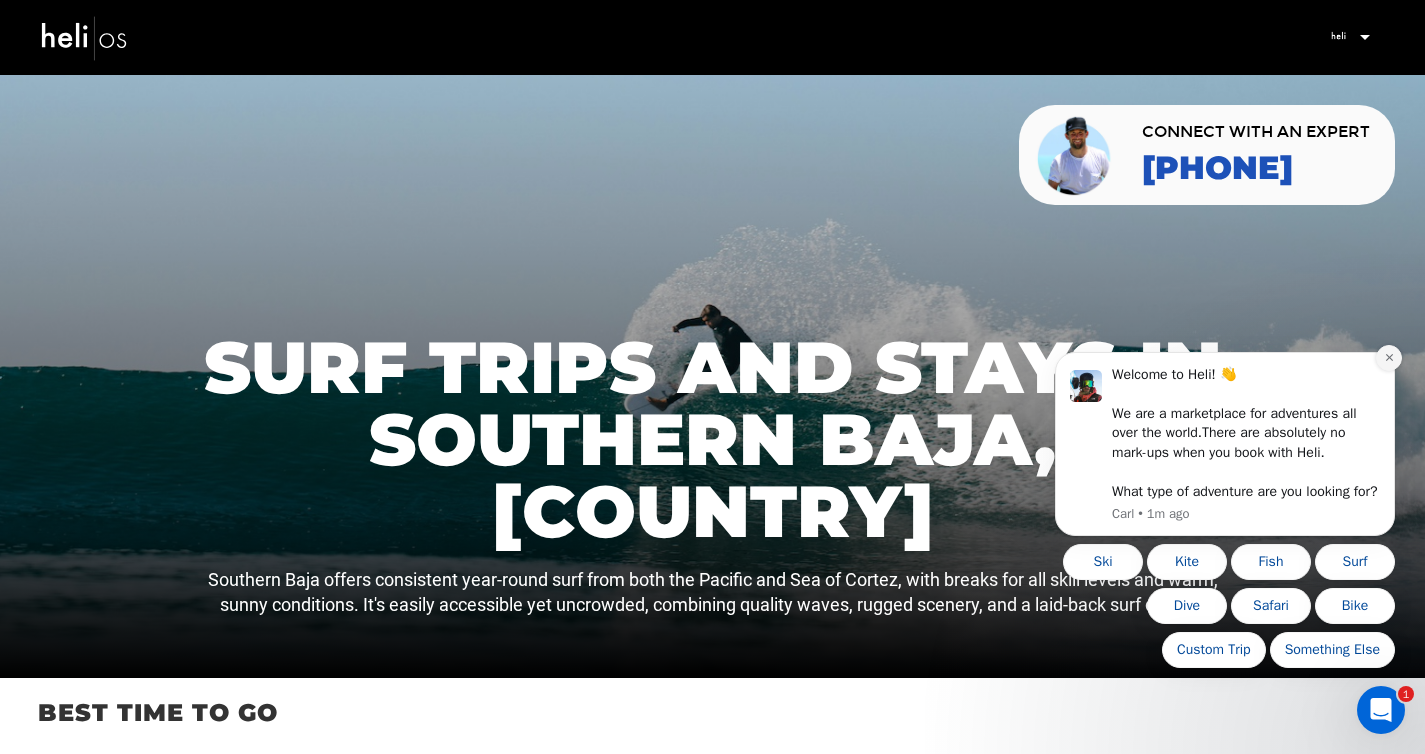 click 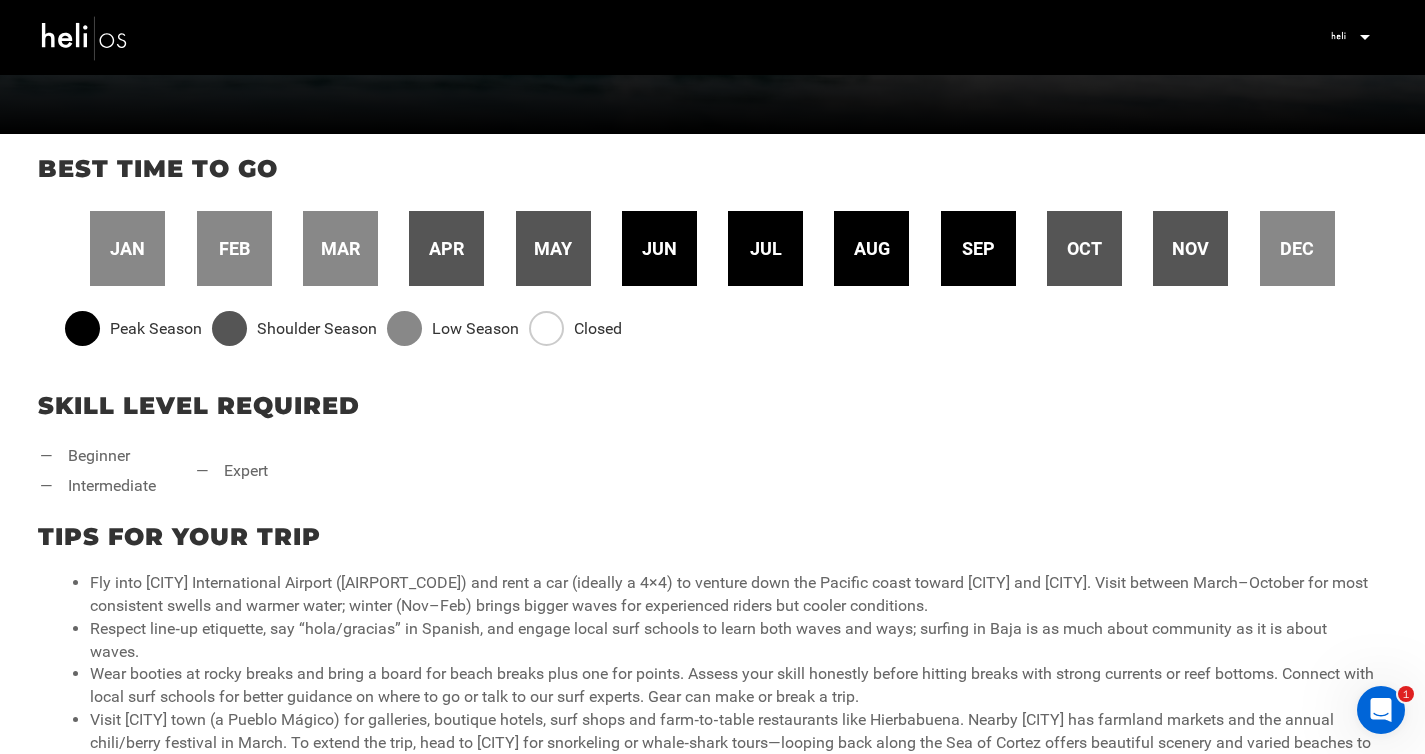 scroll, scrollTop: 0, scrollLeft: 0, axis: both 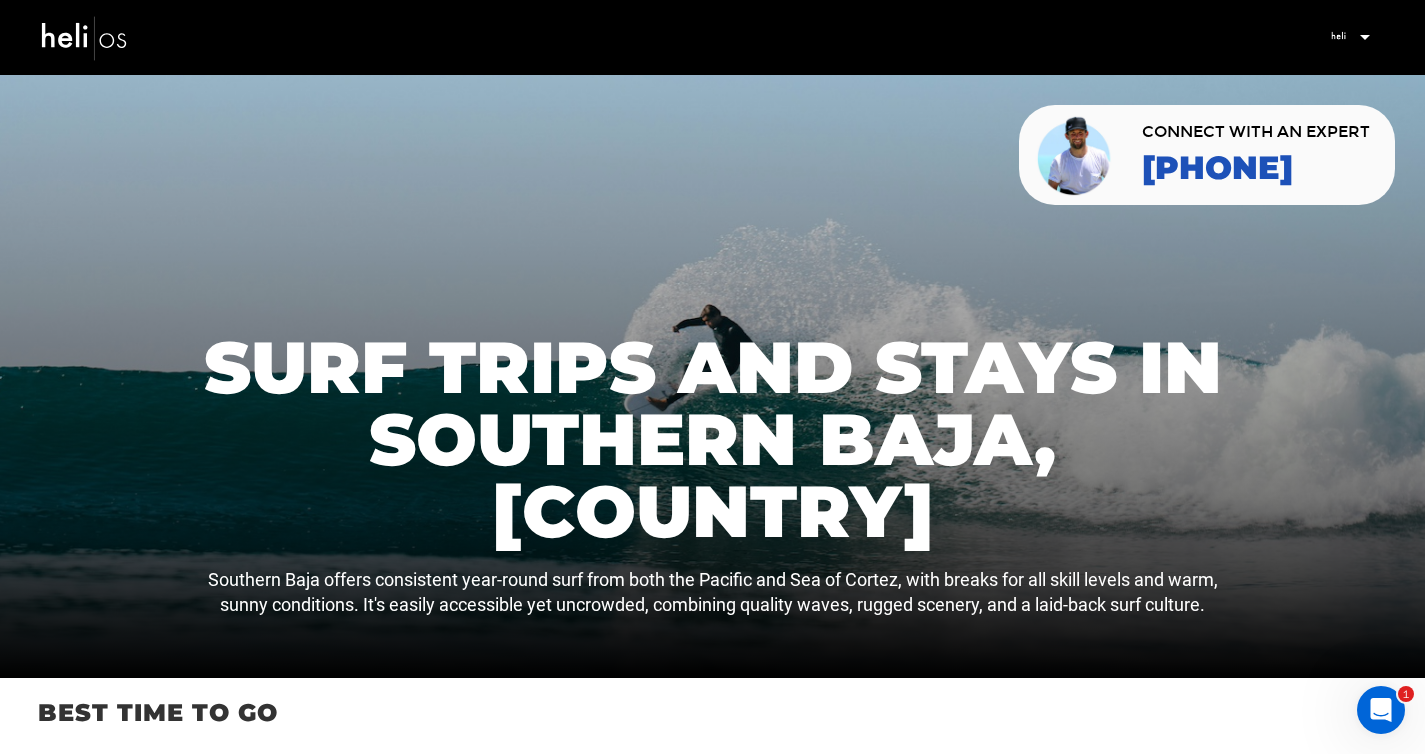 click at bounding box center [1364, 37] 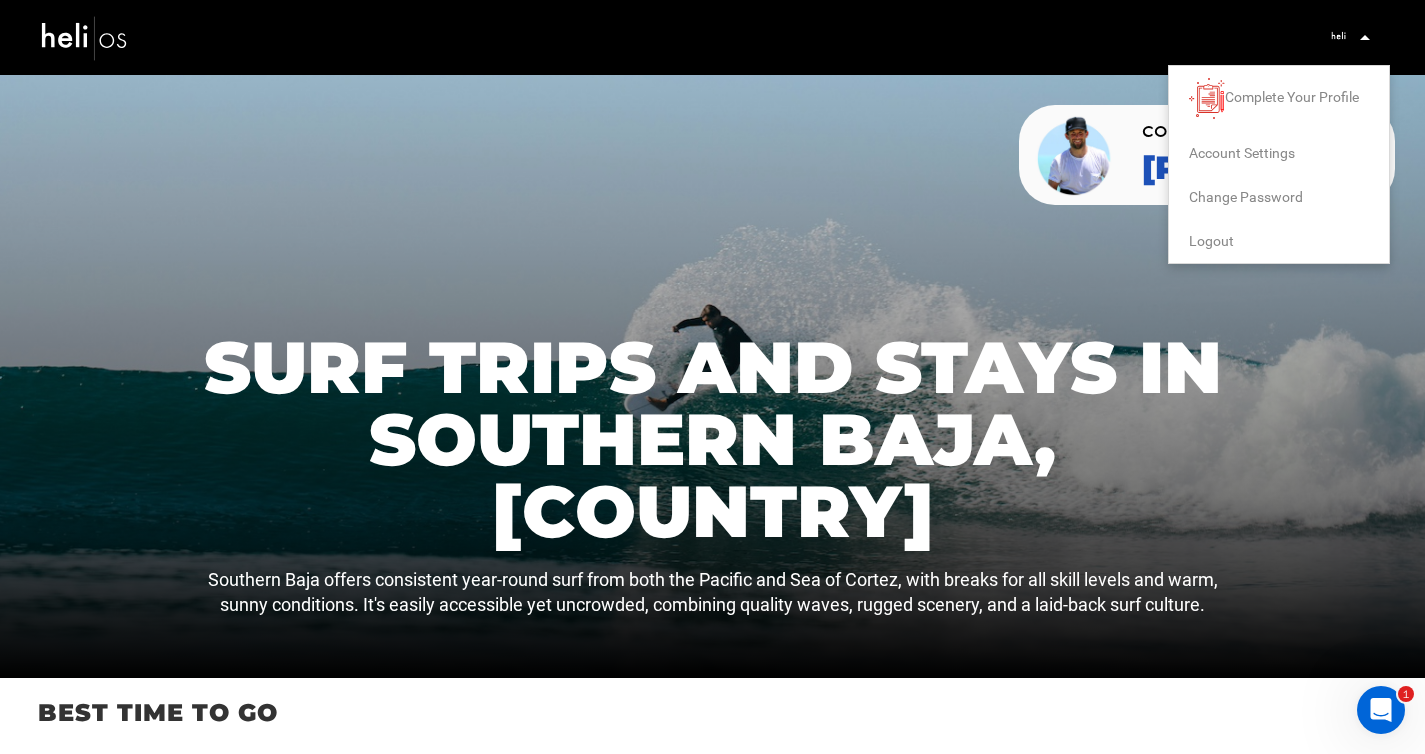 click on "Logout" at bounding box center [1211, 241] 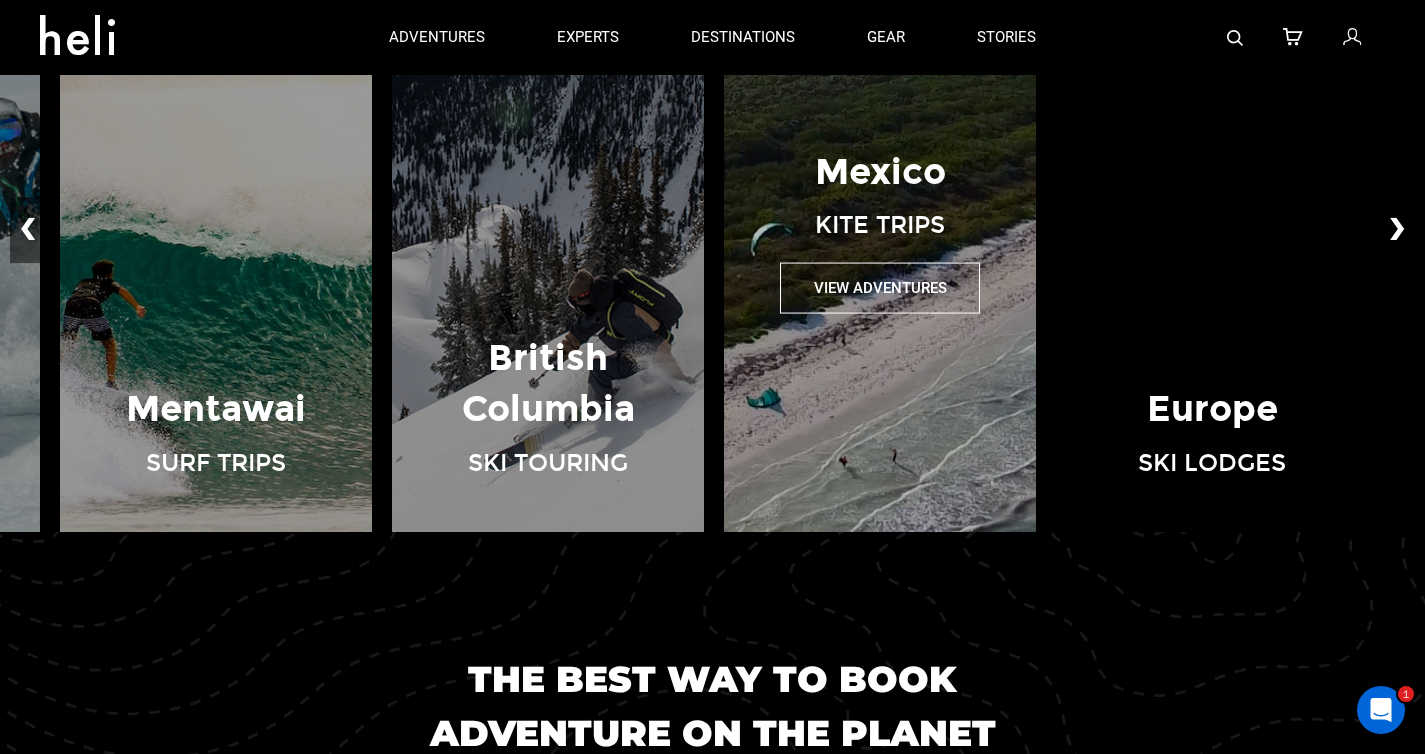 scroll, scrollTop: 1414, scrollLeft: 0, axis: vertical 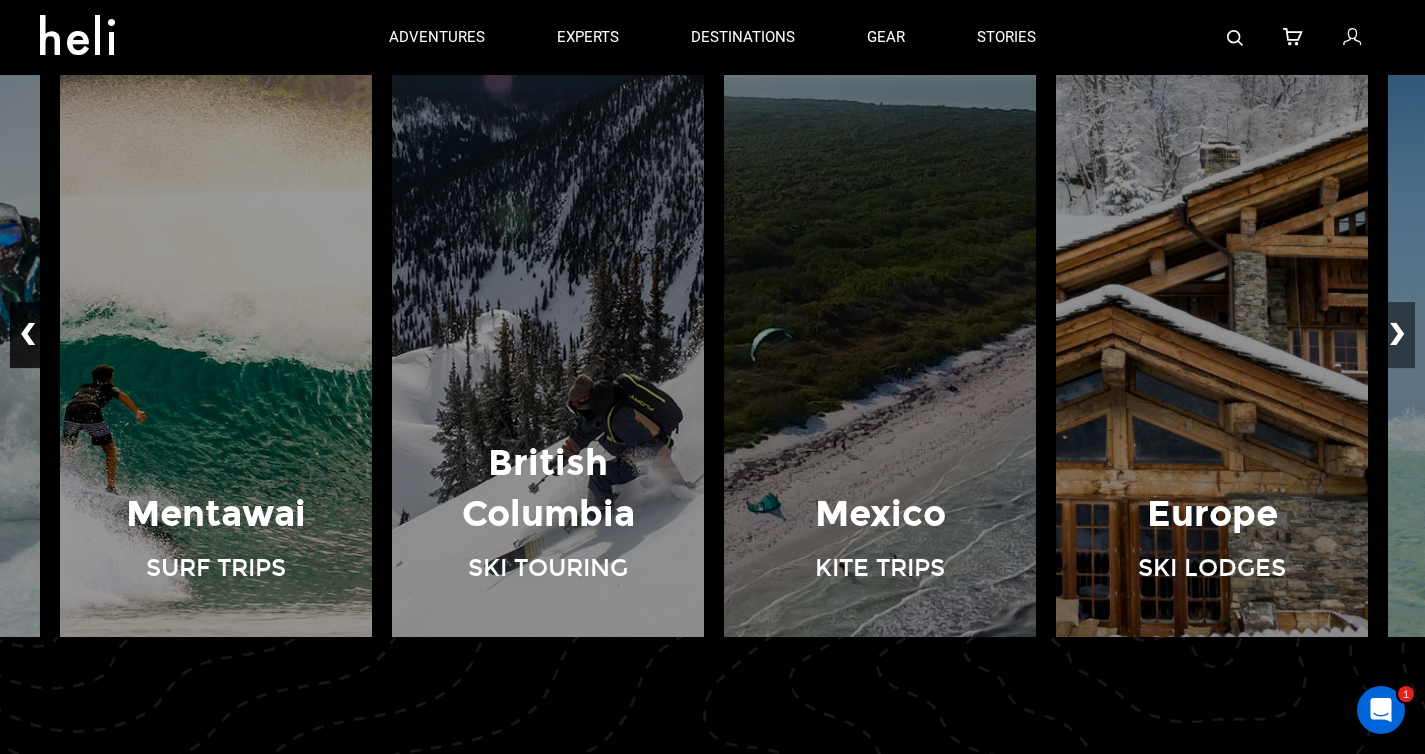click on "❮" at bounding box center (28, 335) 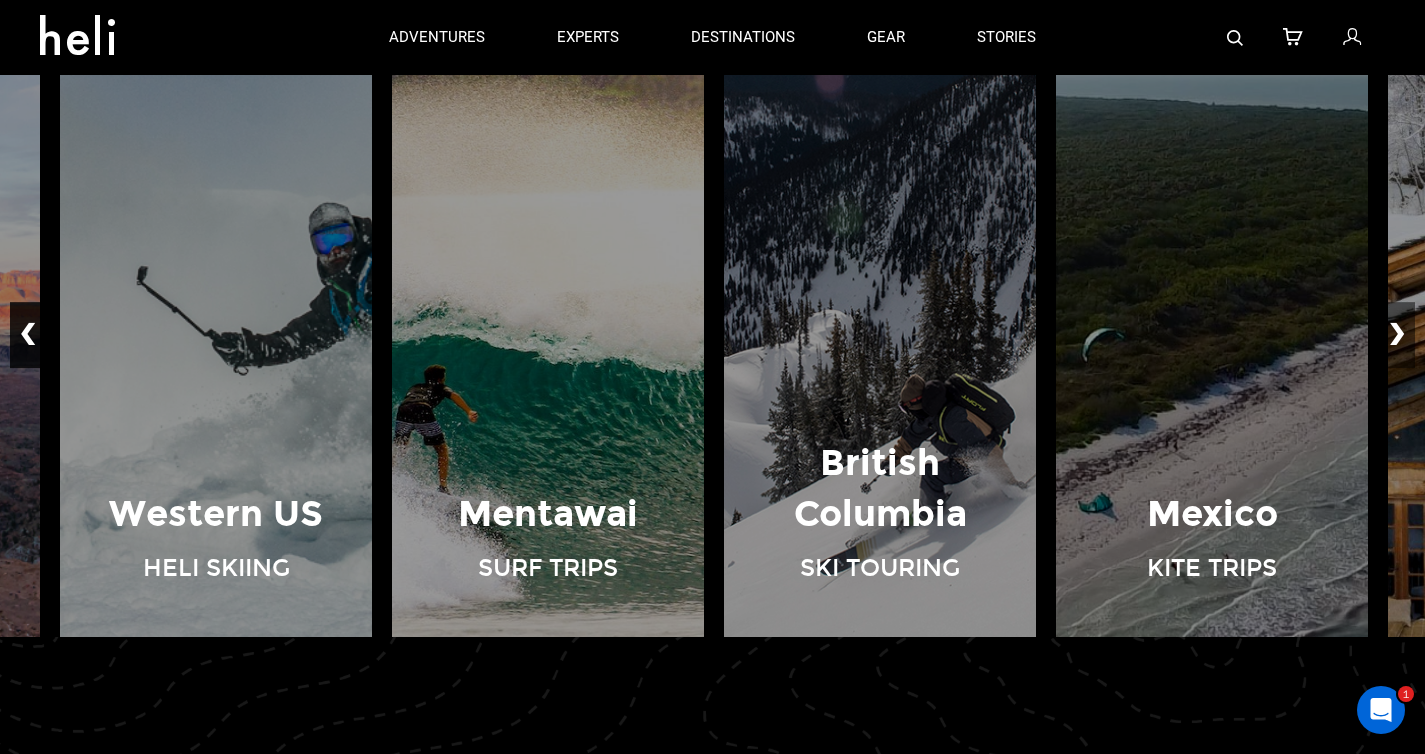 click on "❮" at bounding box center (28, 335) 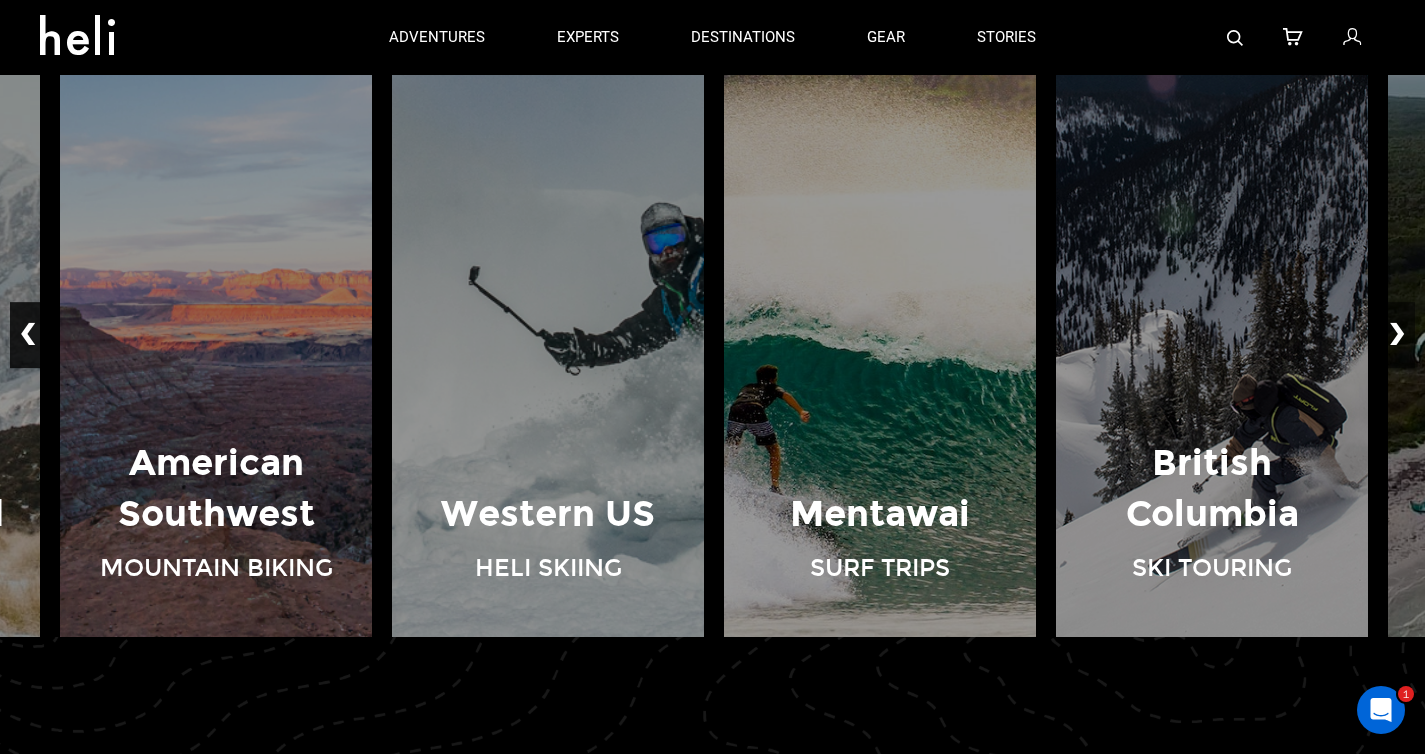 click on "❮" at bounding box center [28, 335] 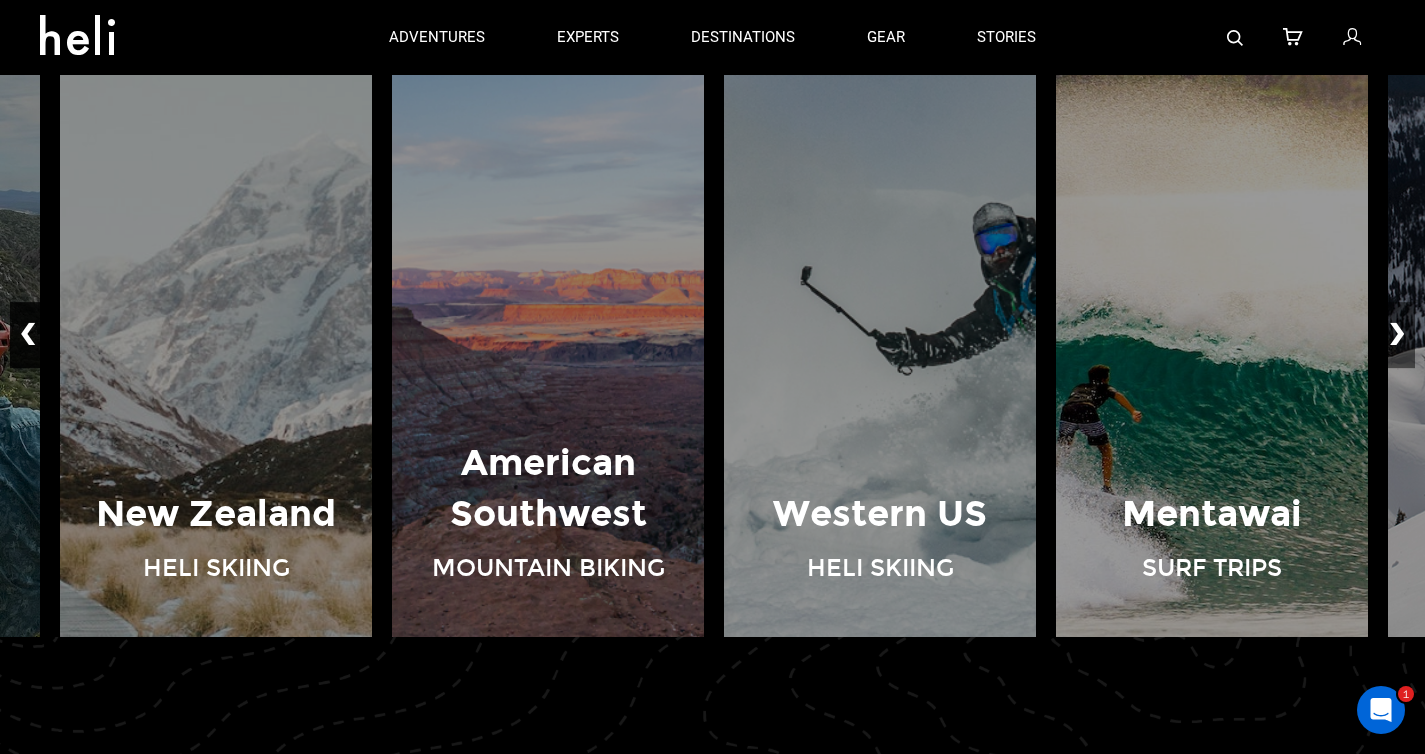 click on "❮" at bounding box center [28, 335] 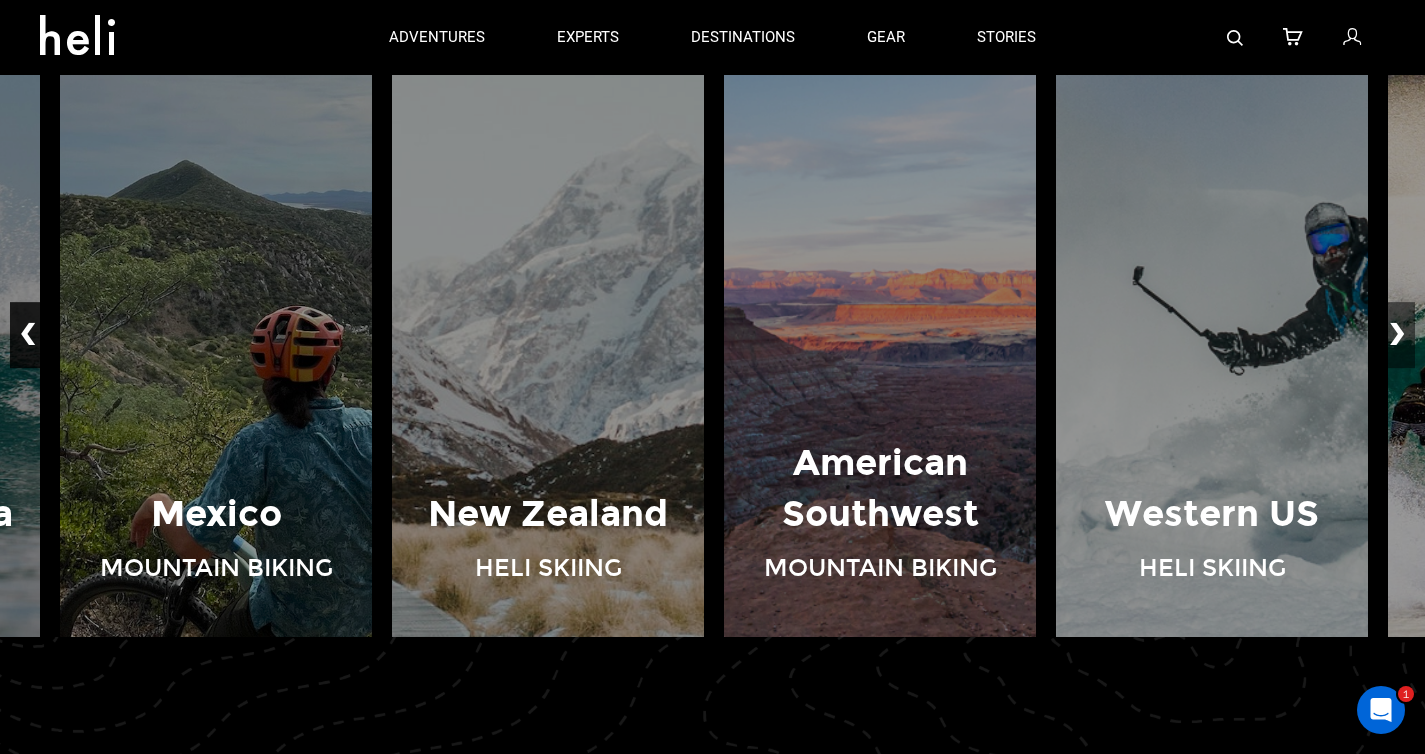 click on "❮" at bounding box center (28, 335) 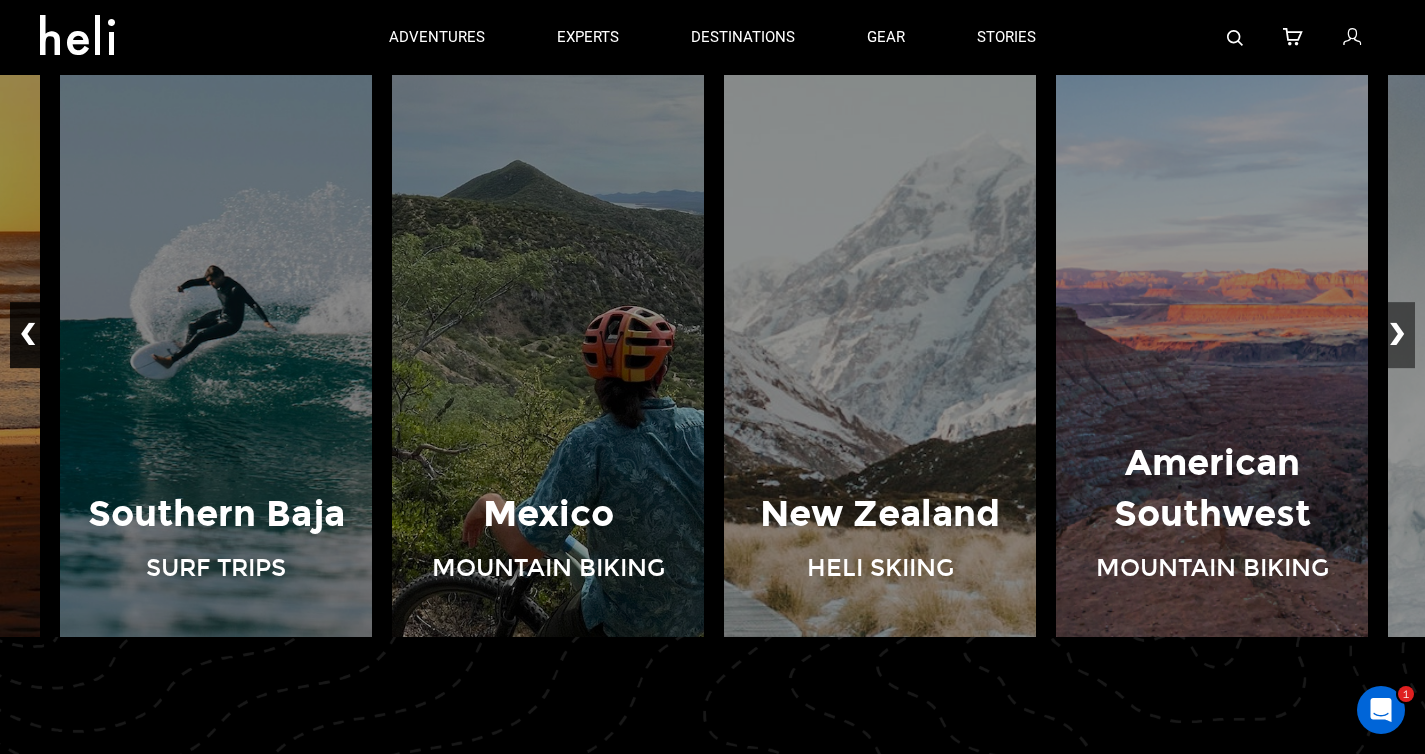 click on "❮" at bounding box center (28, 335) 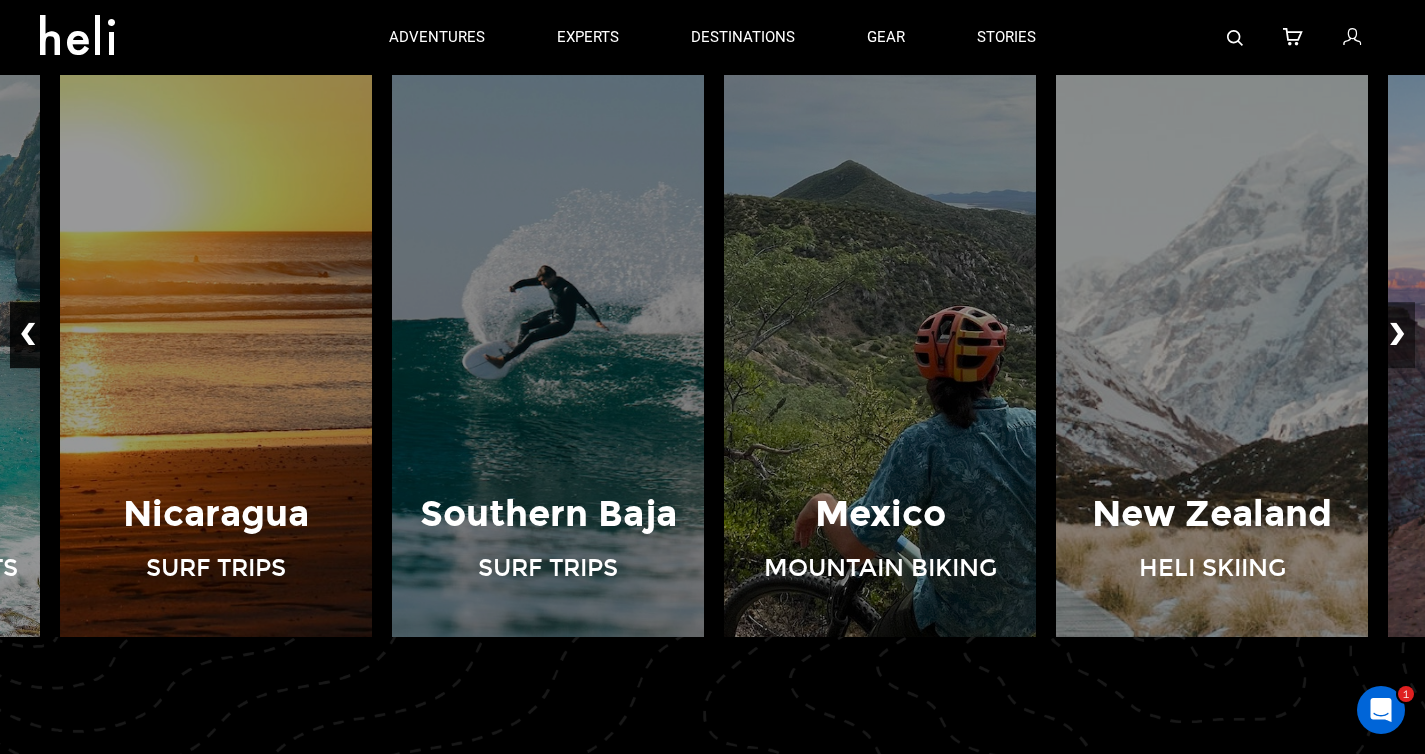 click on "❮" at bounding box center (28, 335) 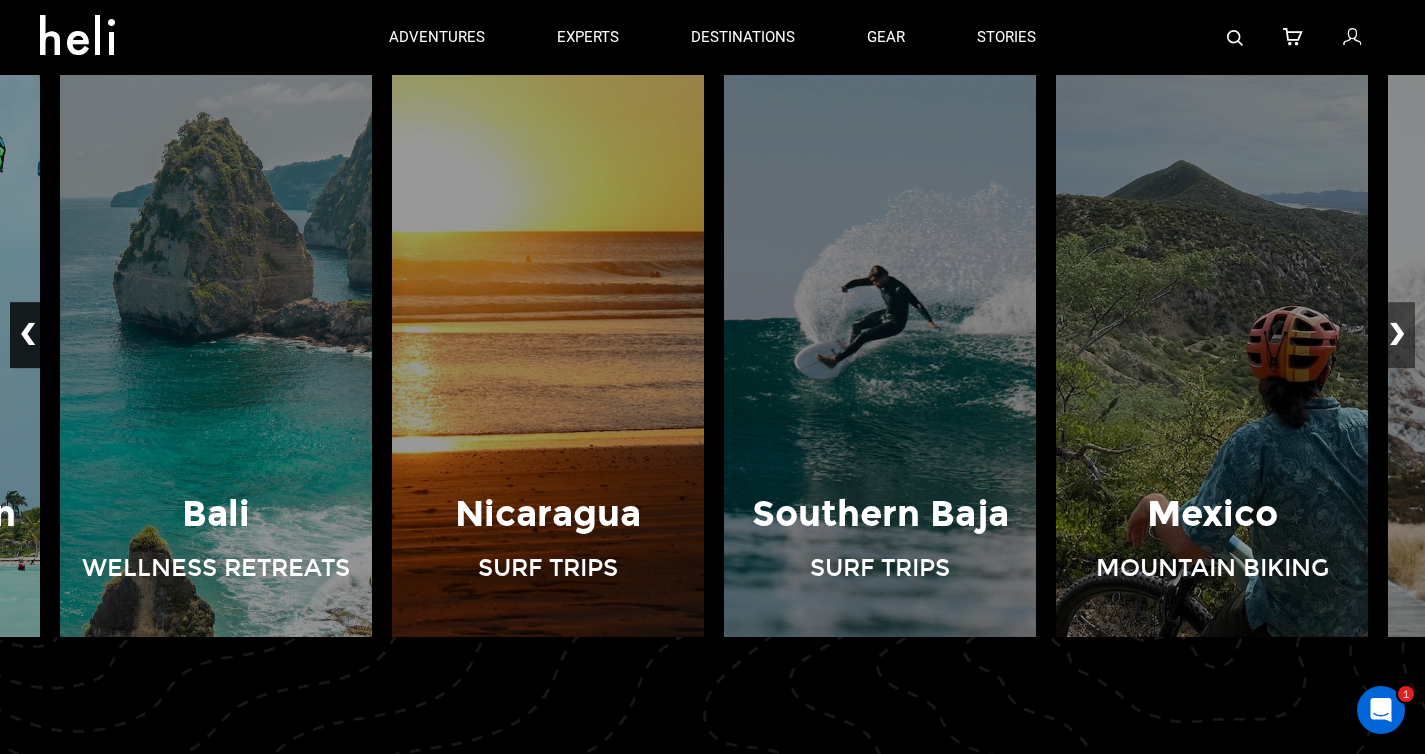 click on "❮" at bounding box center [28, 335] 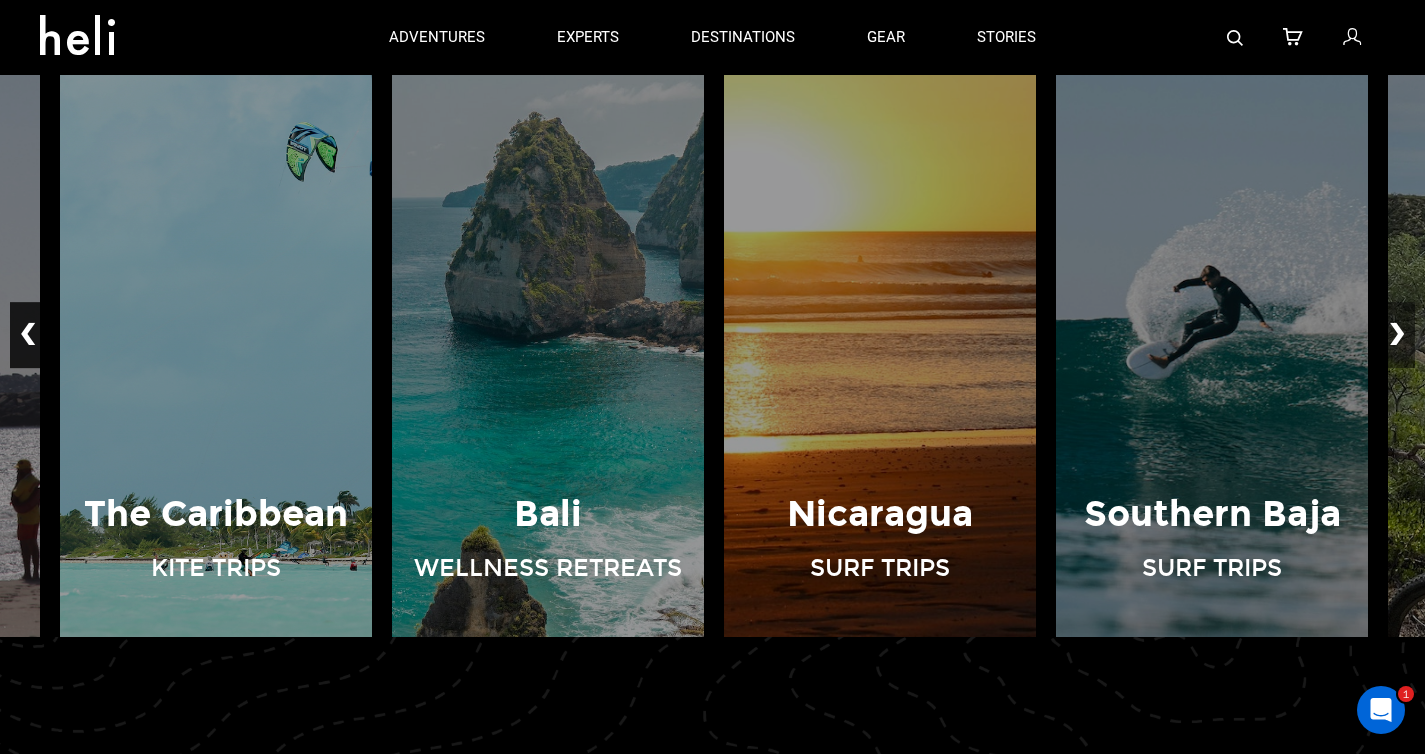 click on "❮" at bounding box center (28, 335) 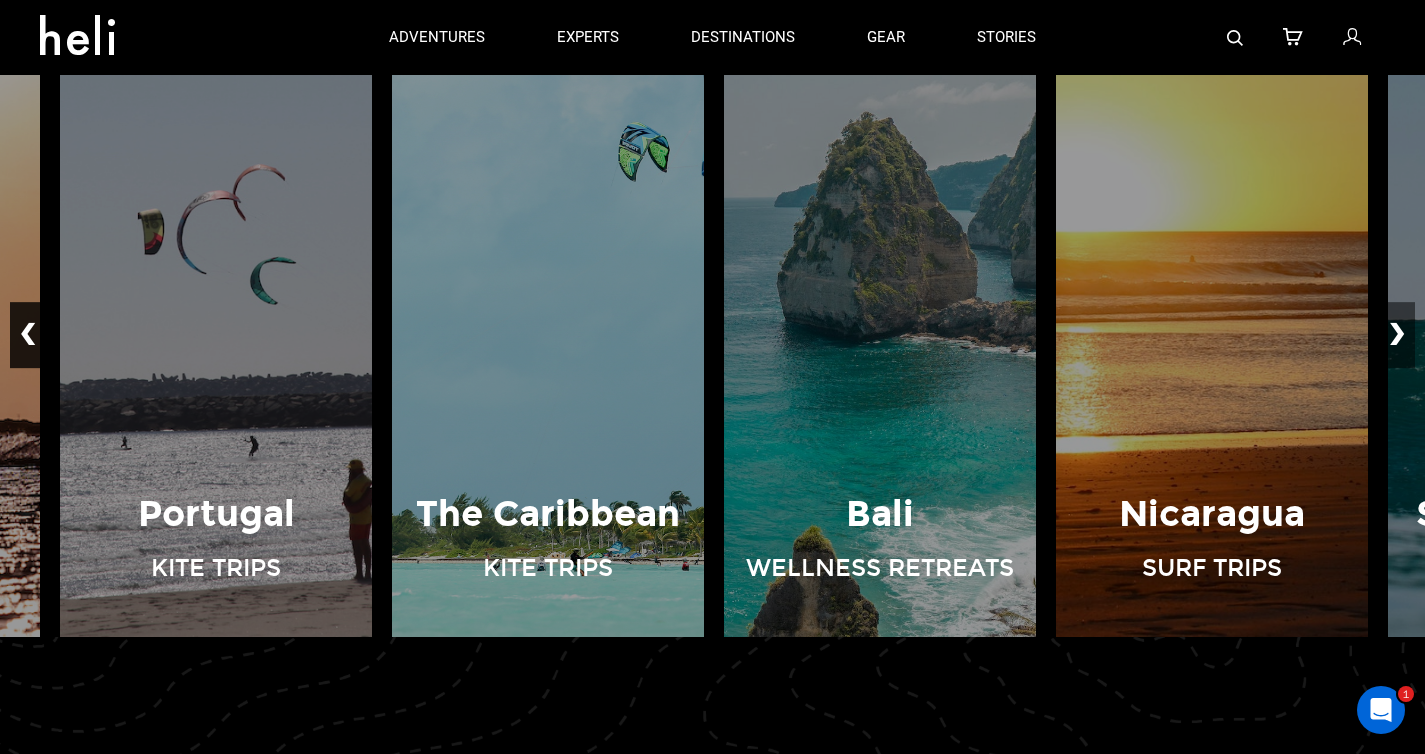 click on "❮" at bounding box center [28, 335] 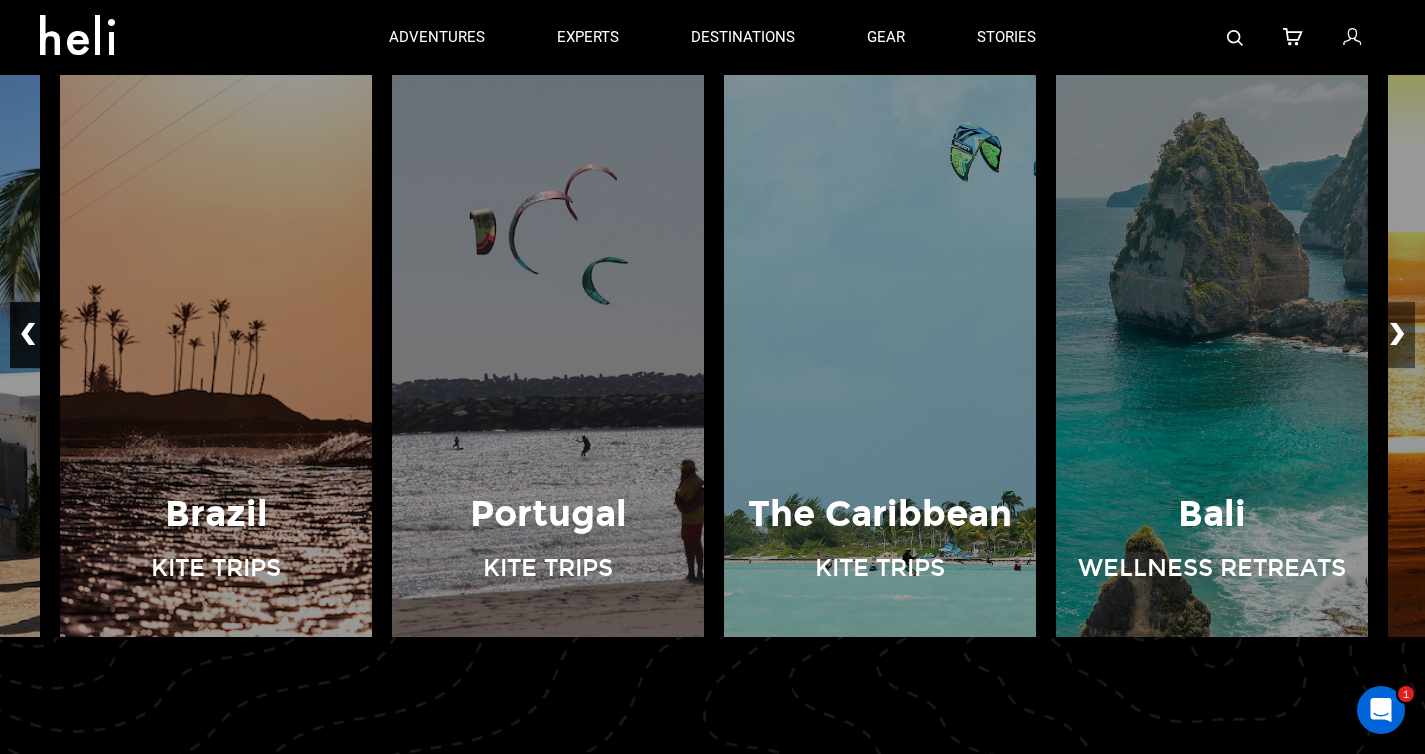 click on "❮" at bounding box center (28, 335) 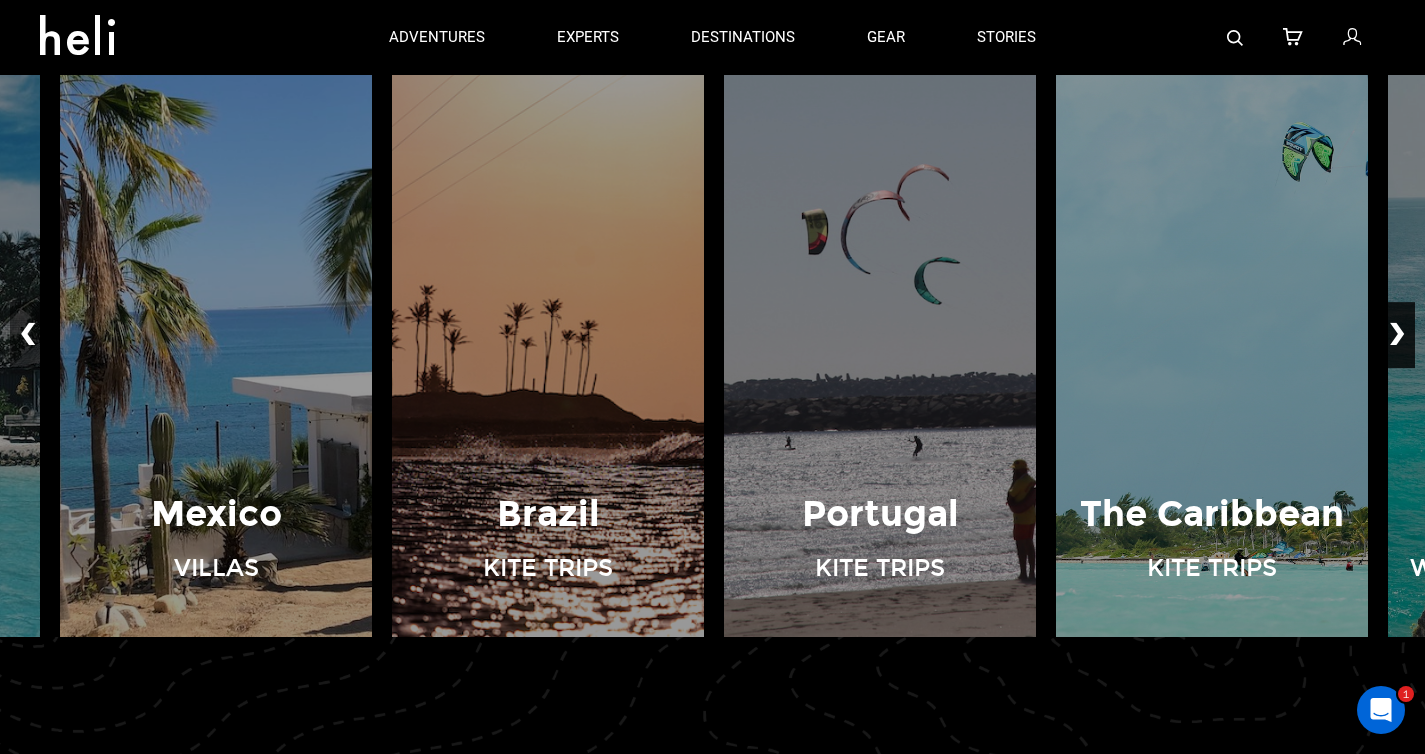 click on "❯" at bounding box center (1397, 335) 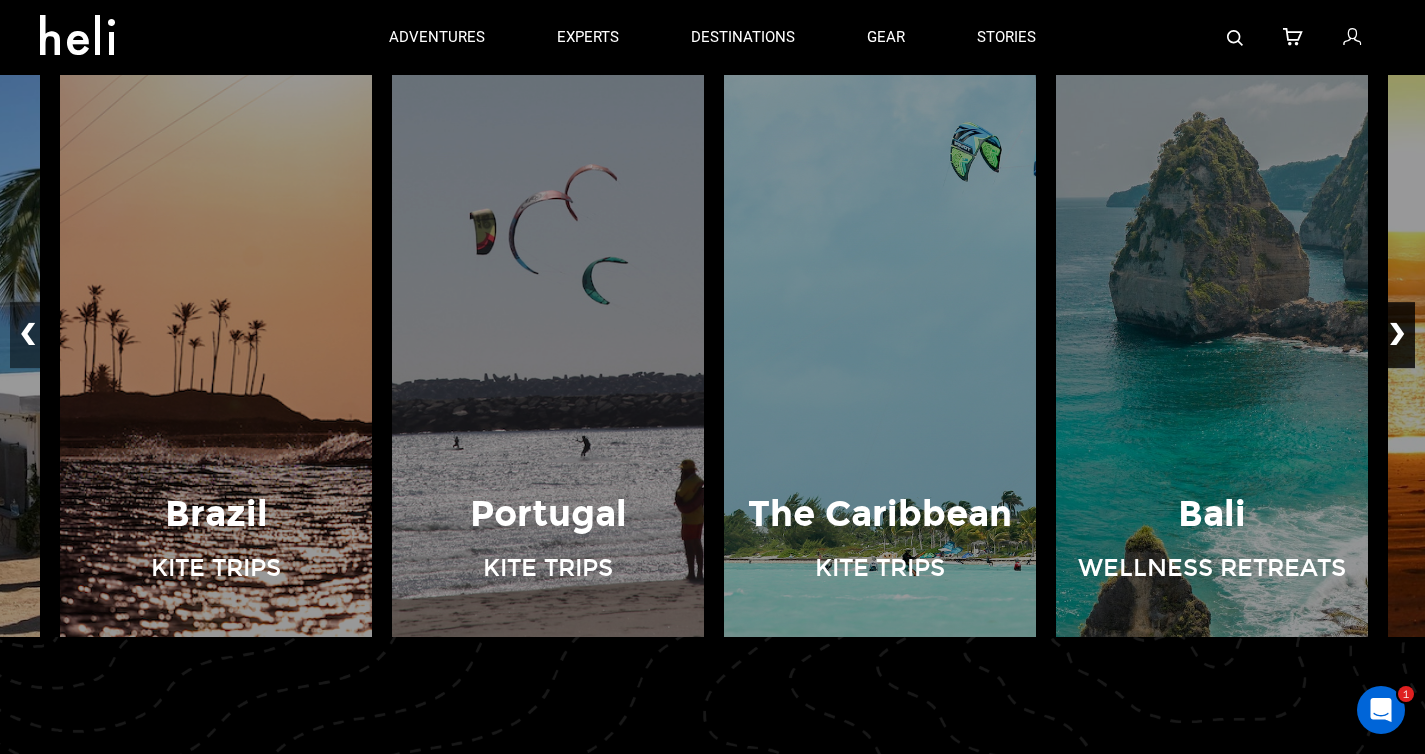 click on "❯" at bounding box center [1397, 335] 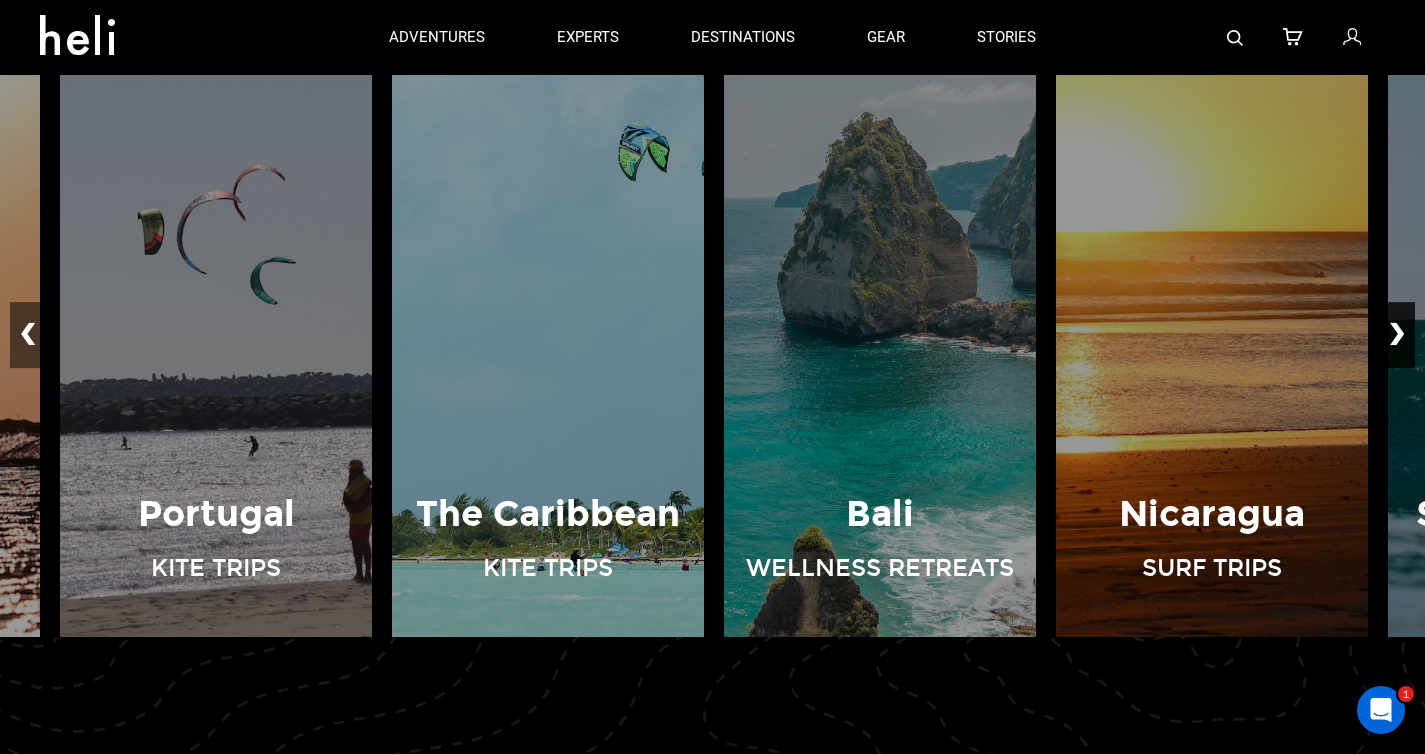 click on "❯" at bounding box center [1397, 335] 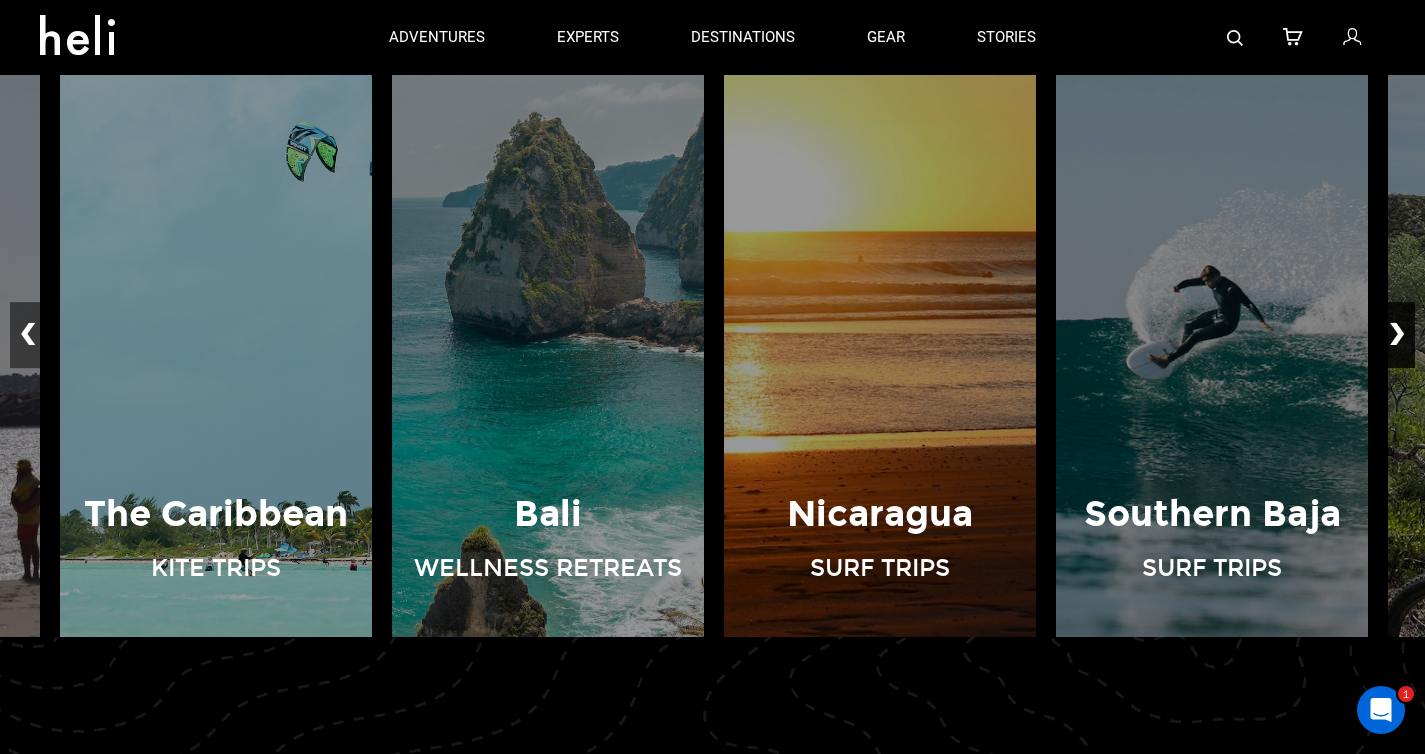 click on "❯" at bounding box center (1397, 335) 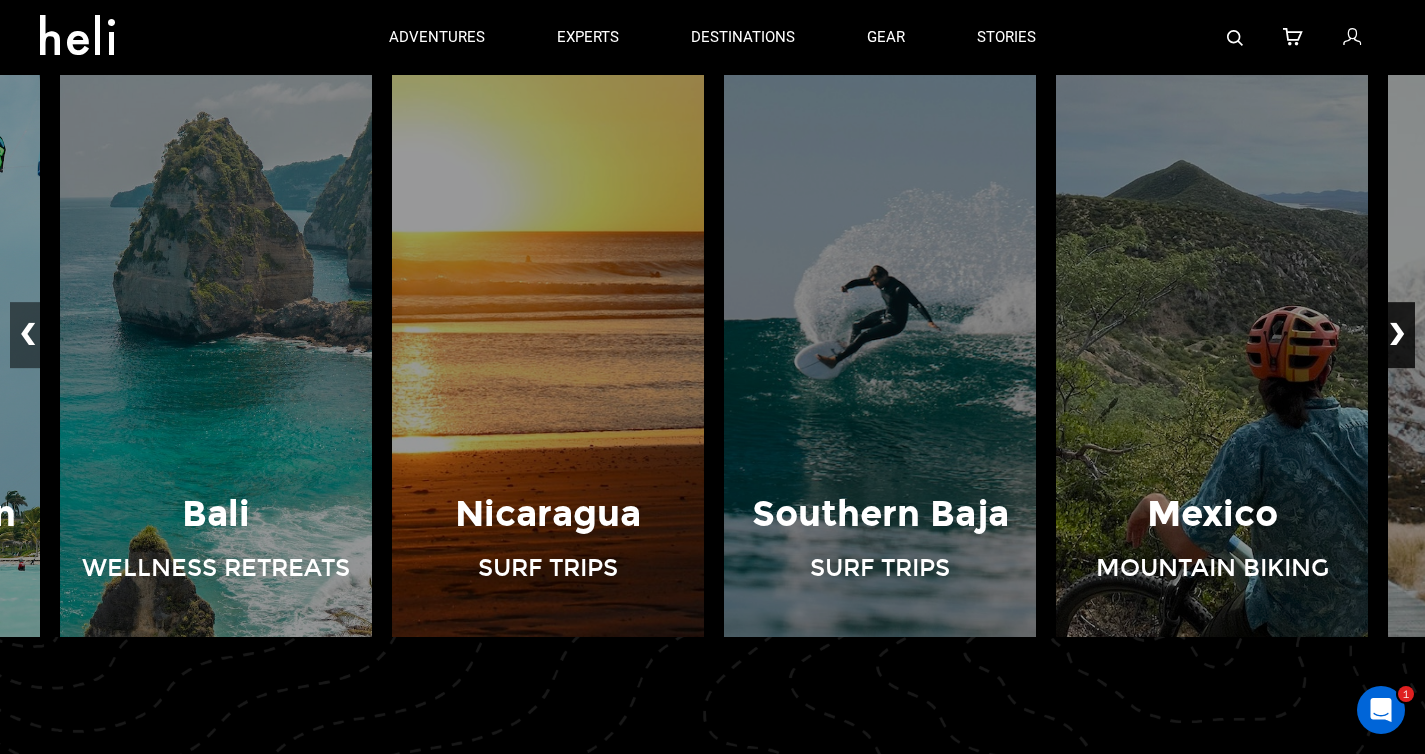 click on "❯" at bounding box center [1397, 335] 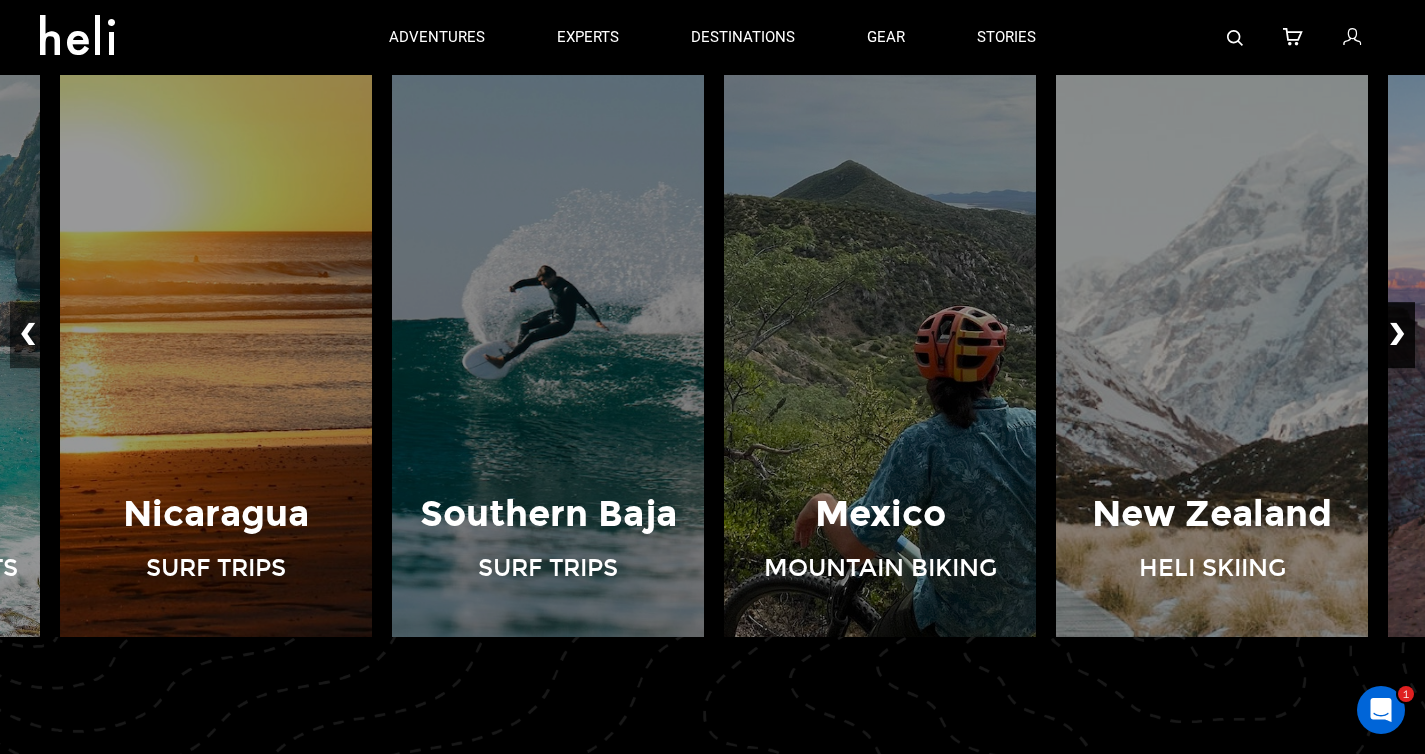 click on "❯" at bounding box center [1397, 335] 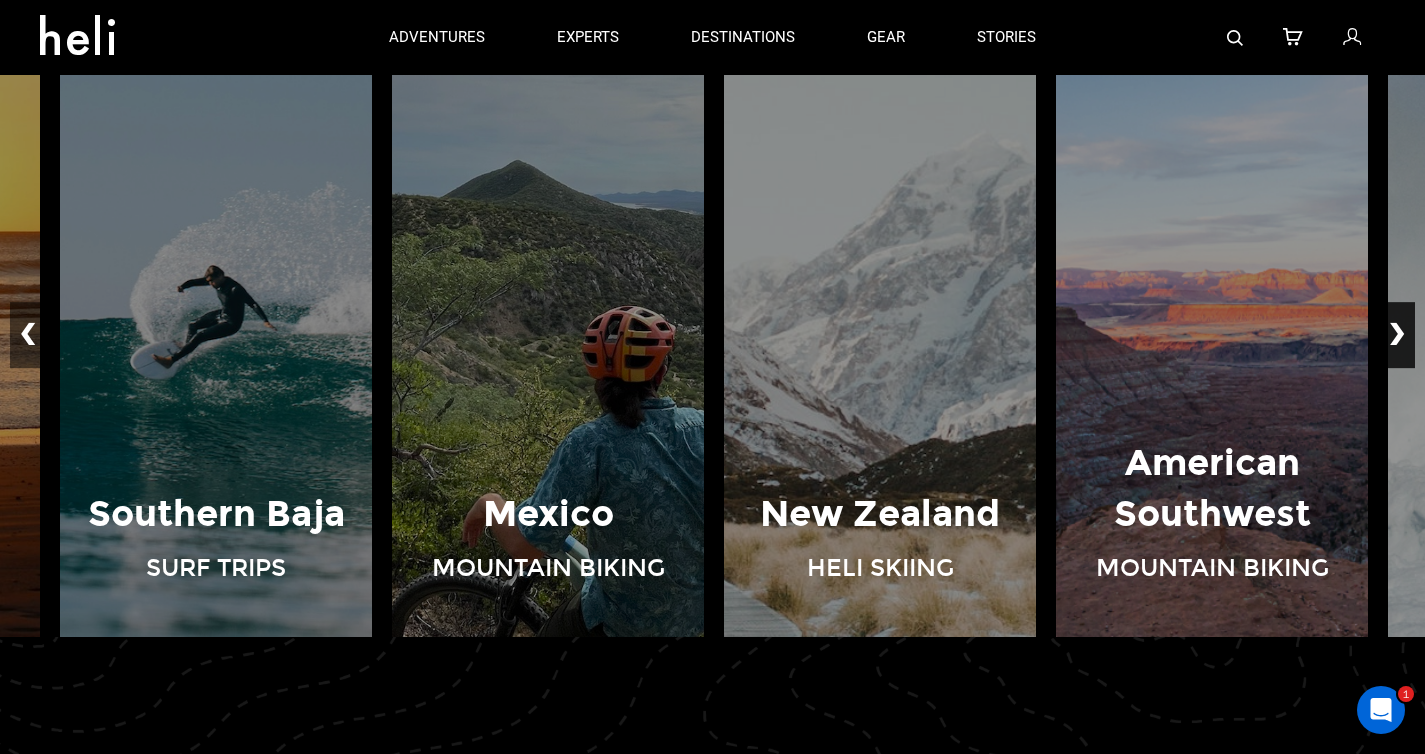 click on "❯" at bounding box center (1397, 335) 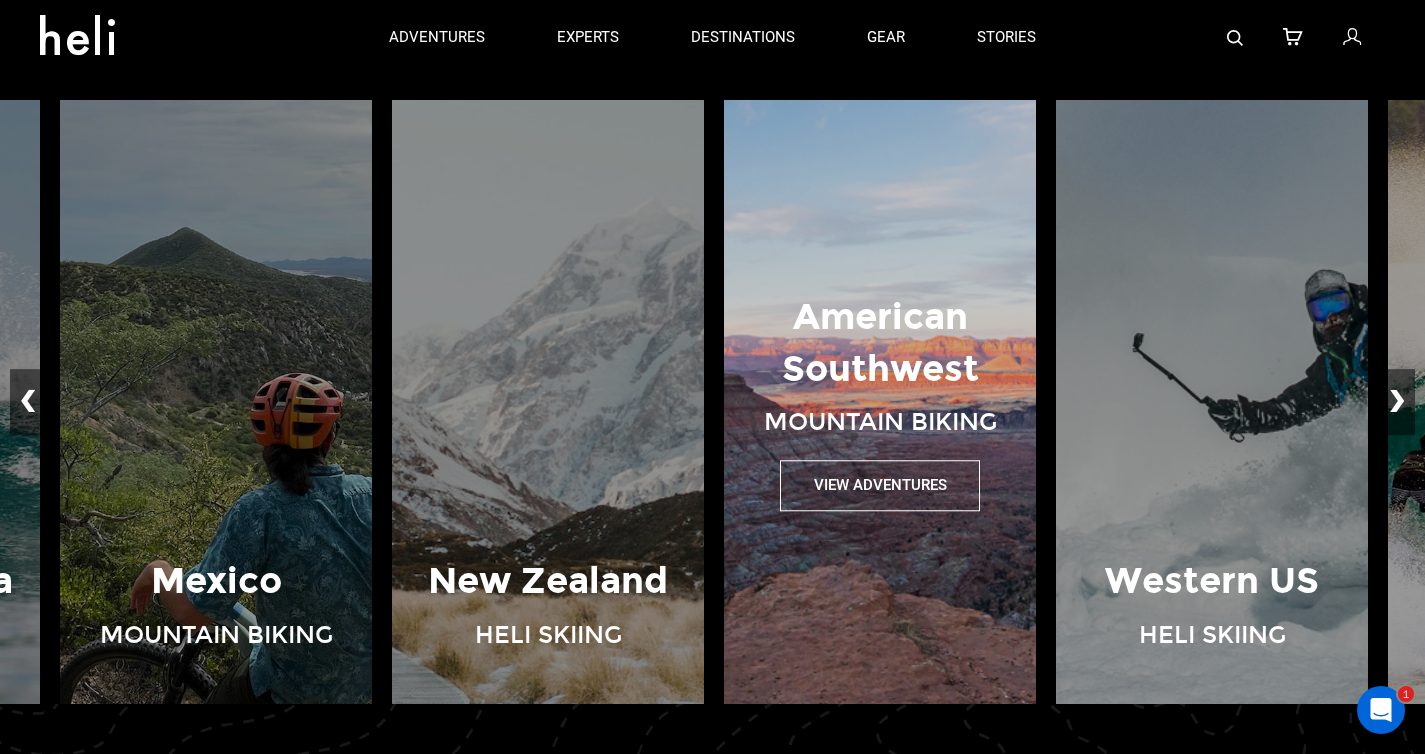 scroll, scrollTop: 1605, scrollLeft: 0, axis: vertical 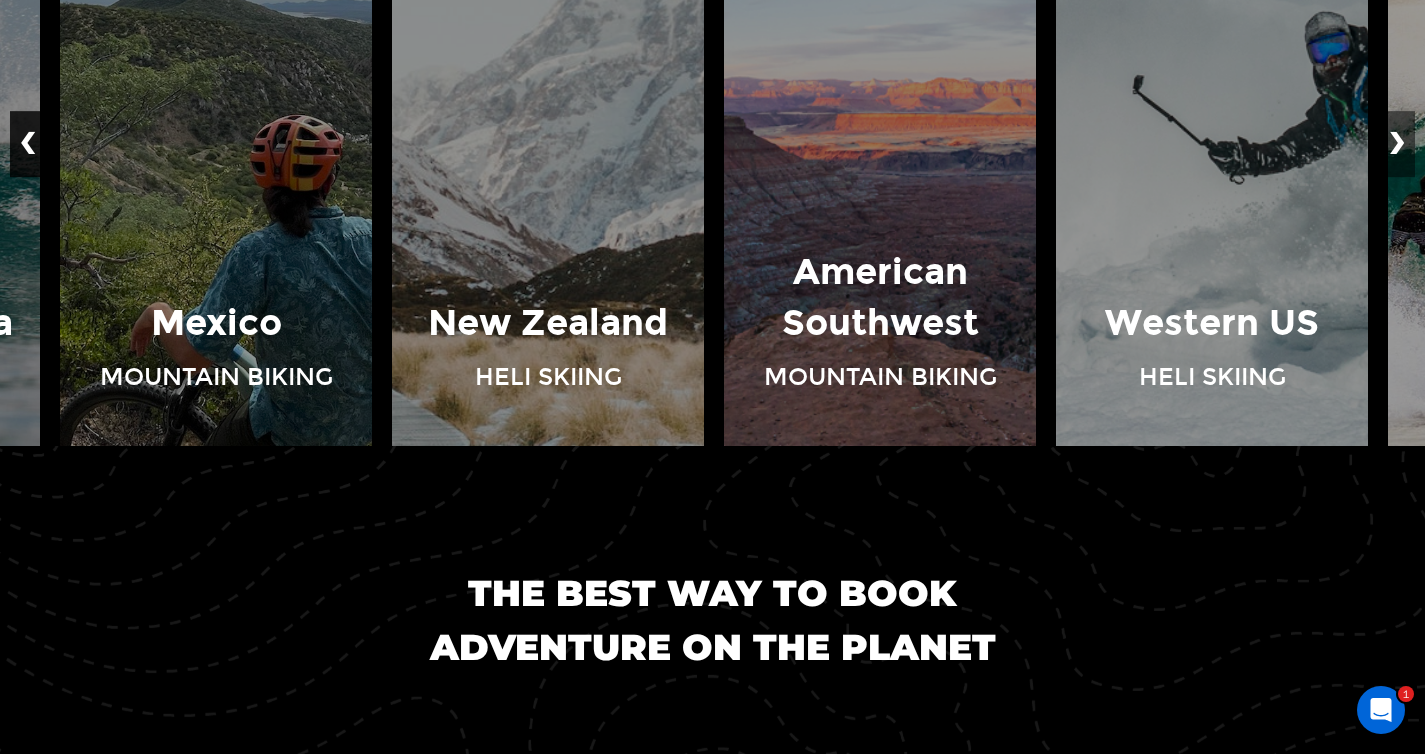 click on "❮" at bounding box center [28, 144] 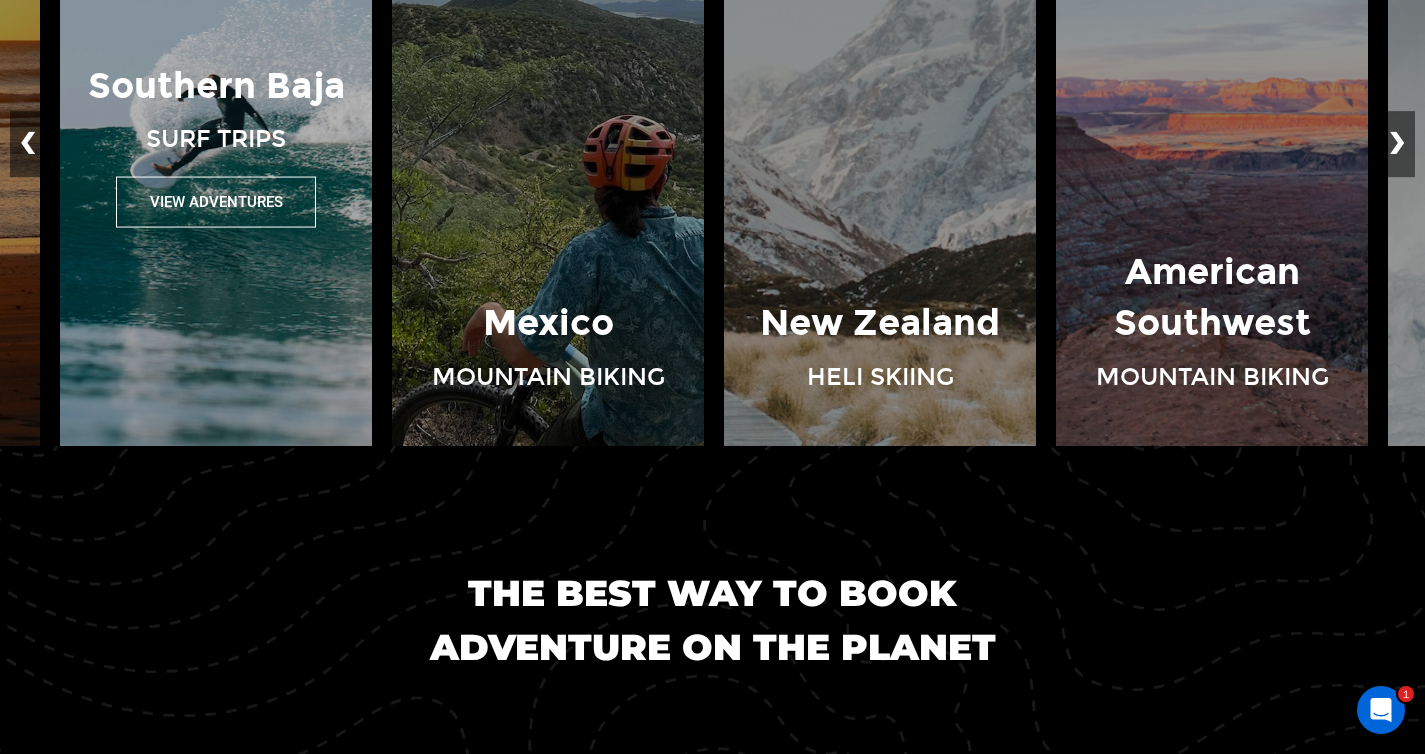 click on "View Adventures" at bounding box center (216, 201) 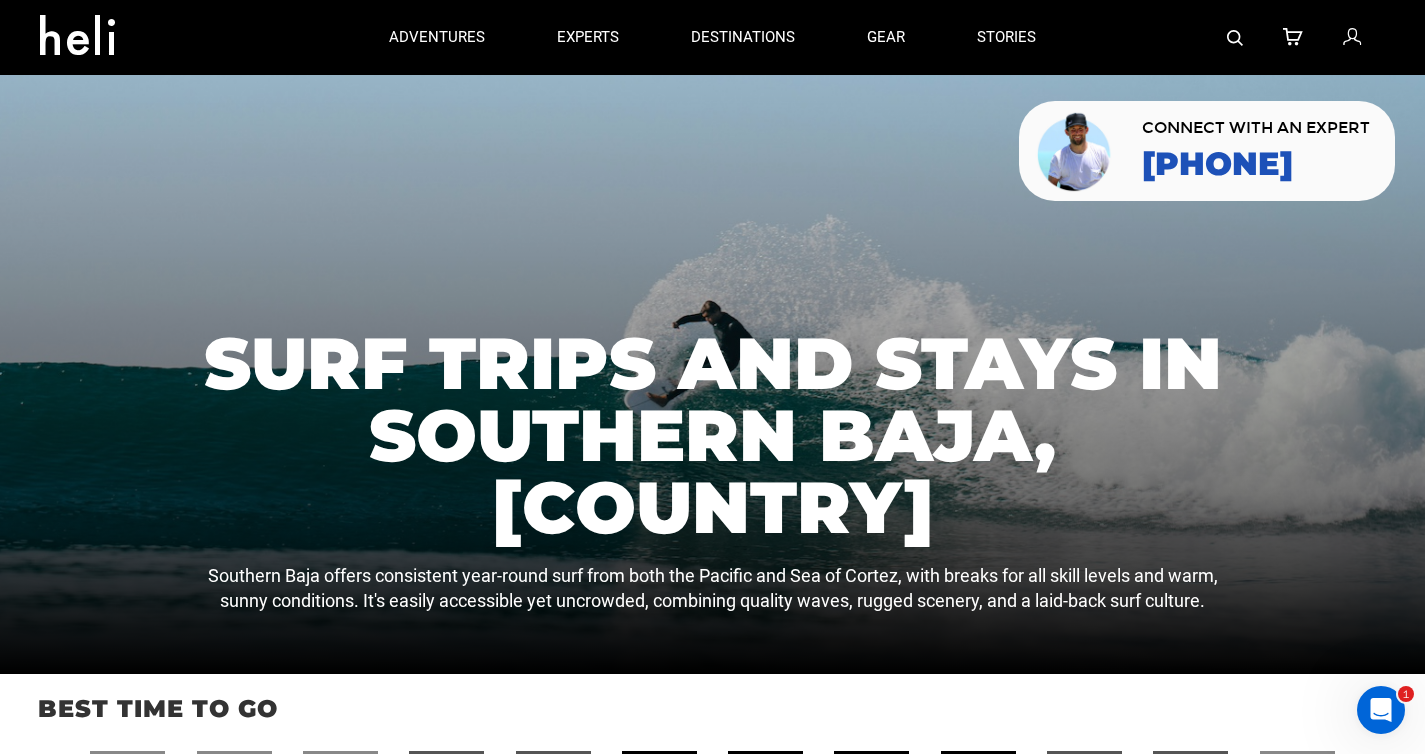 scroll, scrollTop: 0, scrollLeft: 0, axis: both 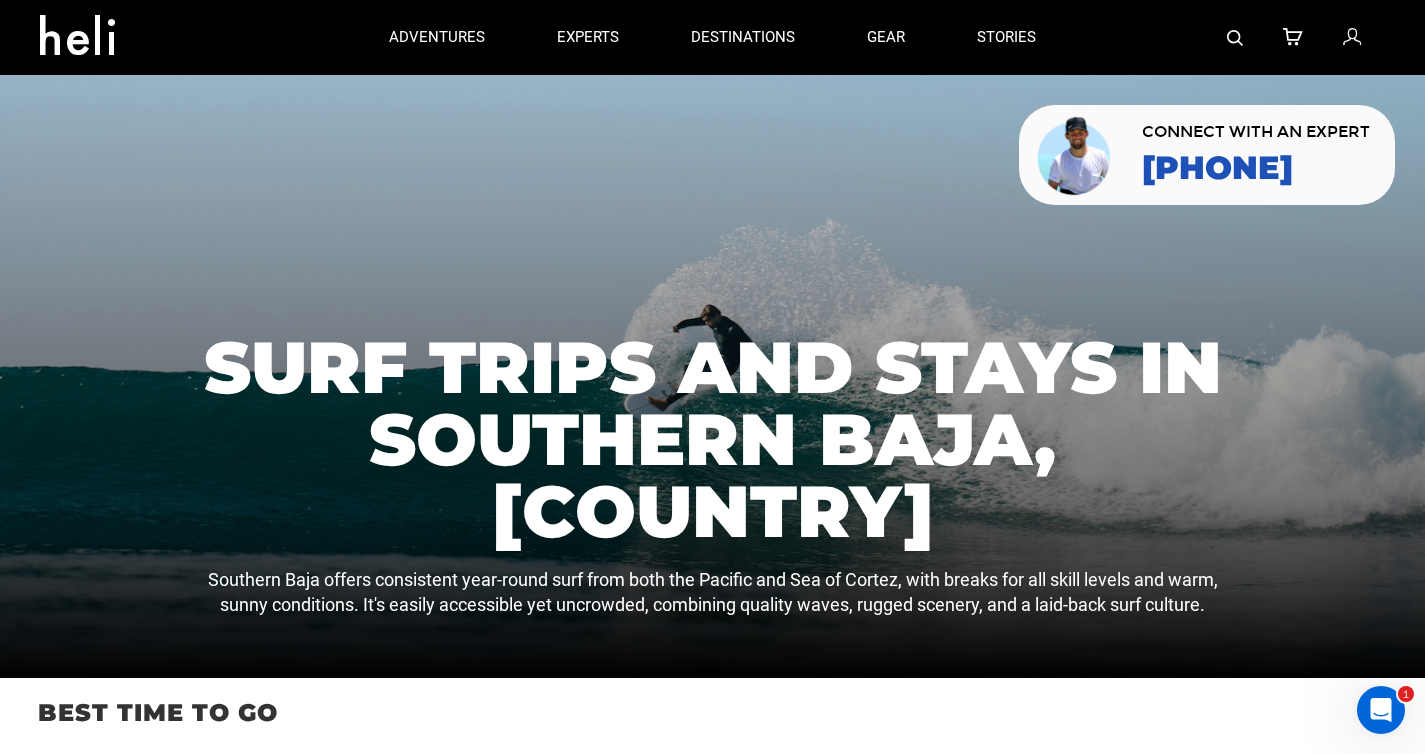 click at bounding box center (85, 29) 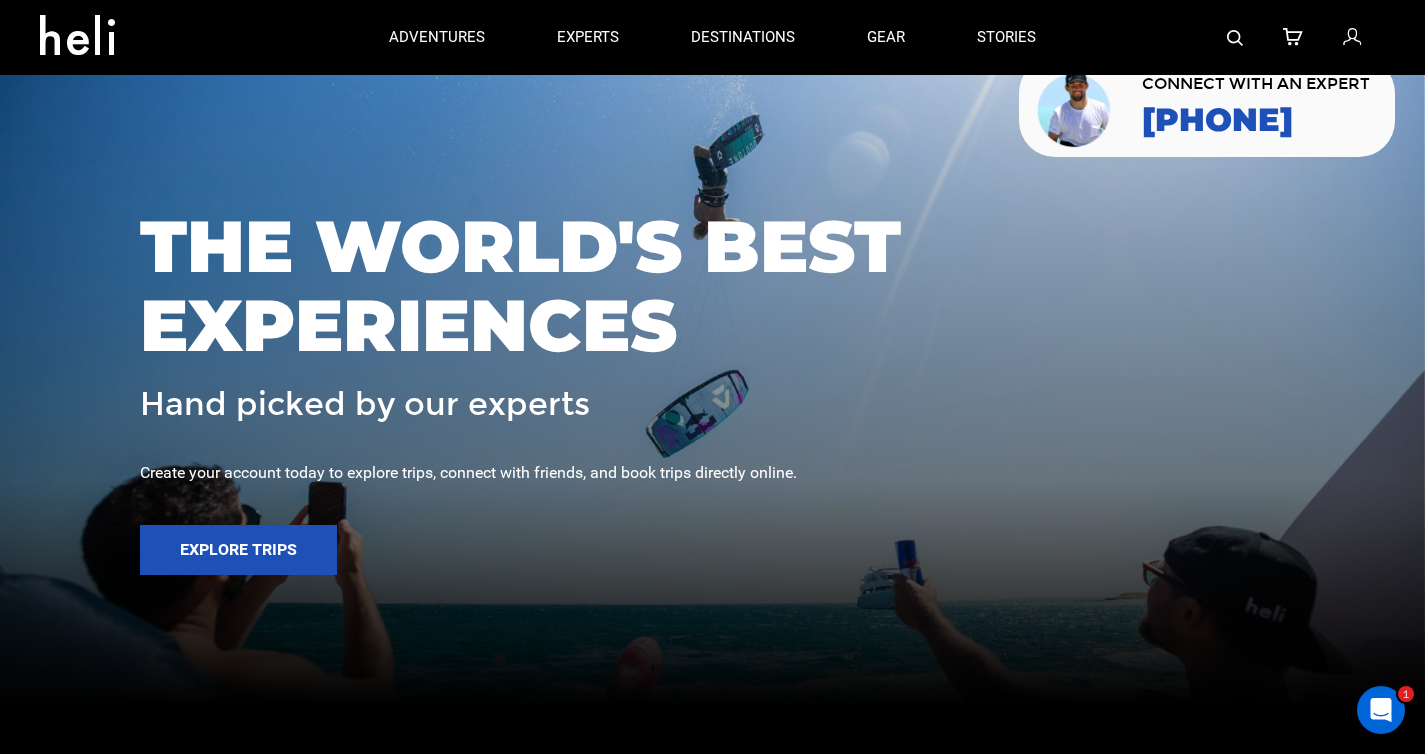 scroll, scrollTop: 0, scrollLeft: 0, axis: both 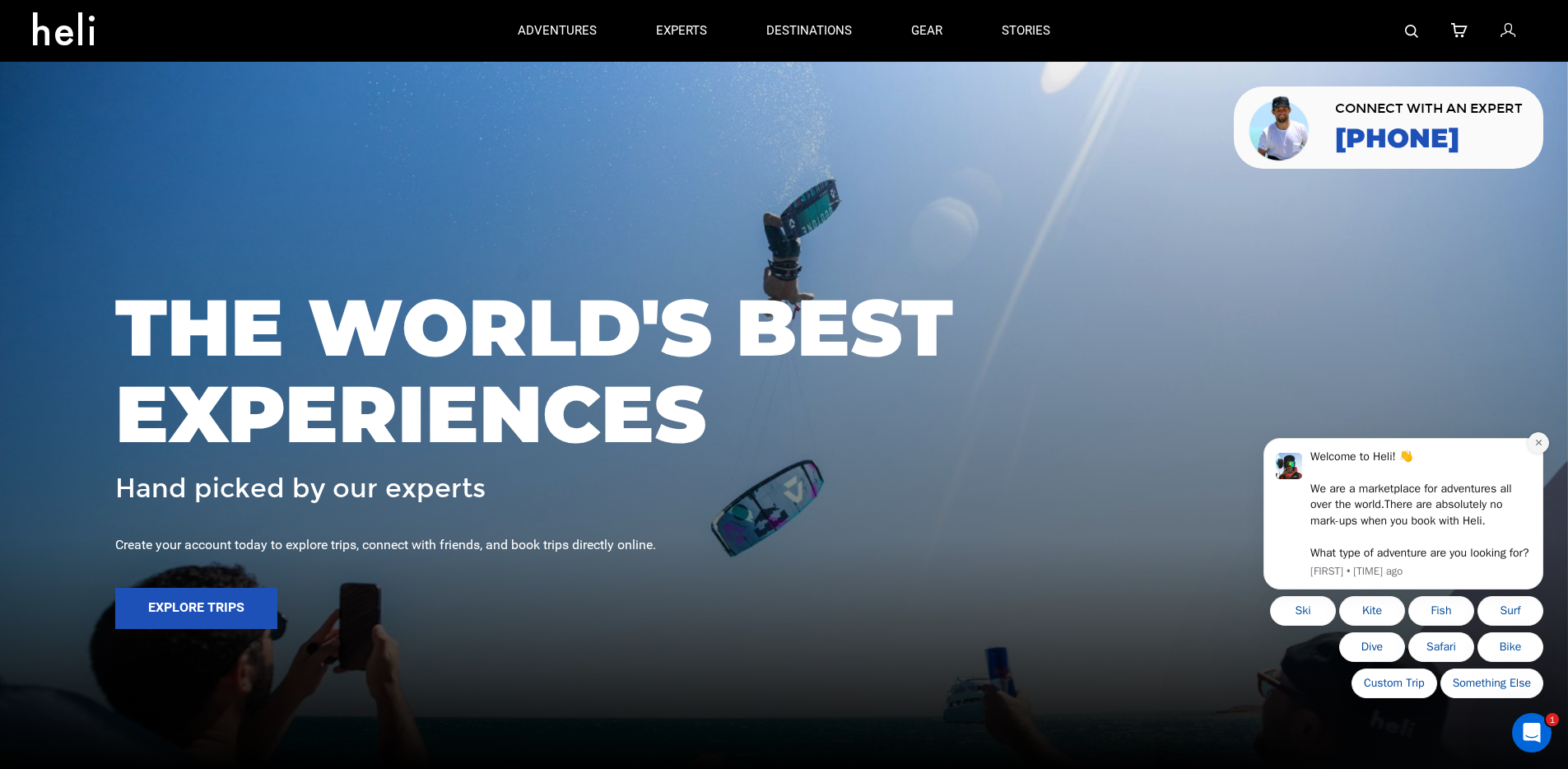 click 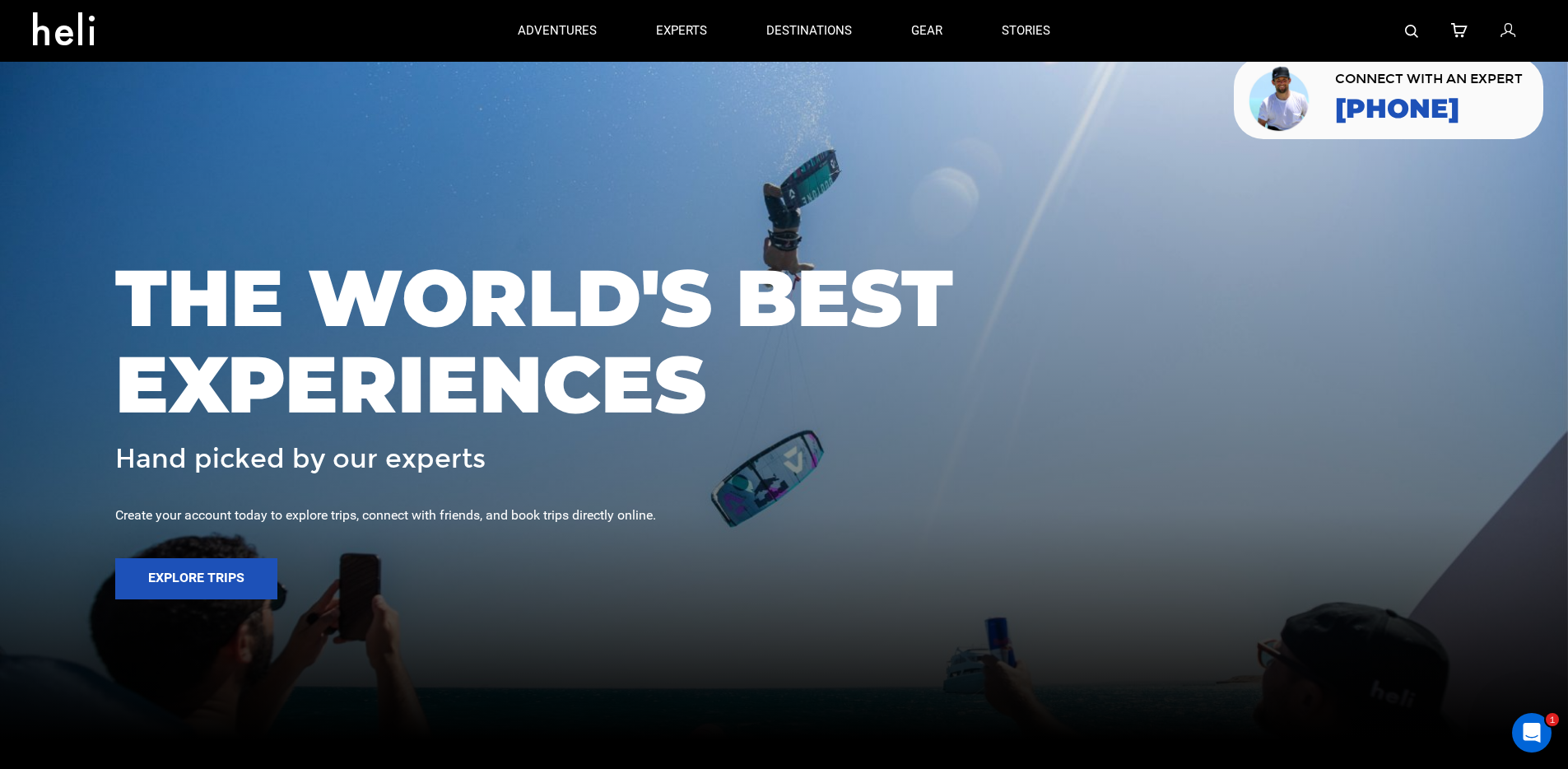 scroll, scrollTop: 0, scrollLeft: 0, axis: both 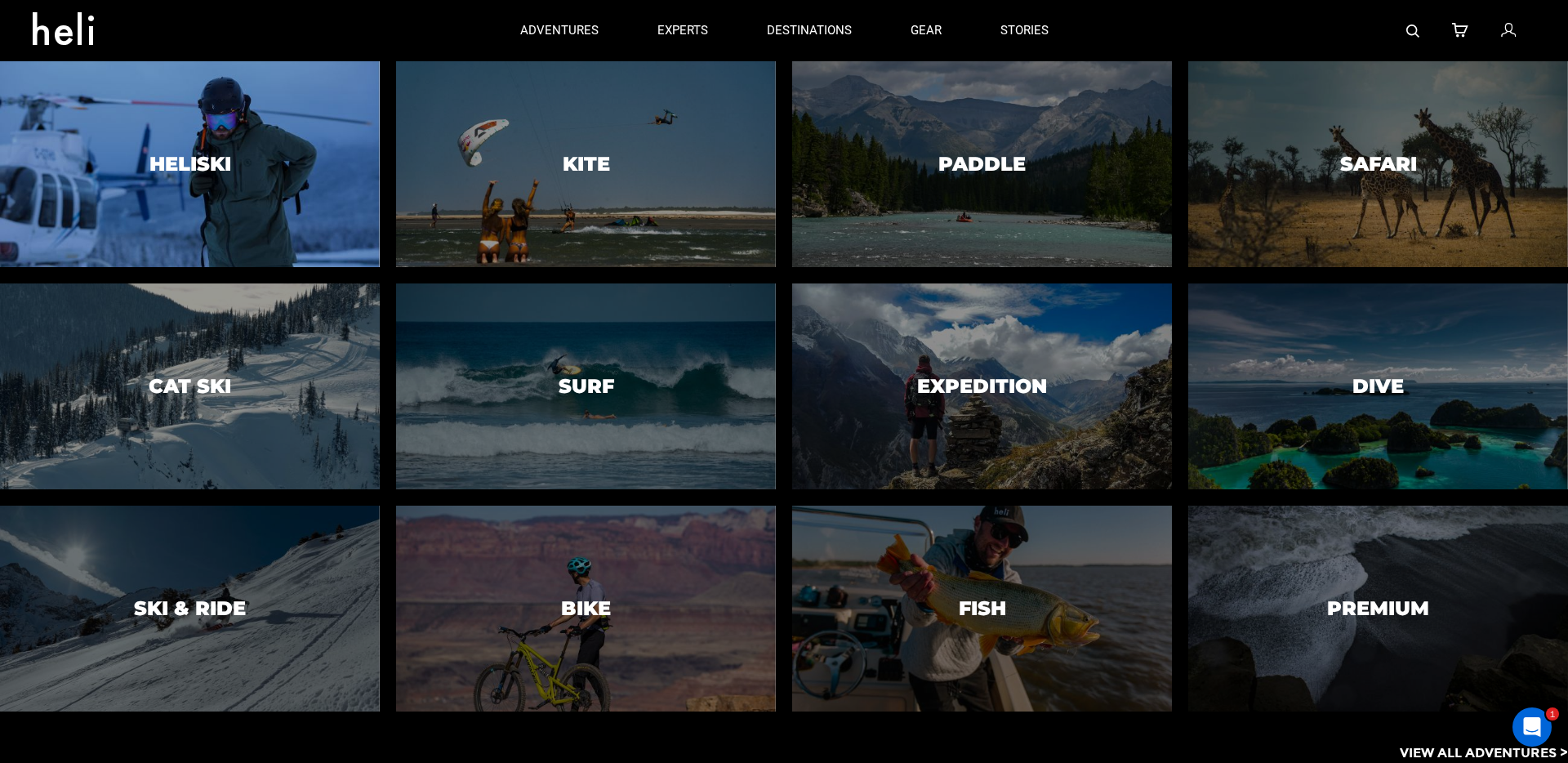 click on "Heliski" at bounding box center [190, 164] 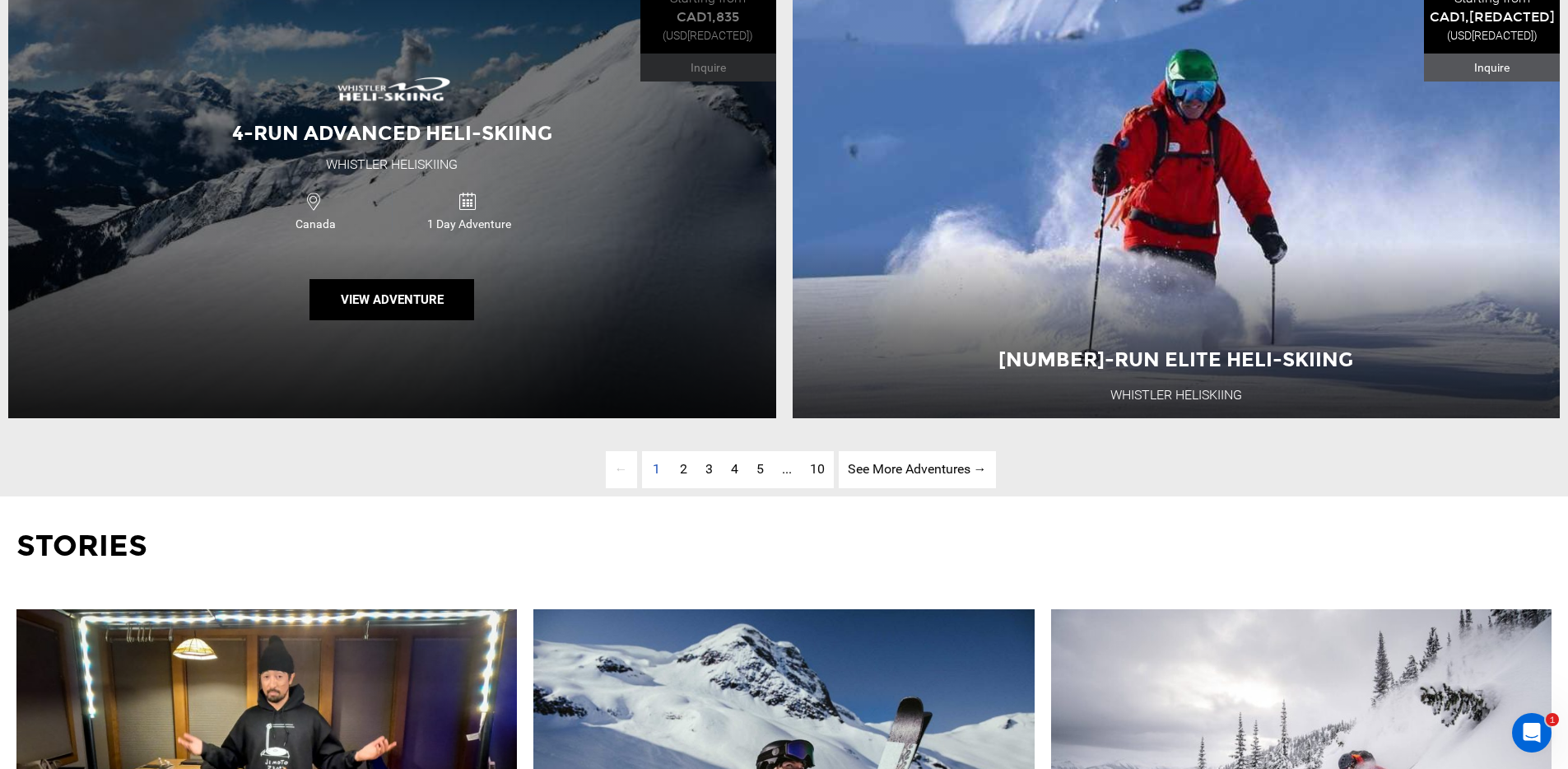 scroll, scrollTop: 5600, scrollLeft: 0, axis: vertical 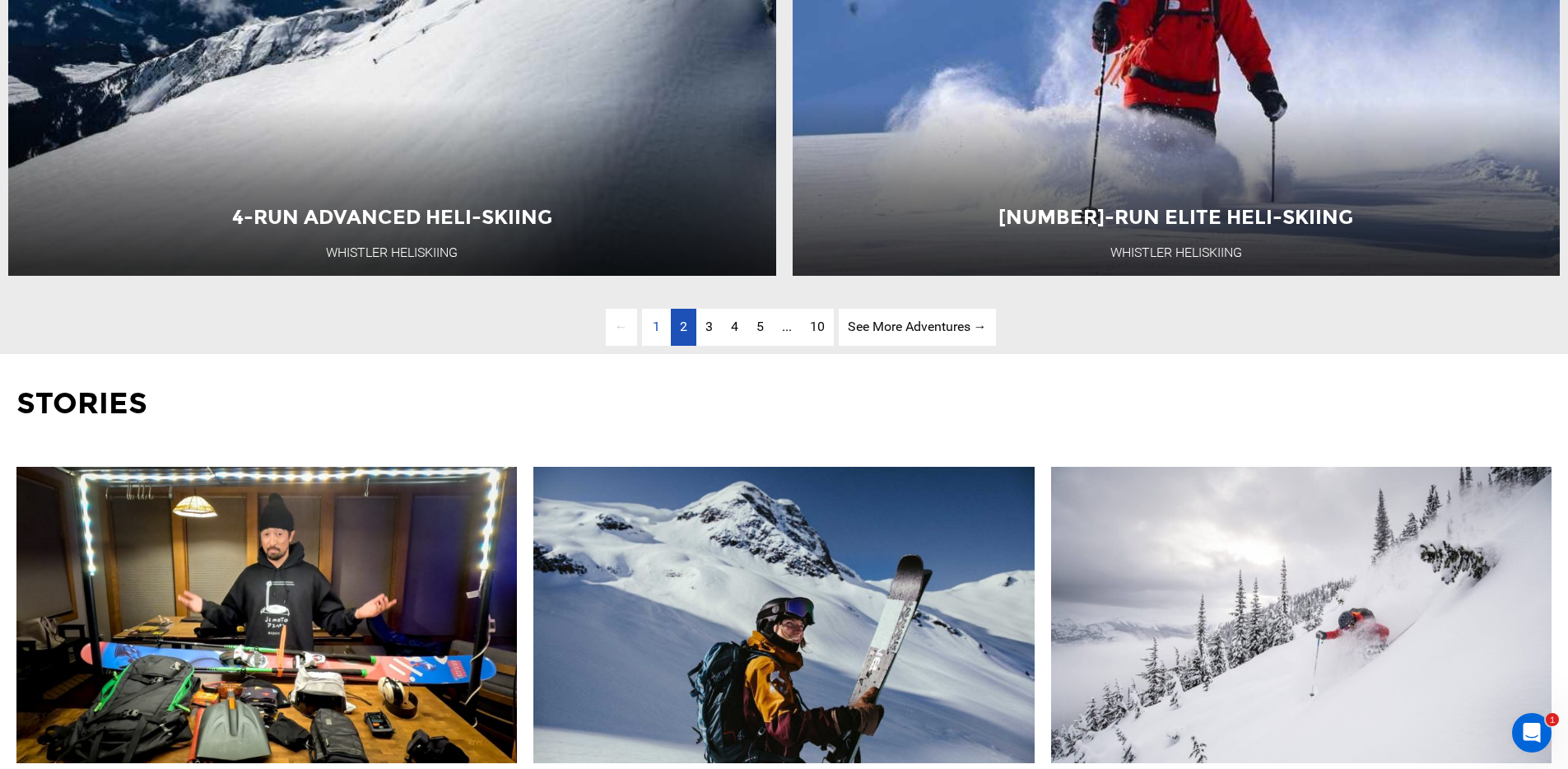 click on "2" at bounding box center (683, 326) 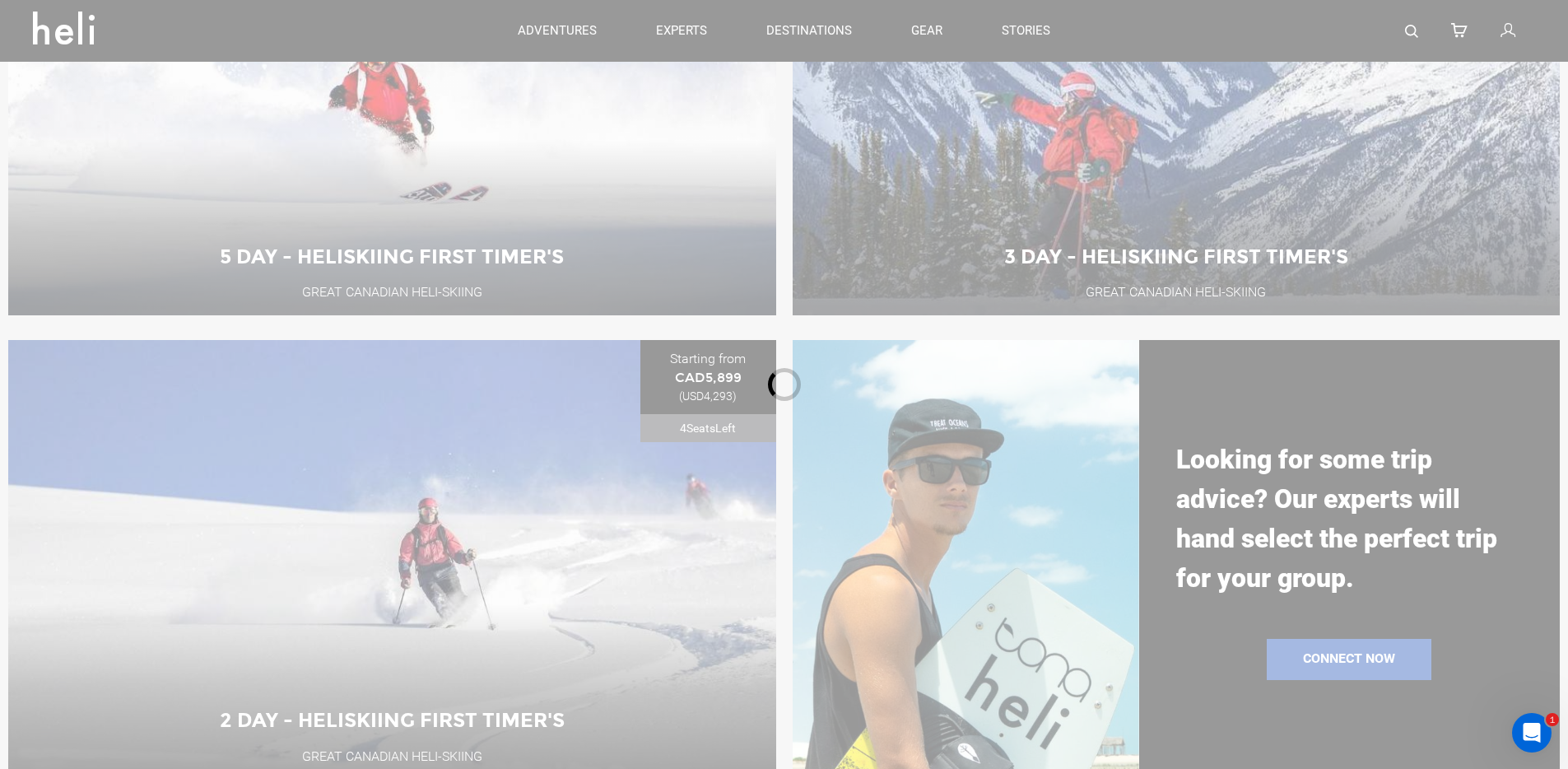 scroll, scrollTop: 720, scrollLeft: 0, axis: vertical 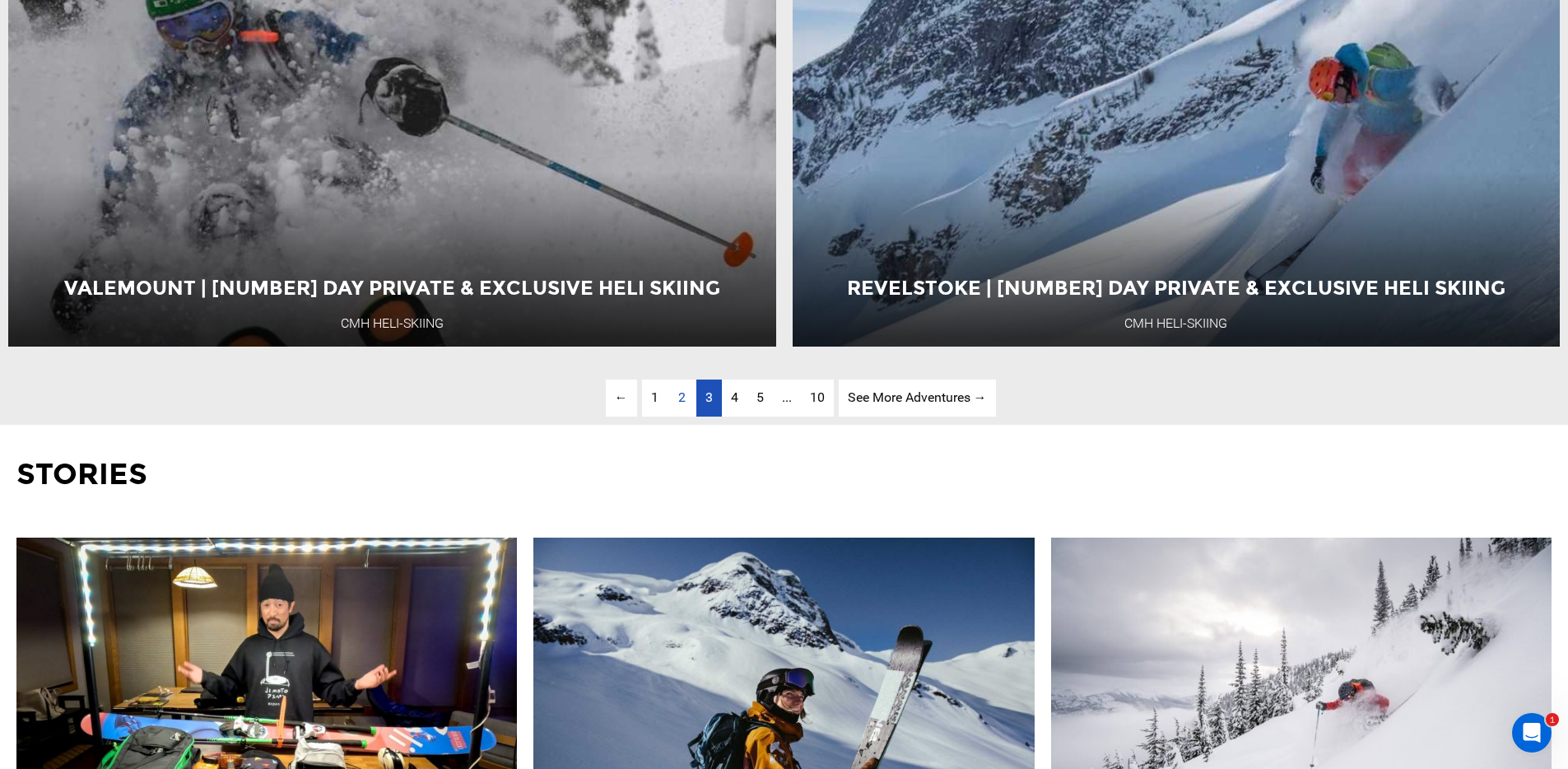 click on "3" at bounding box center (709, 397) 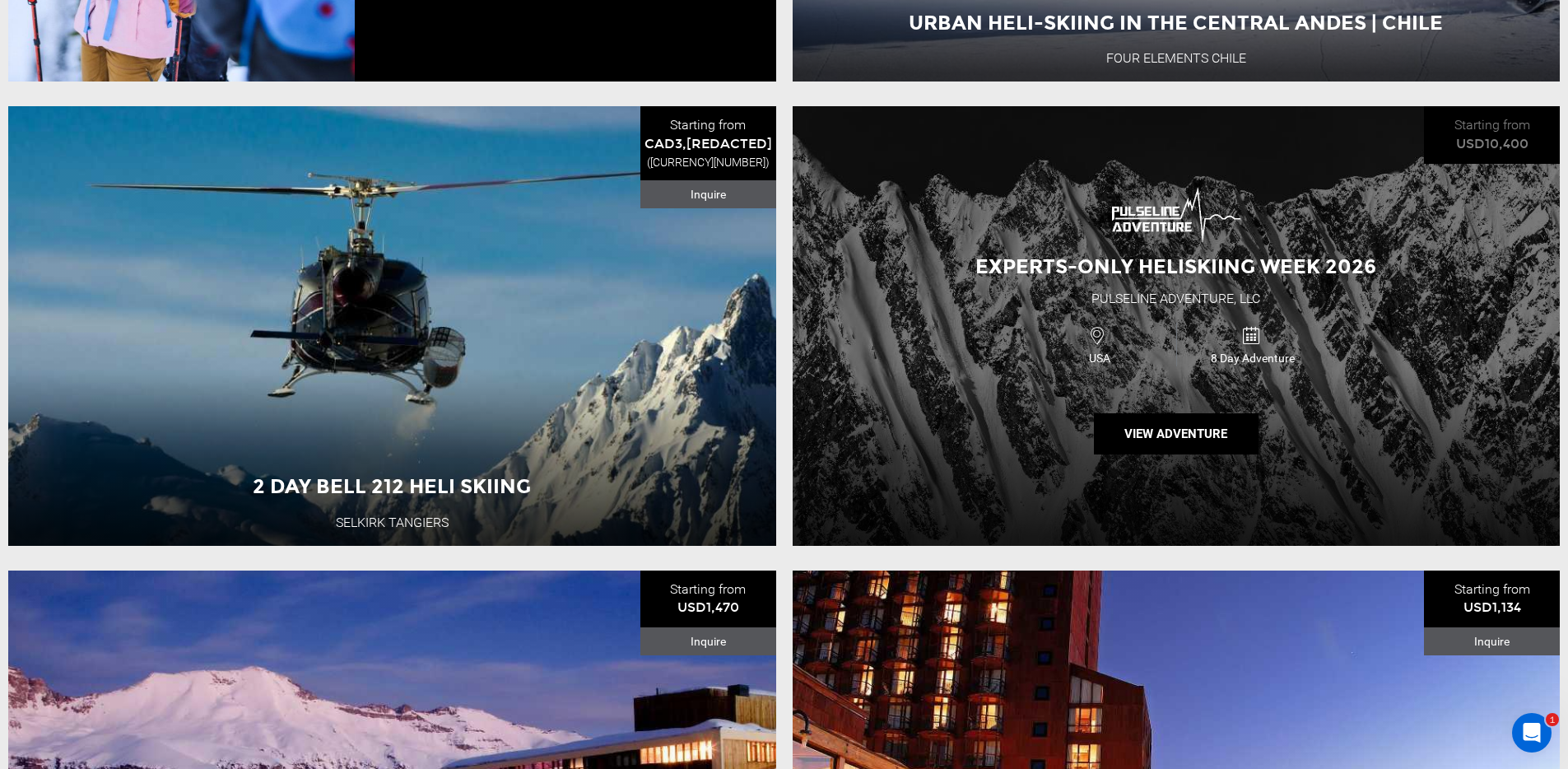 scroll, scrollTop: 4926, scrollLeft: 0, axis: vertical 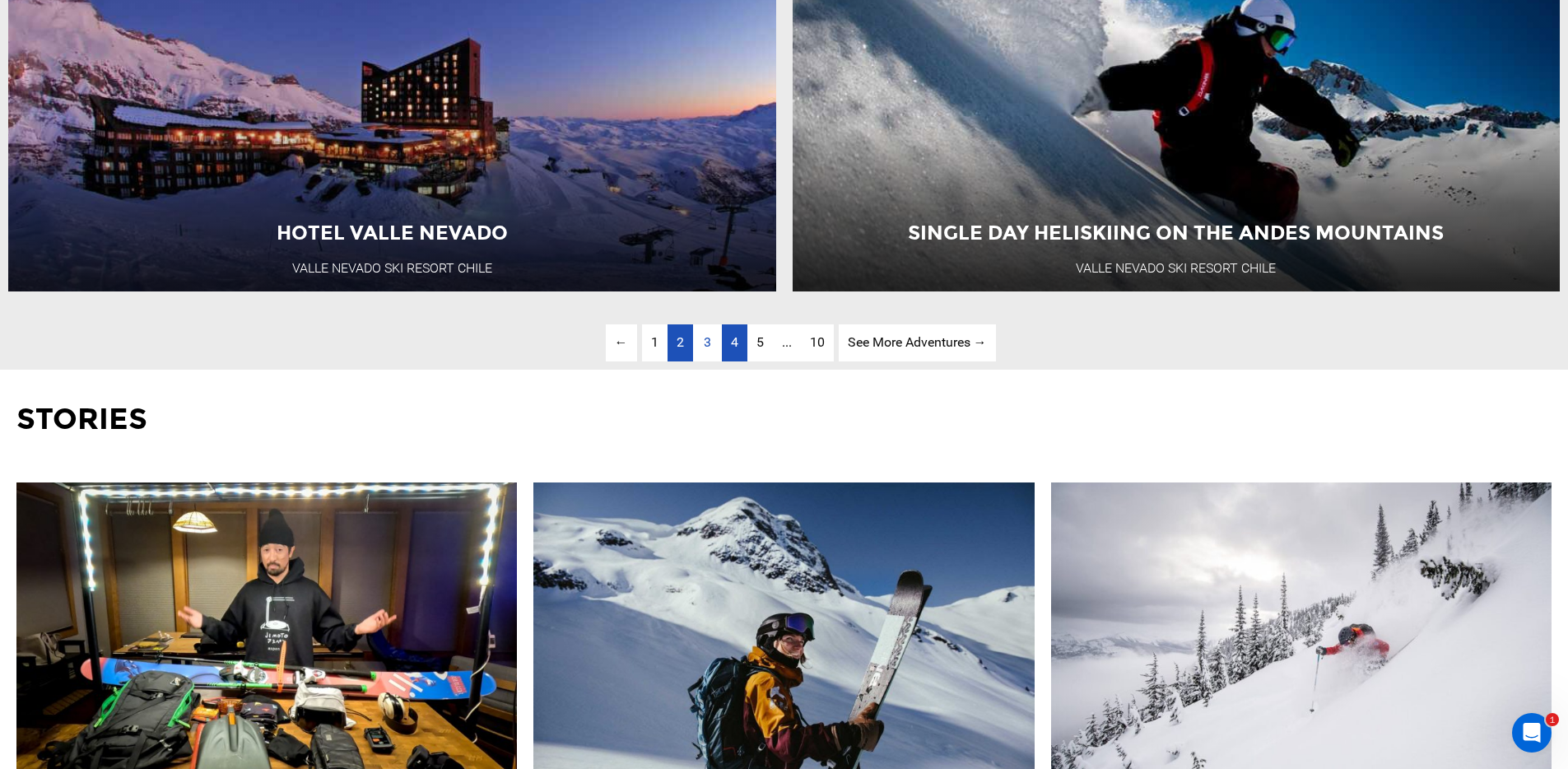 click on "4" at bounding box center [734, 342] 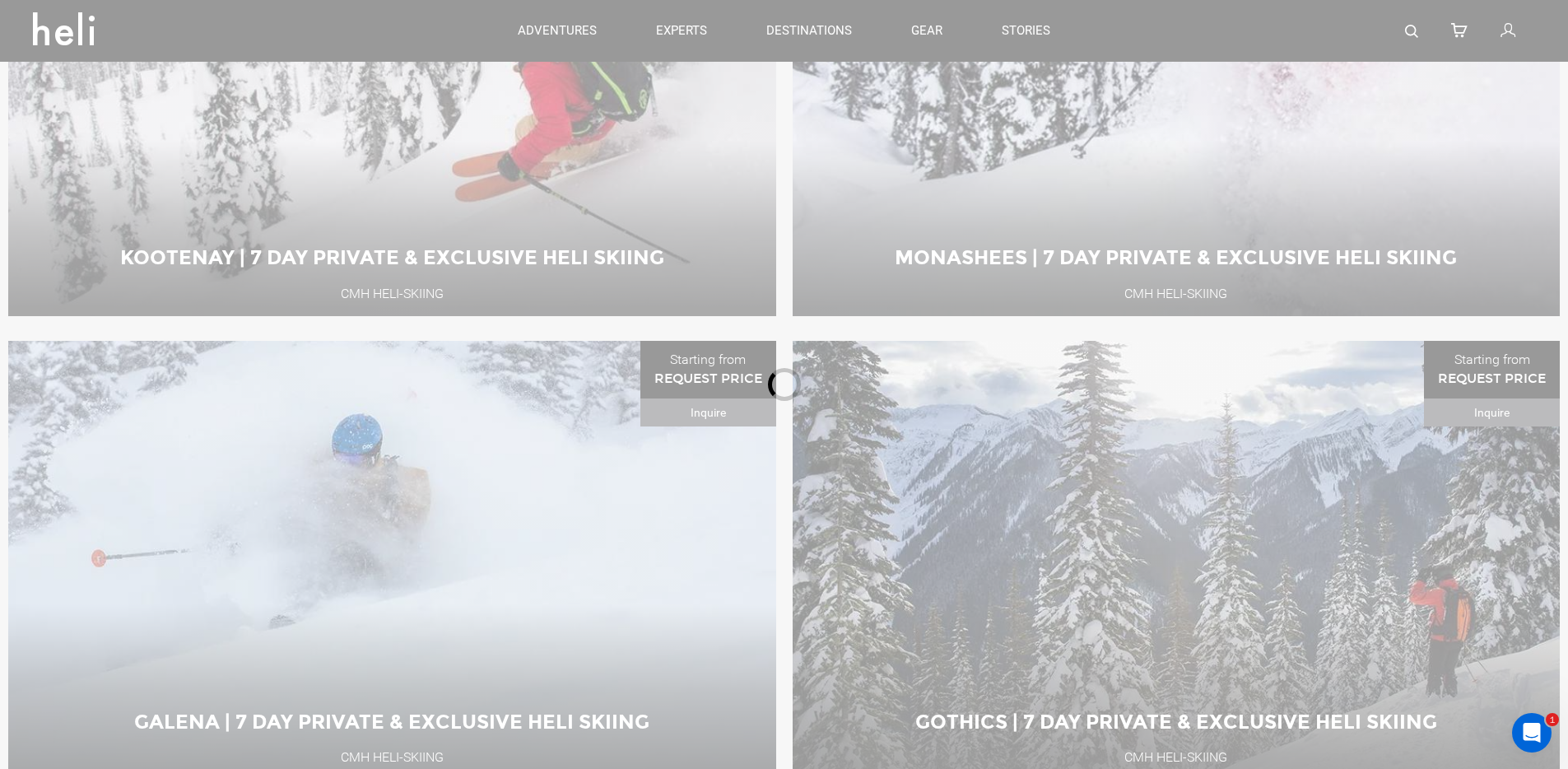 scroll, scrollTop: 720, scrollLeft: 0, axis: vertical 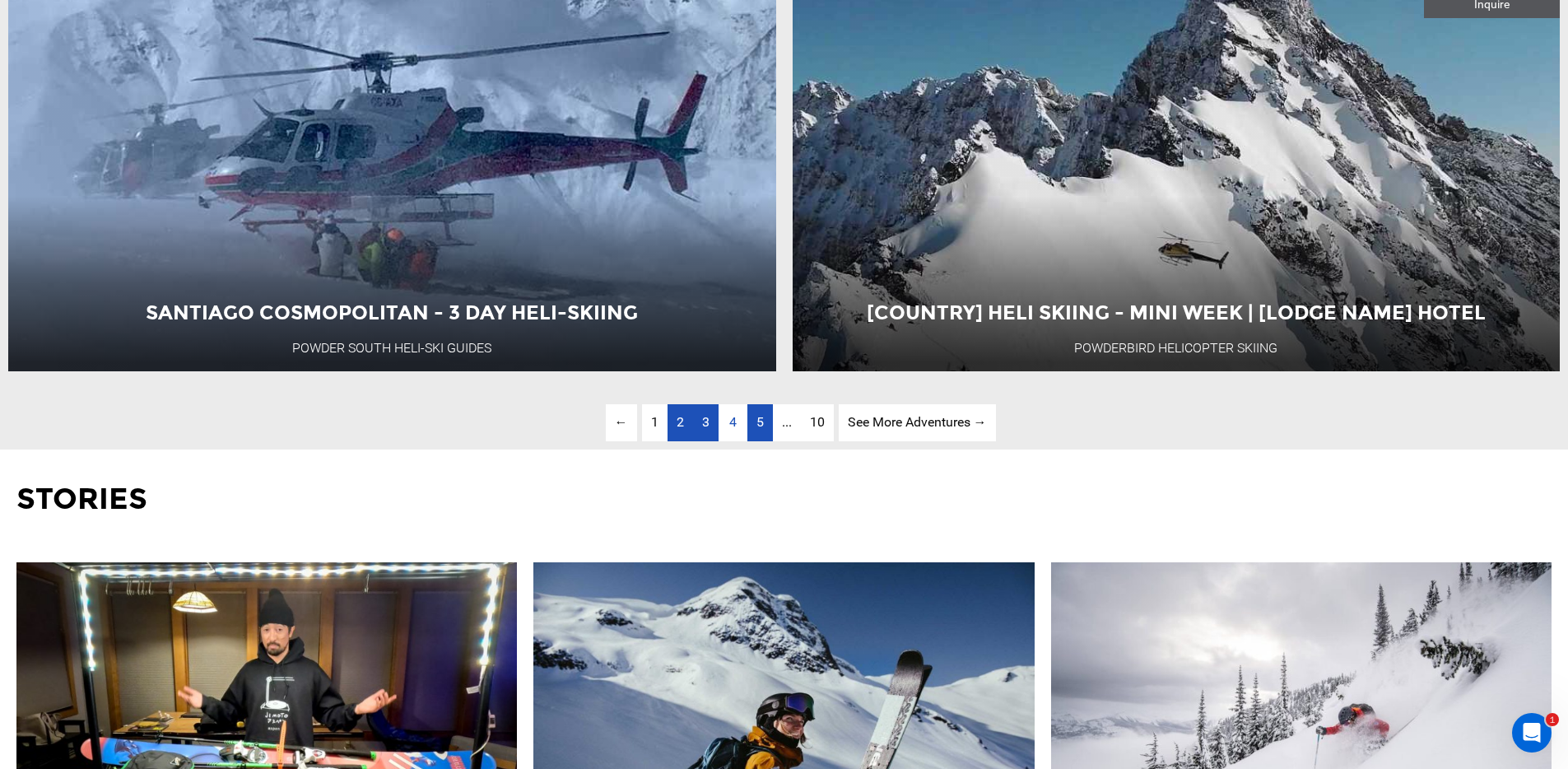 click on "page  5" at bounding box center [760, 422] 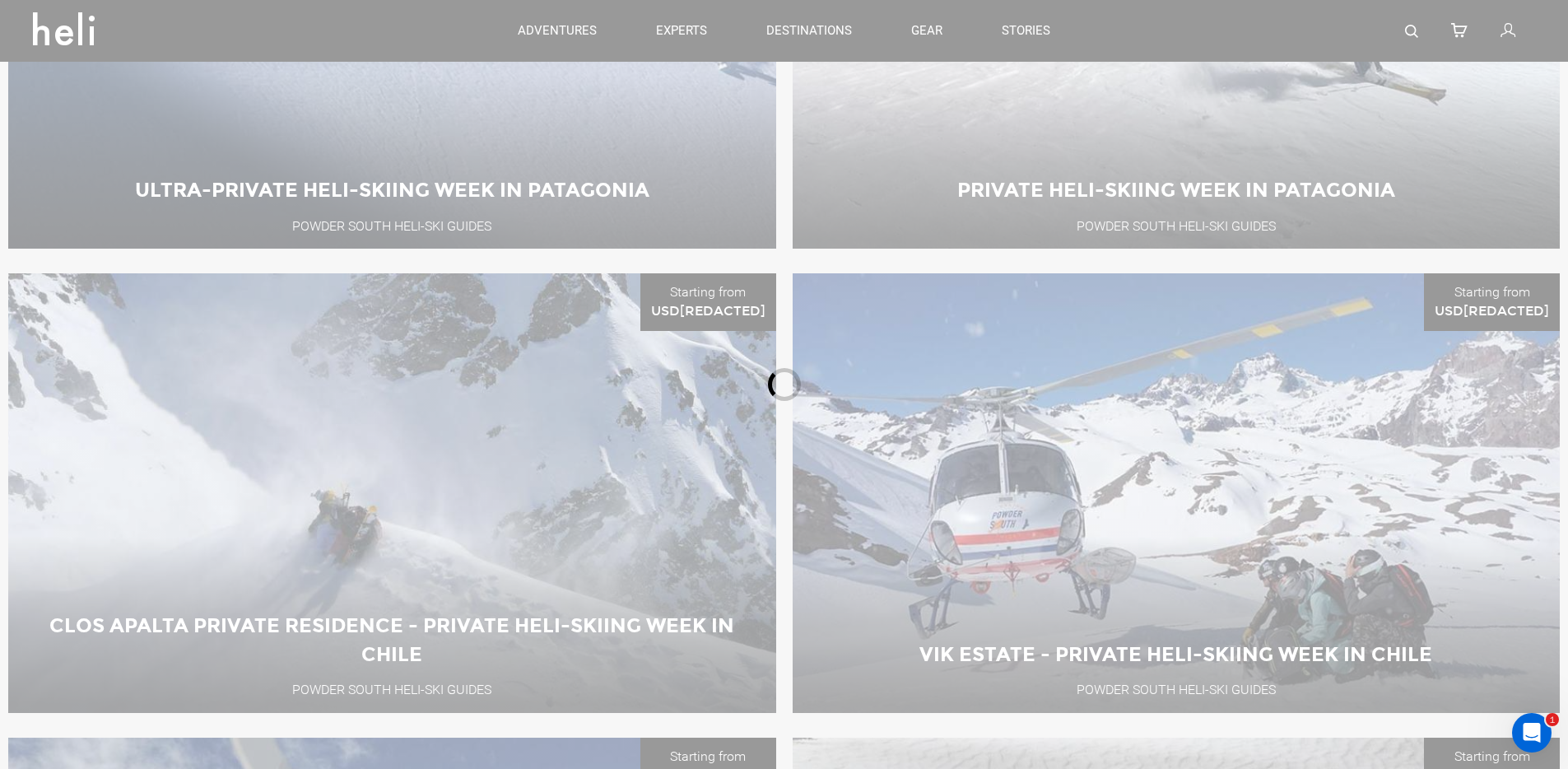 scroll, scrollTop: 720, scrollLeft: 0, axis: vertical 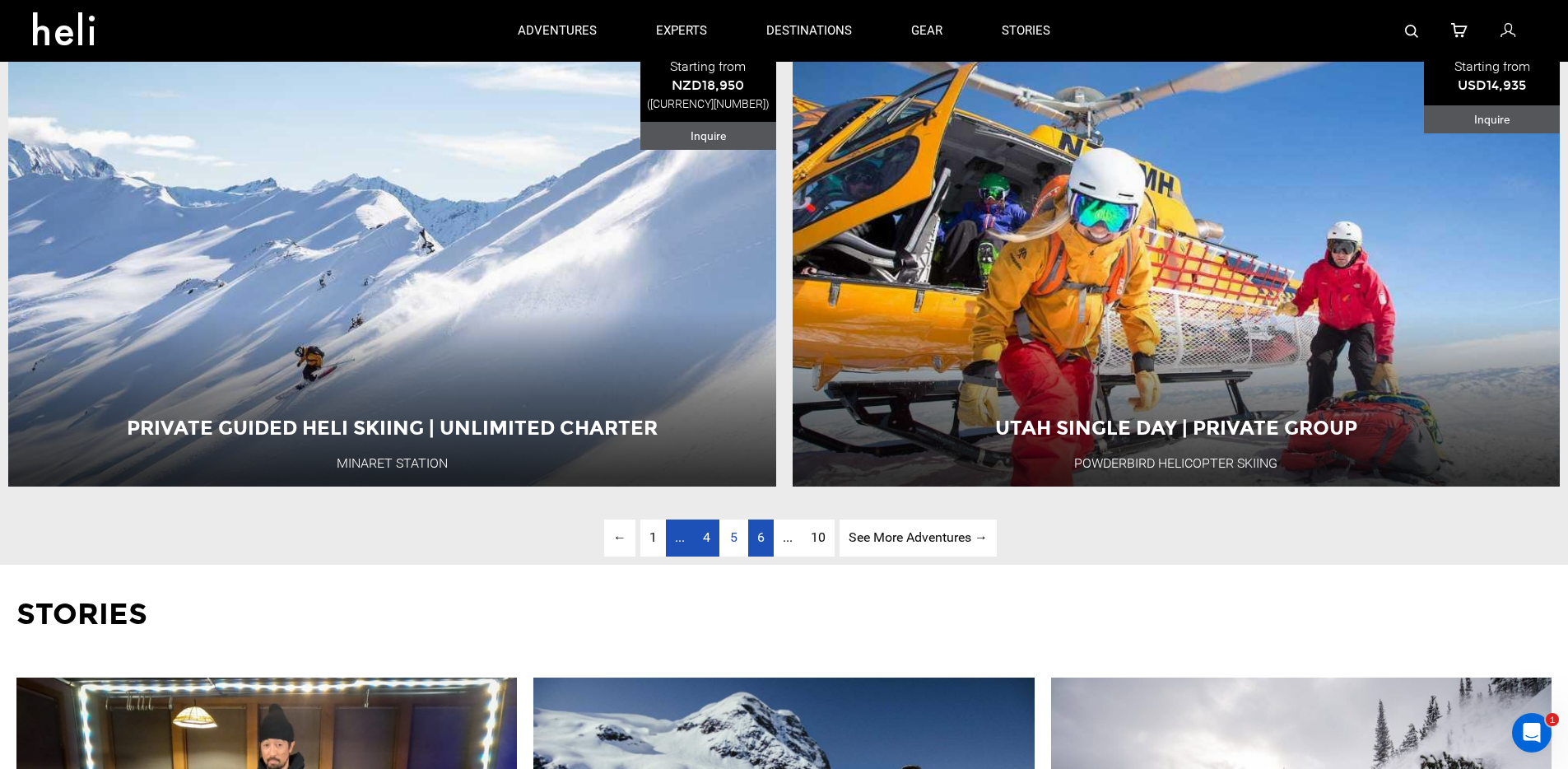 click on "page [NUMBER]" at bounding box center (761, 538) 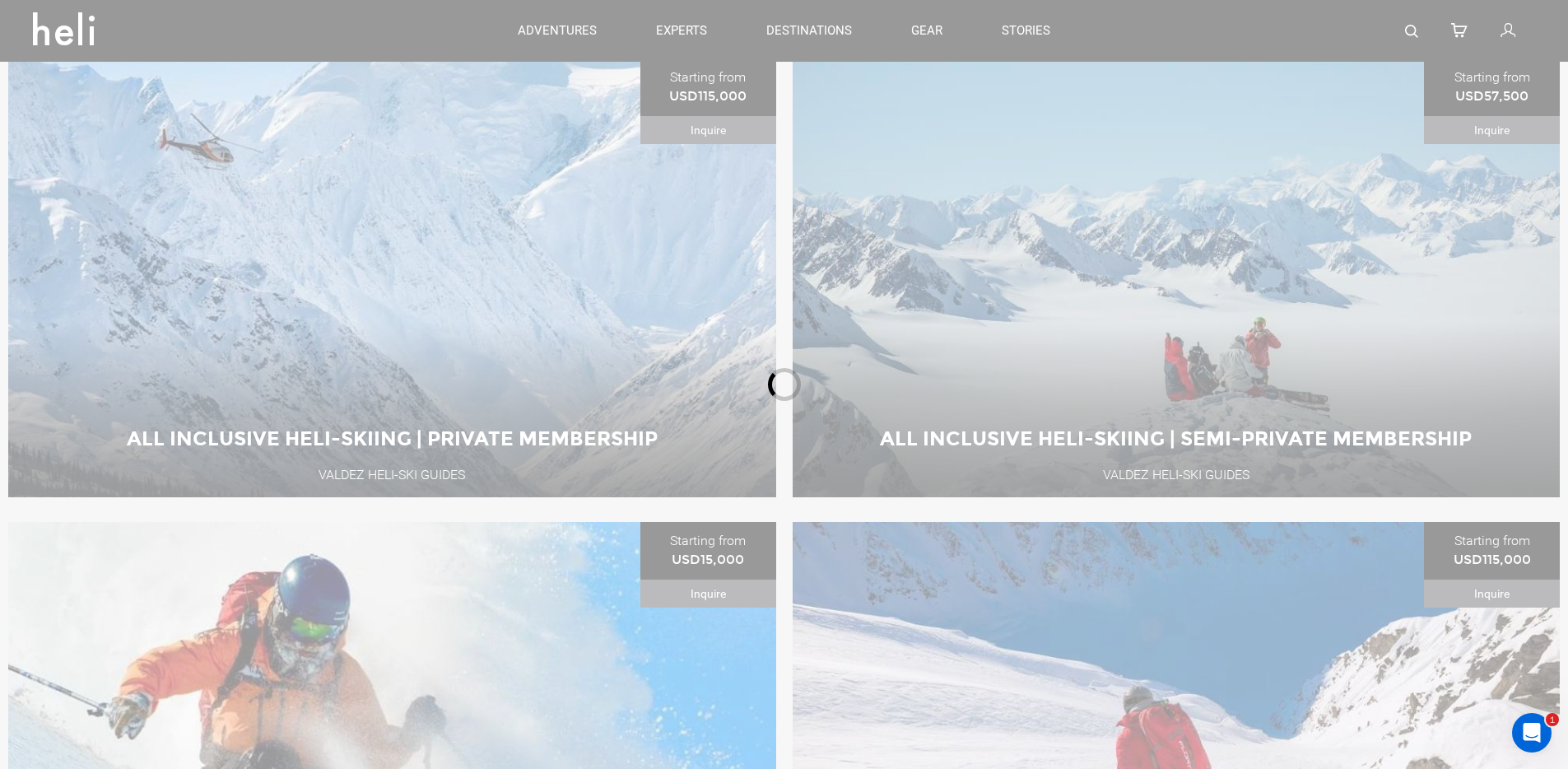 scroll, scrollTop: 720, scrollLeft: 0, axis: vertical 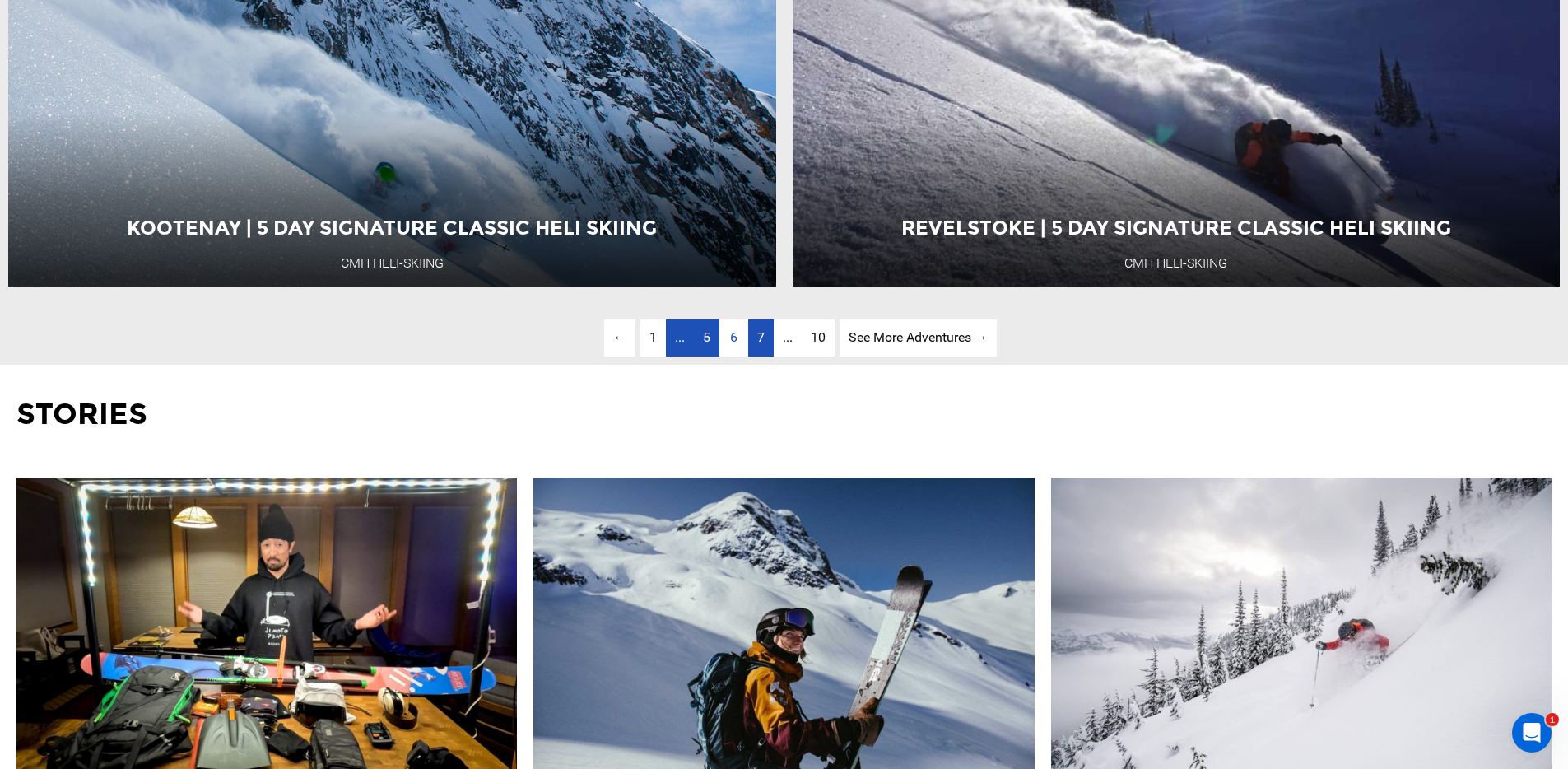 click on "page [NUMBER]" at bounding box center [761, 338] 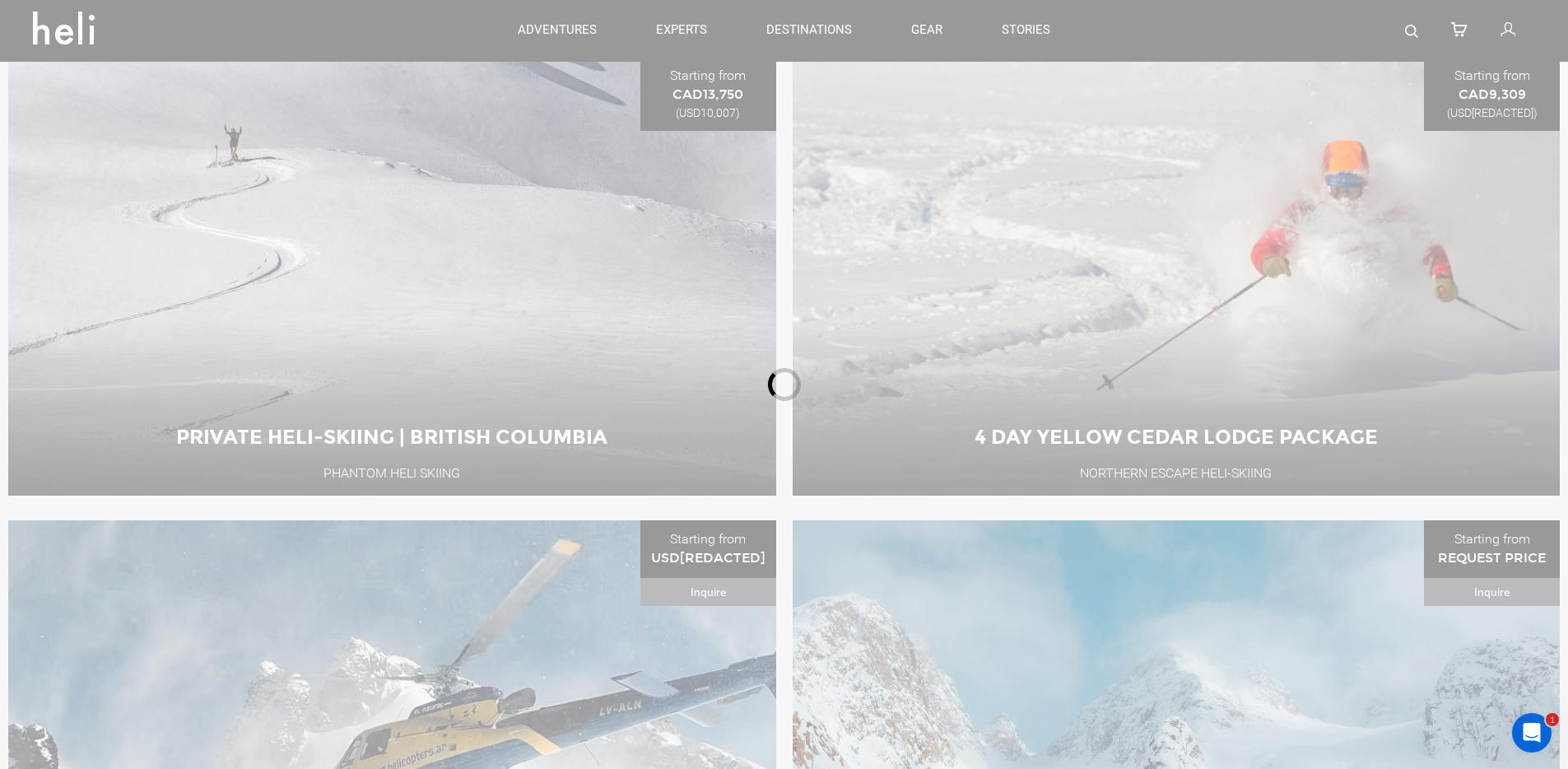 scroll, scrollTop: 720, scrollLeft: 0, axis: vertical 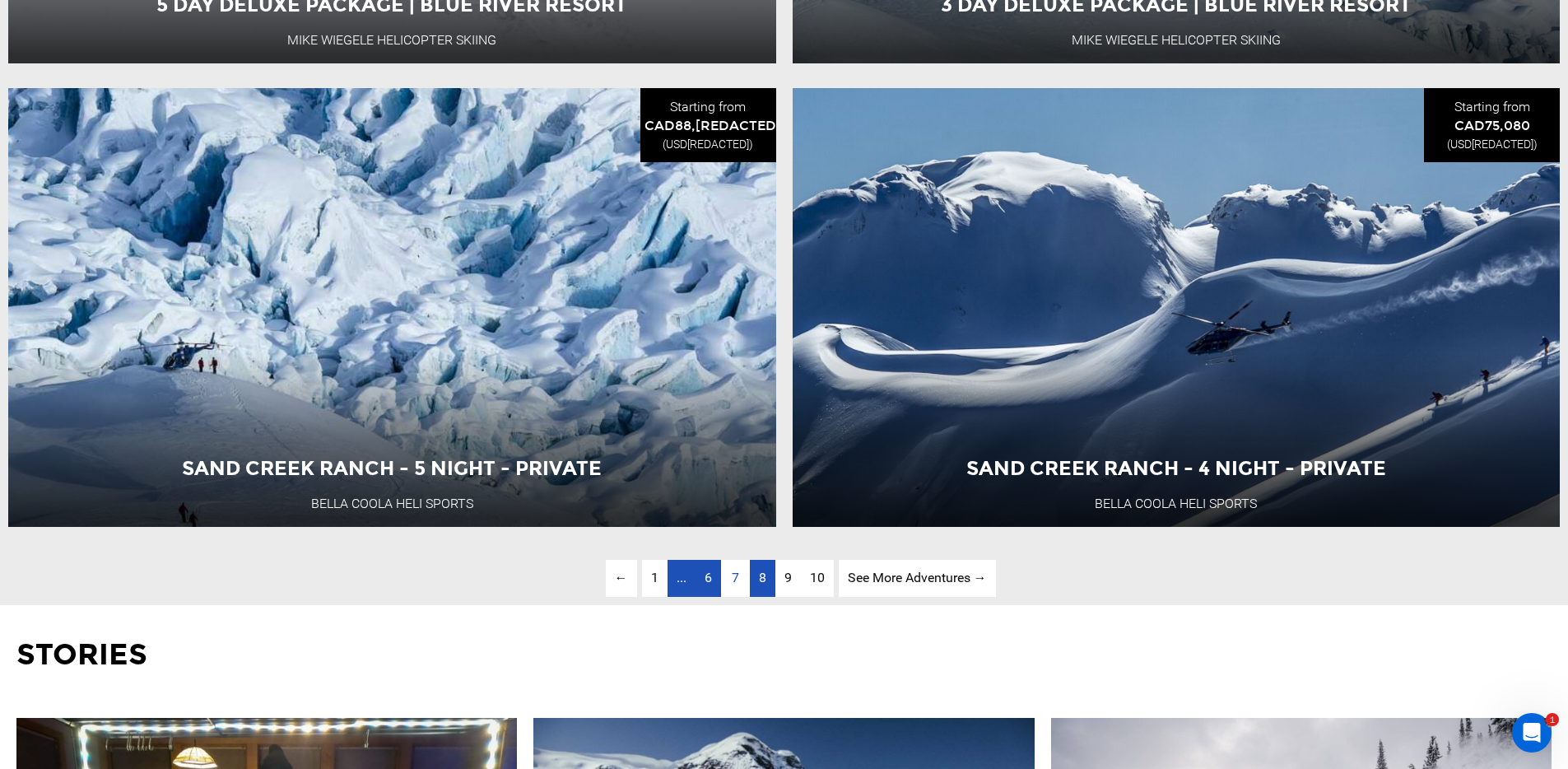 click on "page [NUMBER]" at bounding box center (762, 578) 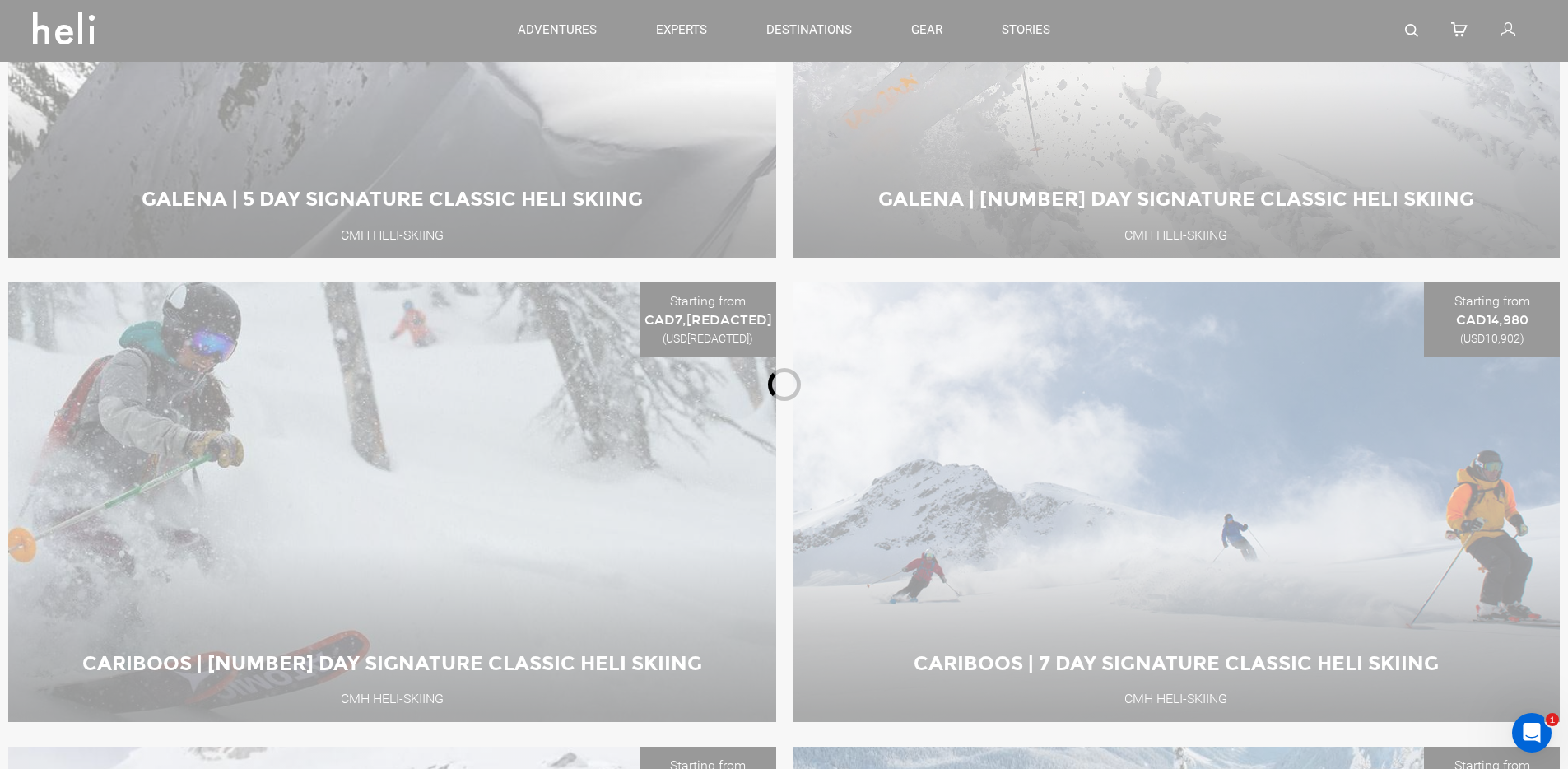 scroll, scrollTop: 720, scrollLeft: 0, axis: vertical 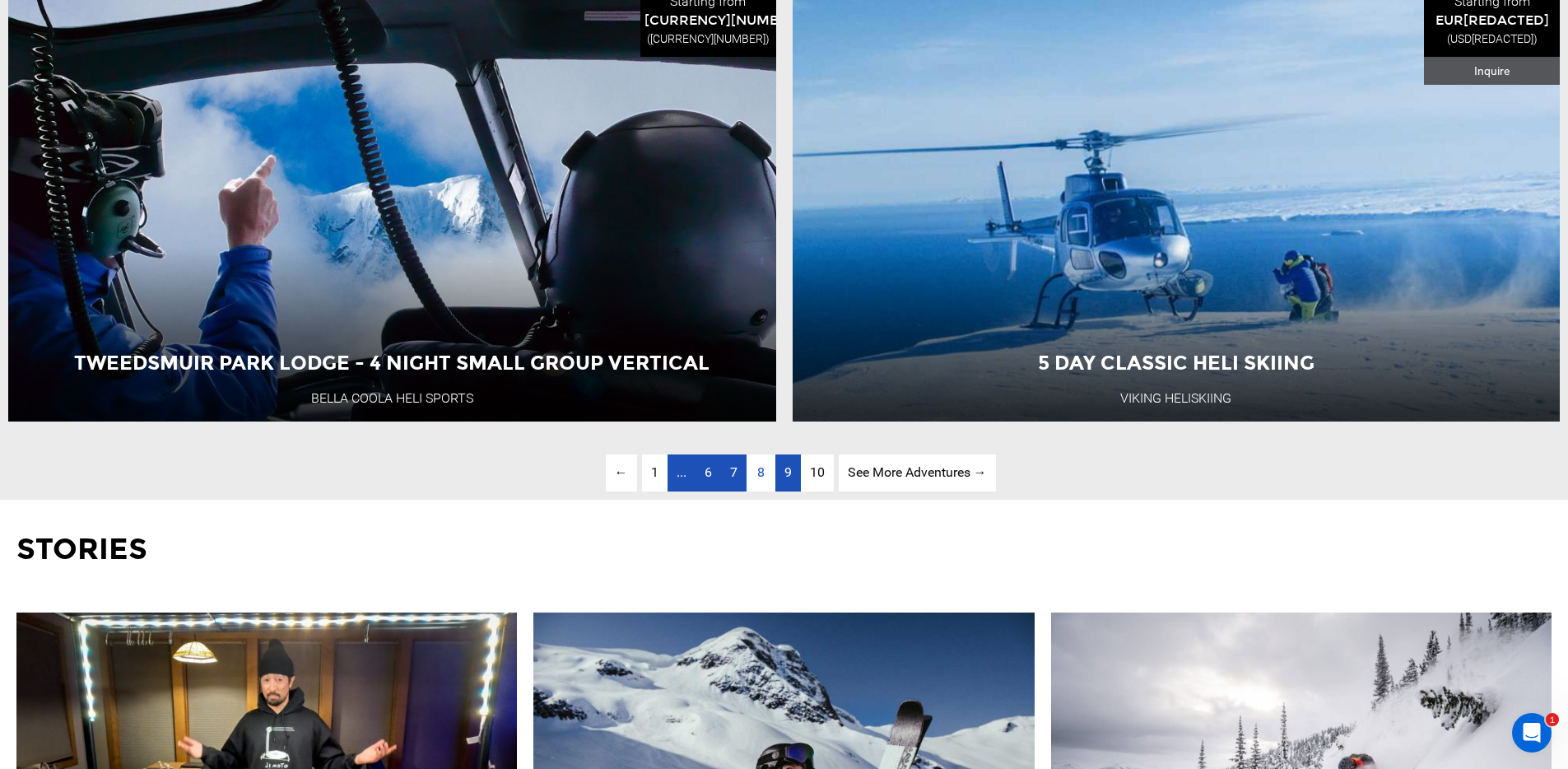 click on "page [NUMBER]" at bounding box center (788, 473) 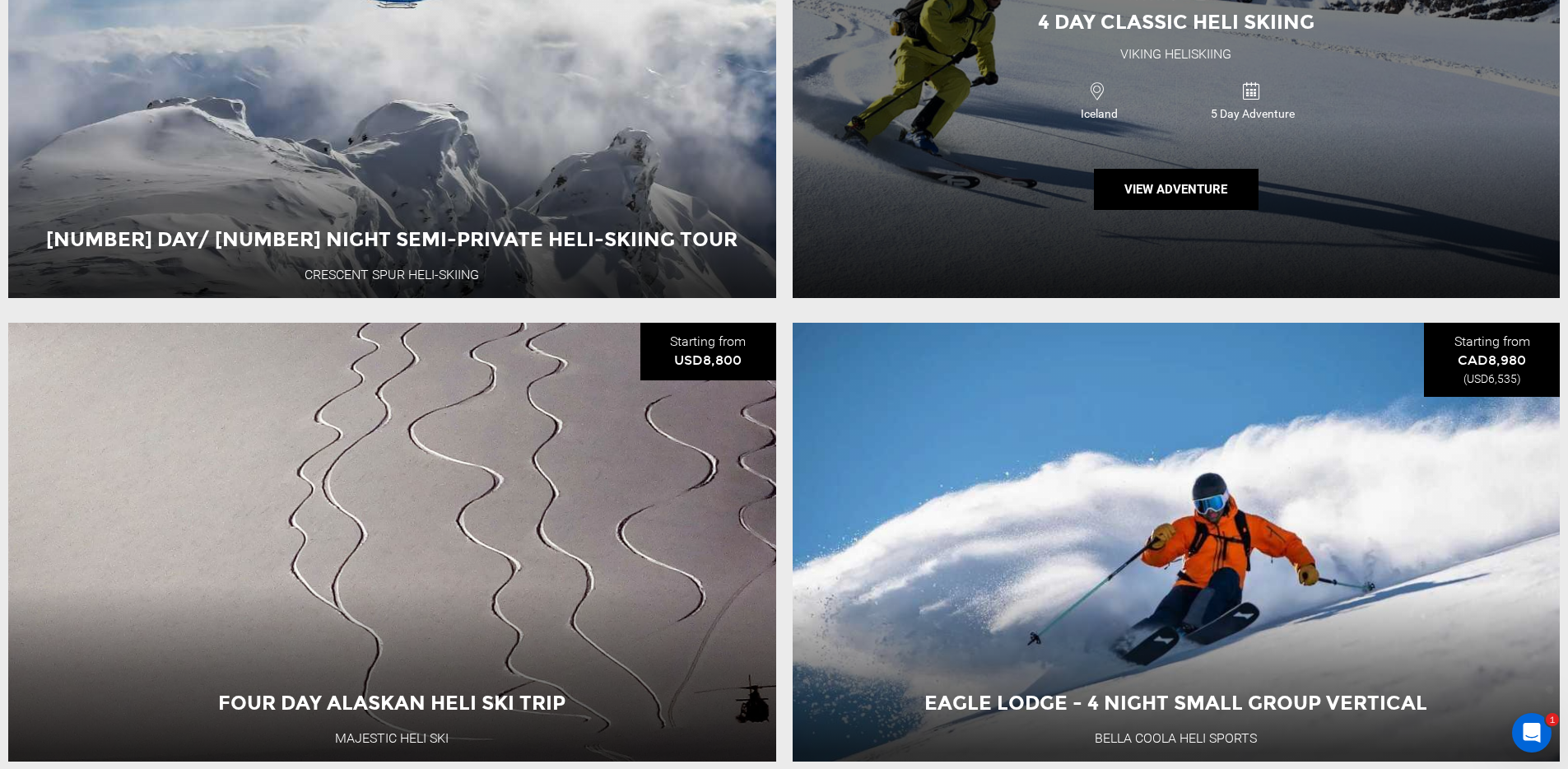 scroll, scrollTop: 5376, scrollLeft: 0, axis: vertical 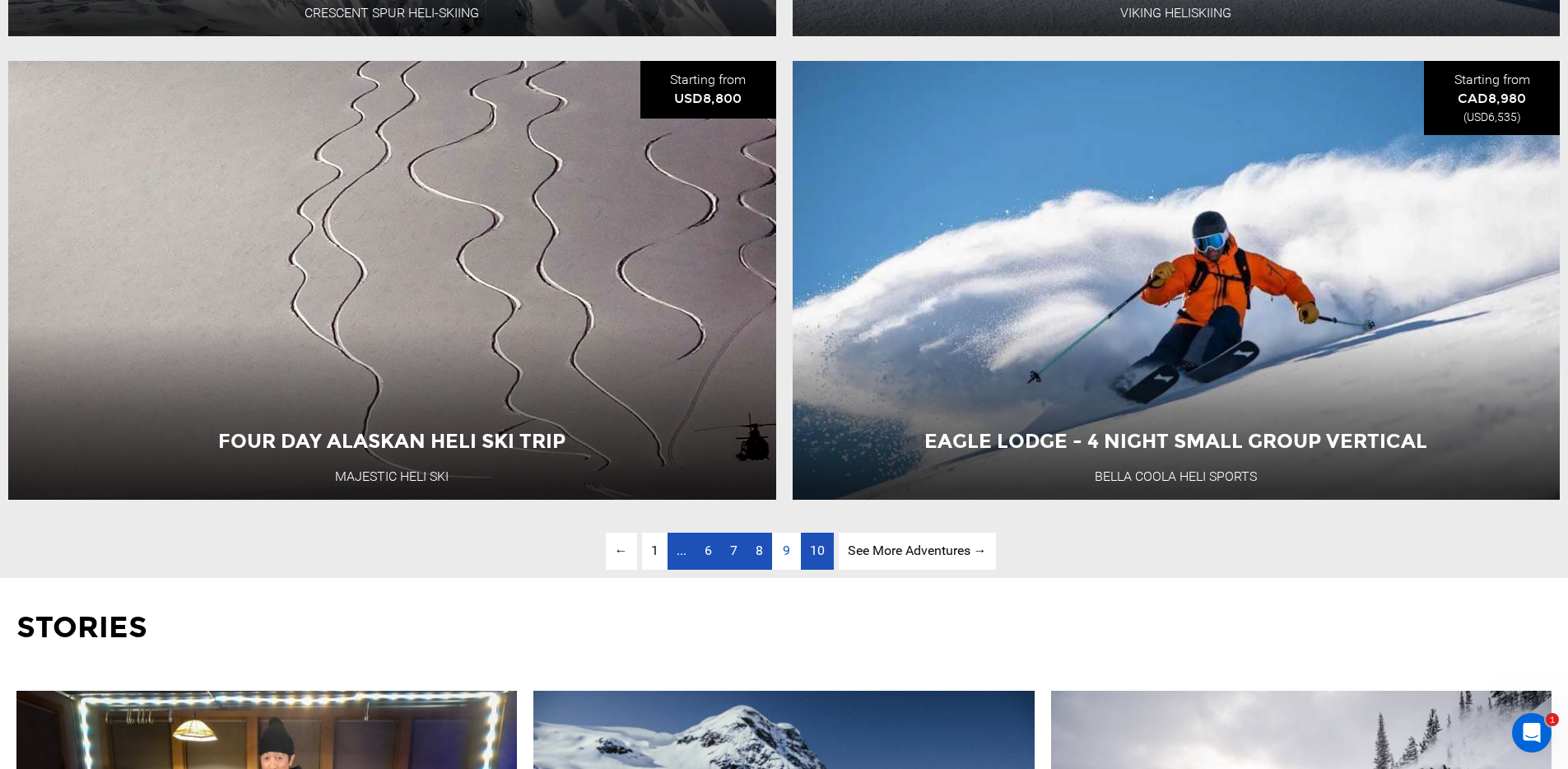 click on "page  10" at bounding box center (817, 551) 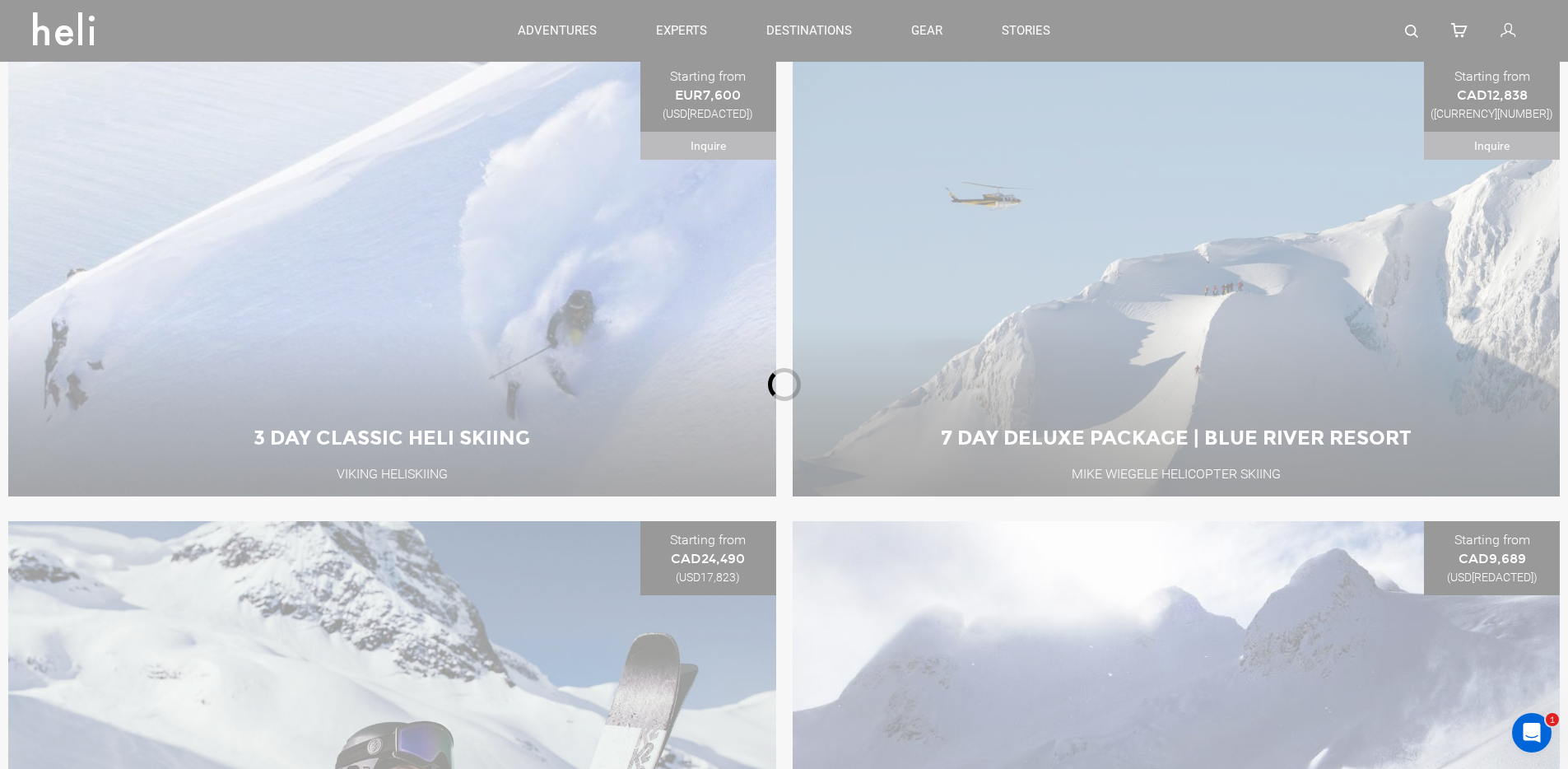 scroll, scrollTop: 720, scrollLeft: 0, axis: vertical 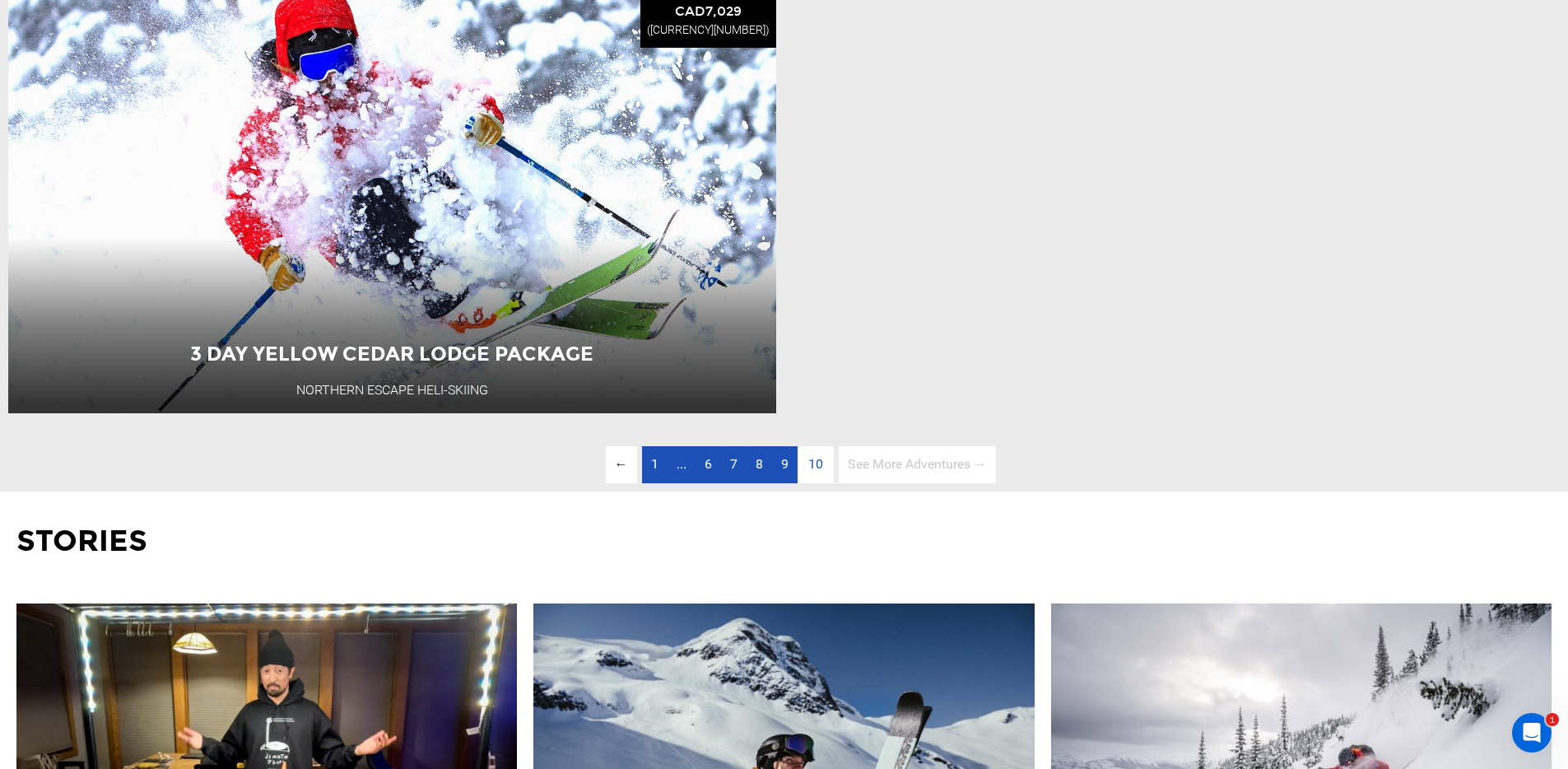 click on "page  1" at bounding box center [654, 464] 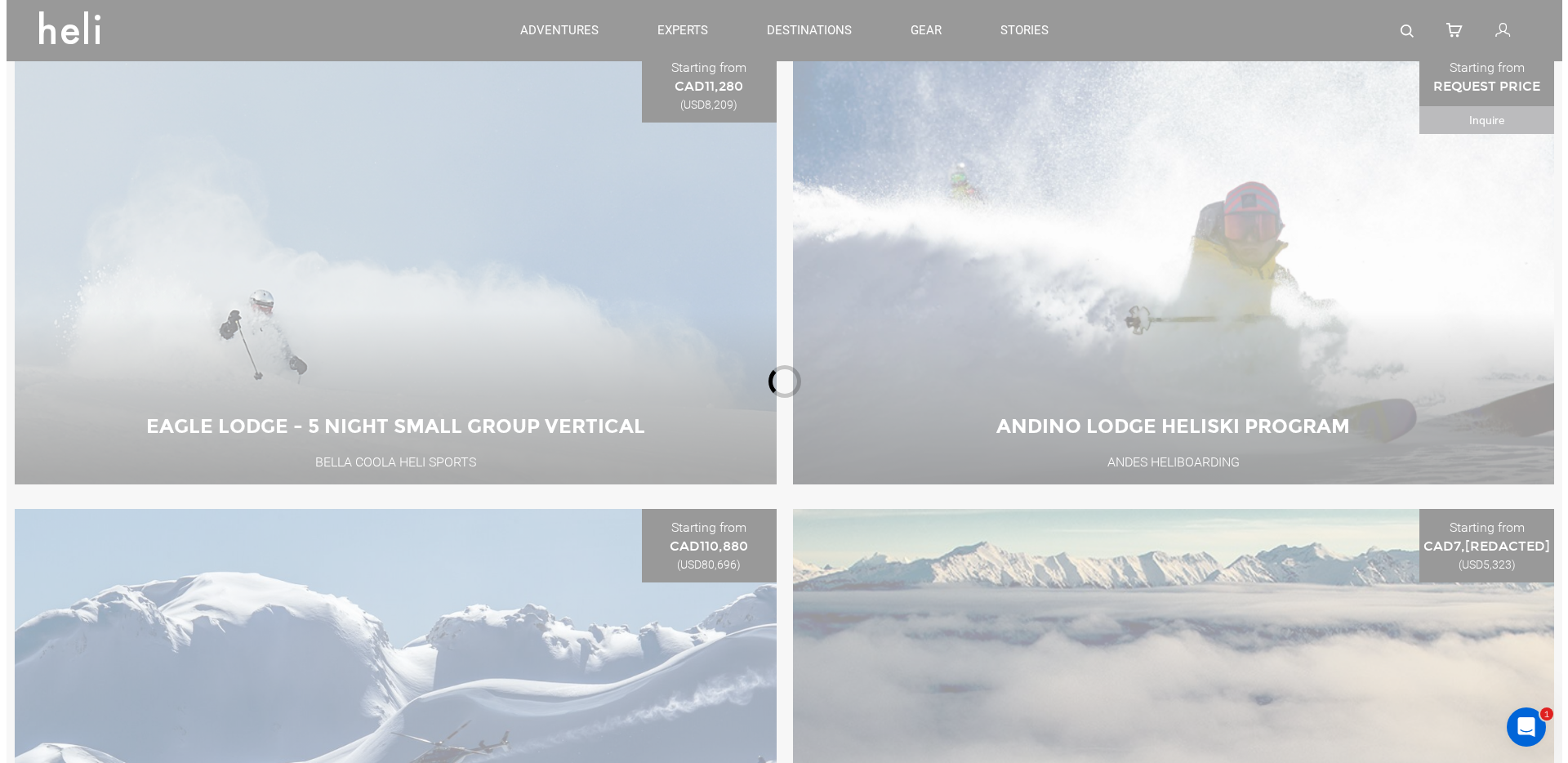 scroll, scrollTop: 715, scrollLeft: 0, axis: vertical 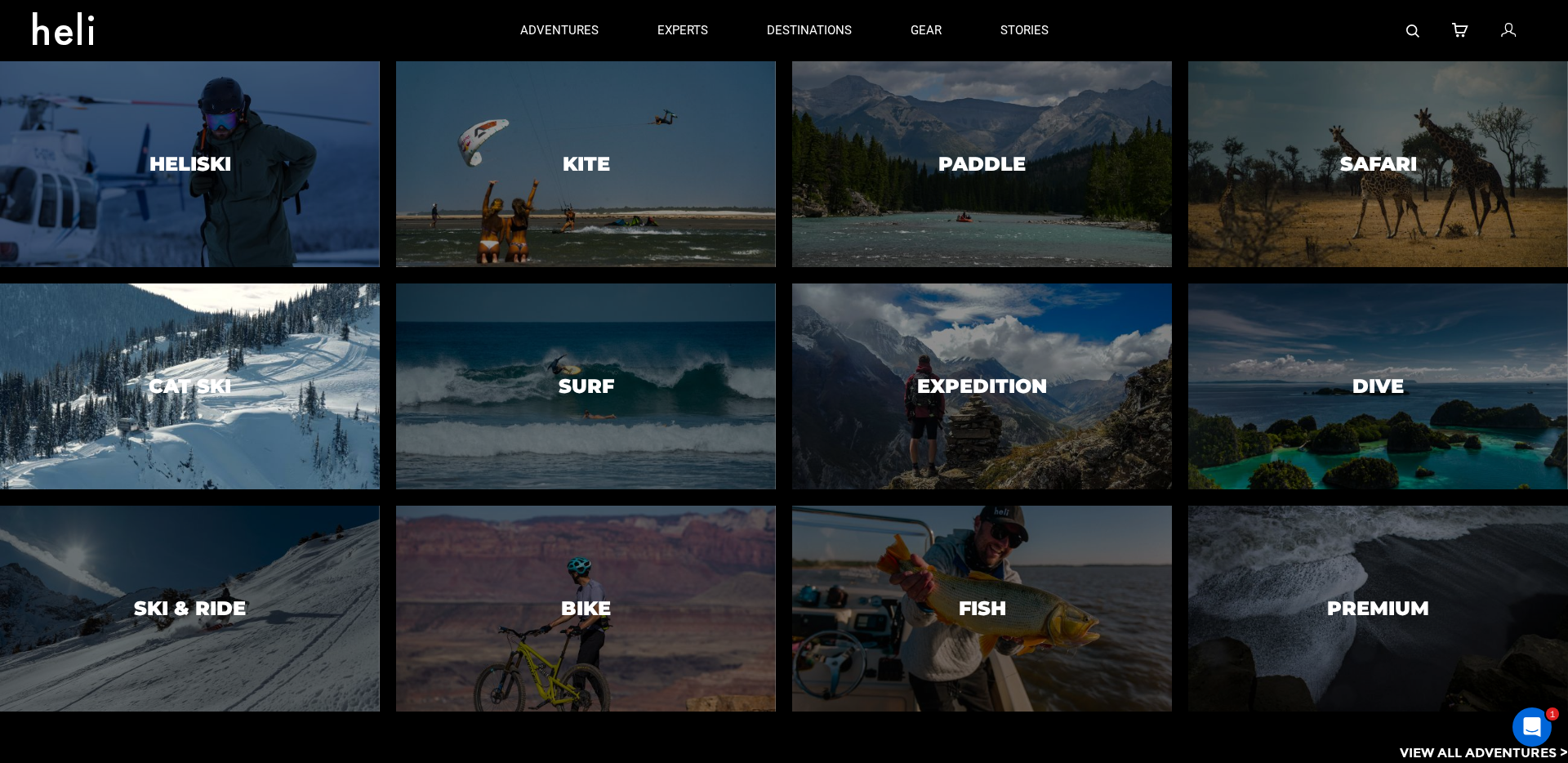click at bounding box center (189, 386) 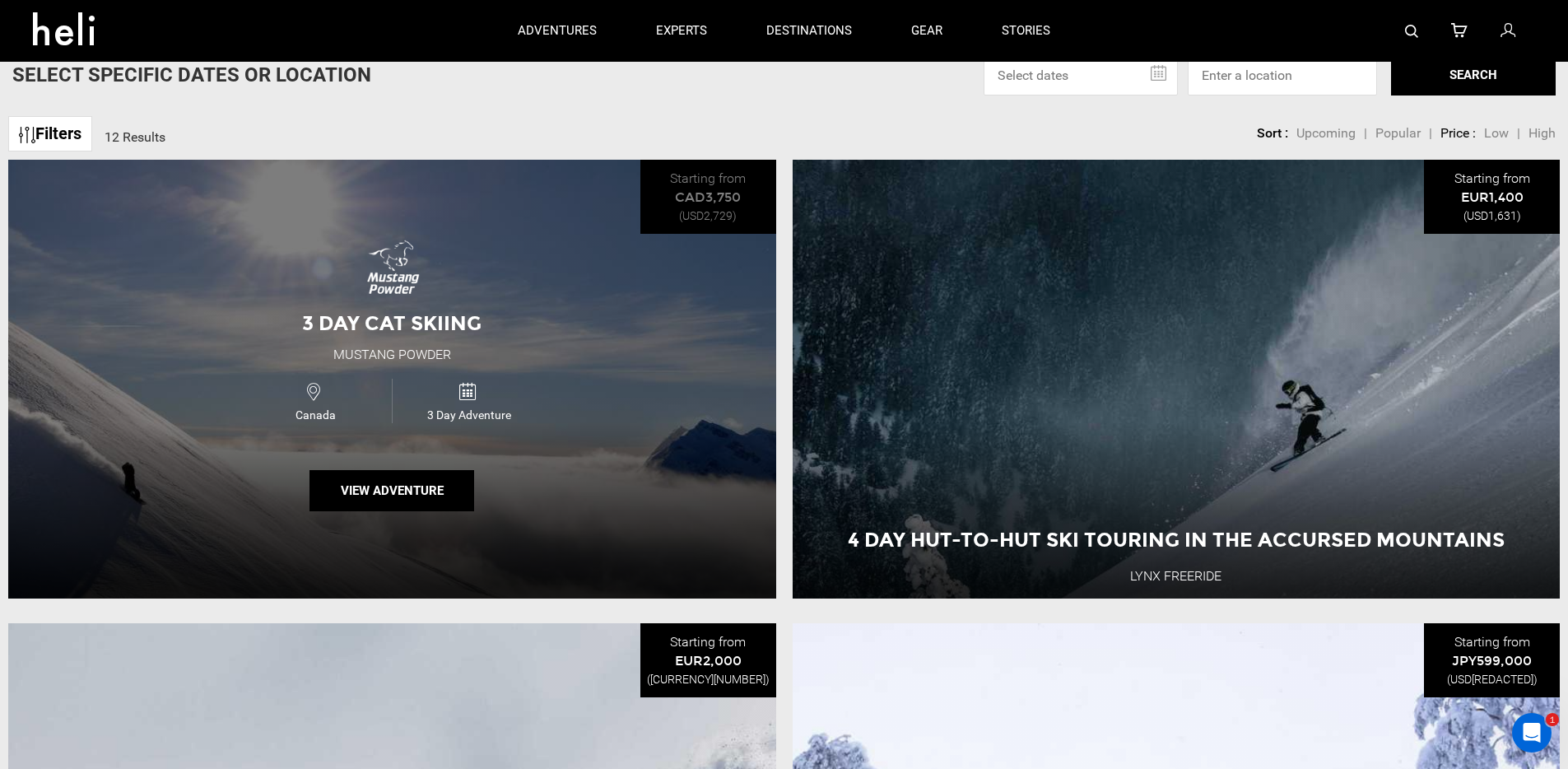 scroll, scrollTop: 619, scrollLeft: 0, axis: vertical 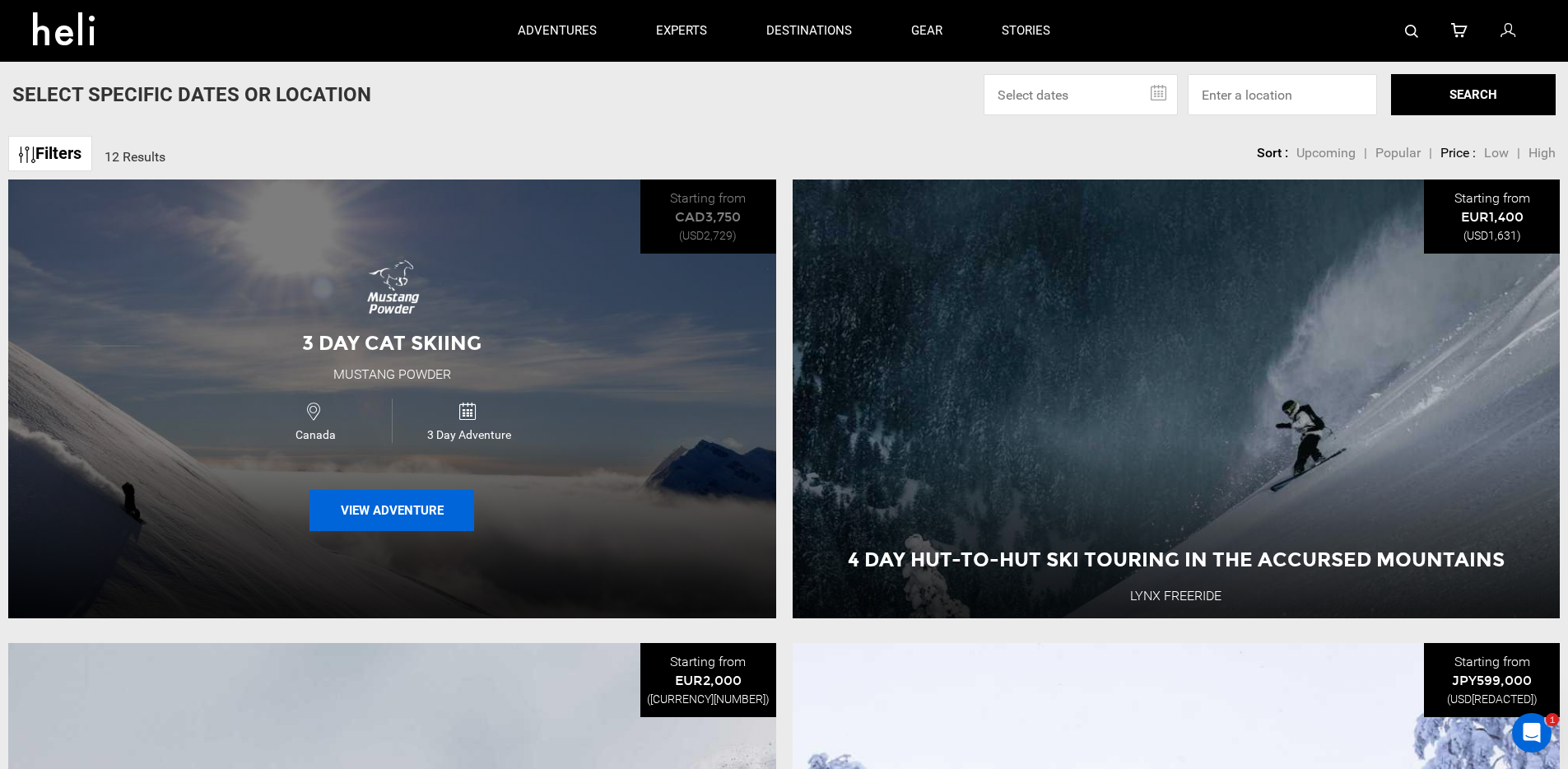 click on "View Adventure" at bounding box center (392, 510) 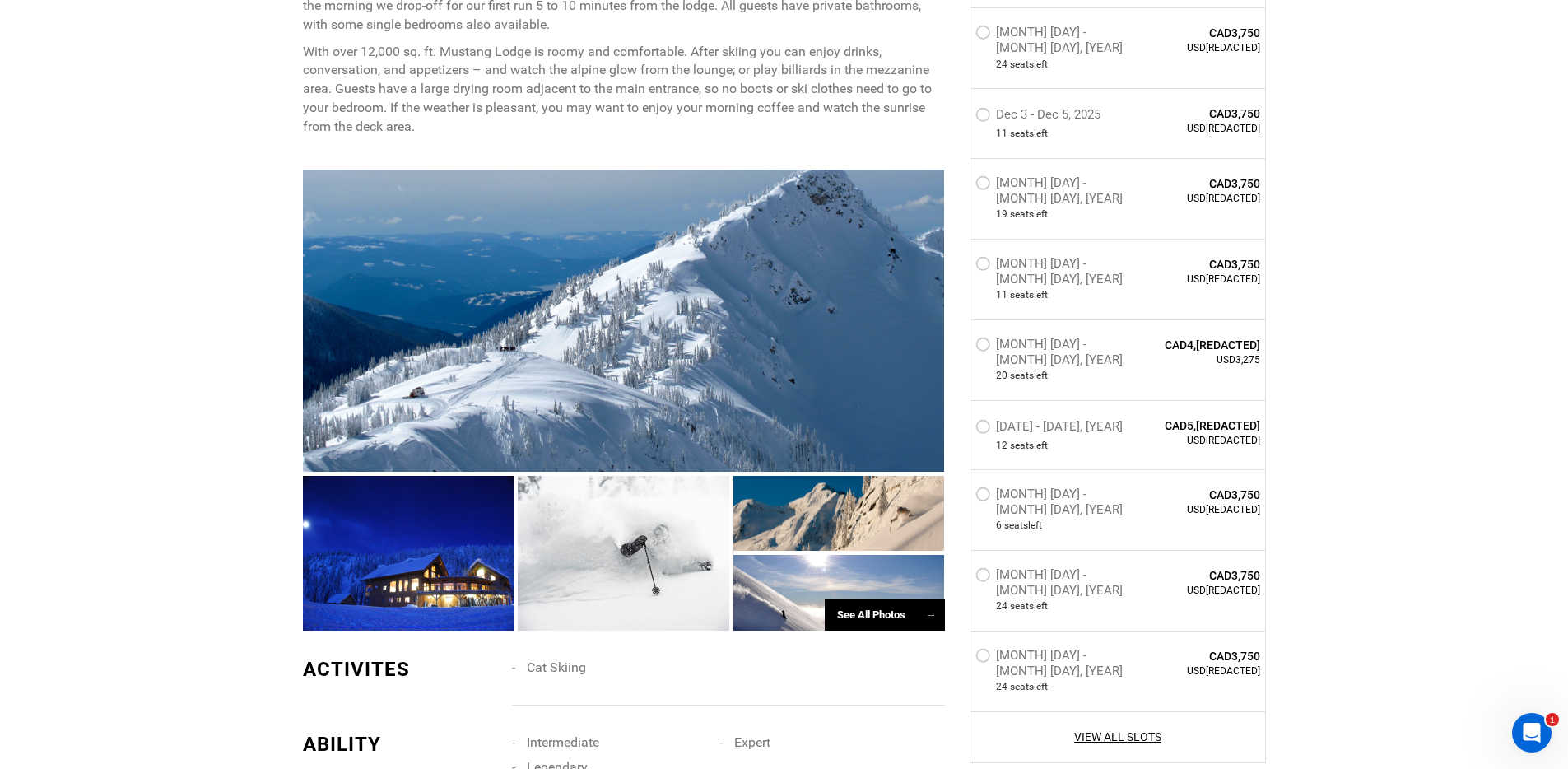 scroll, scrollTop: 1051, scrollLeft: 0, axis: vertical 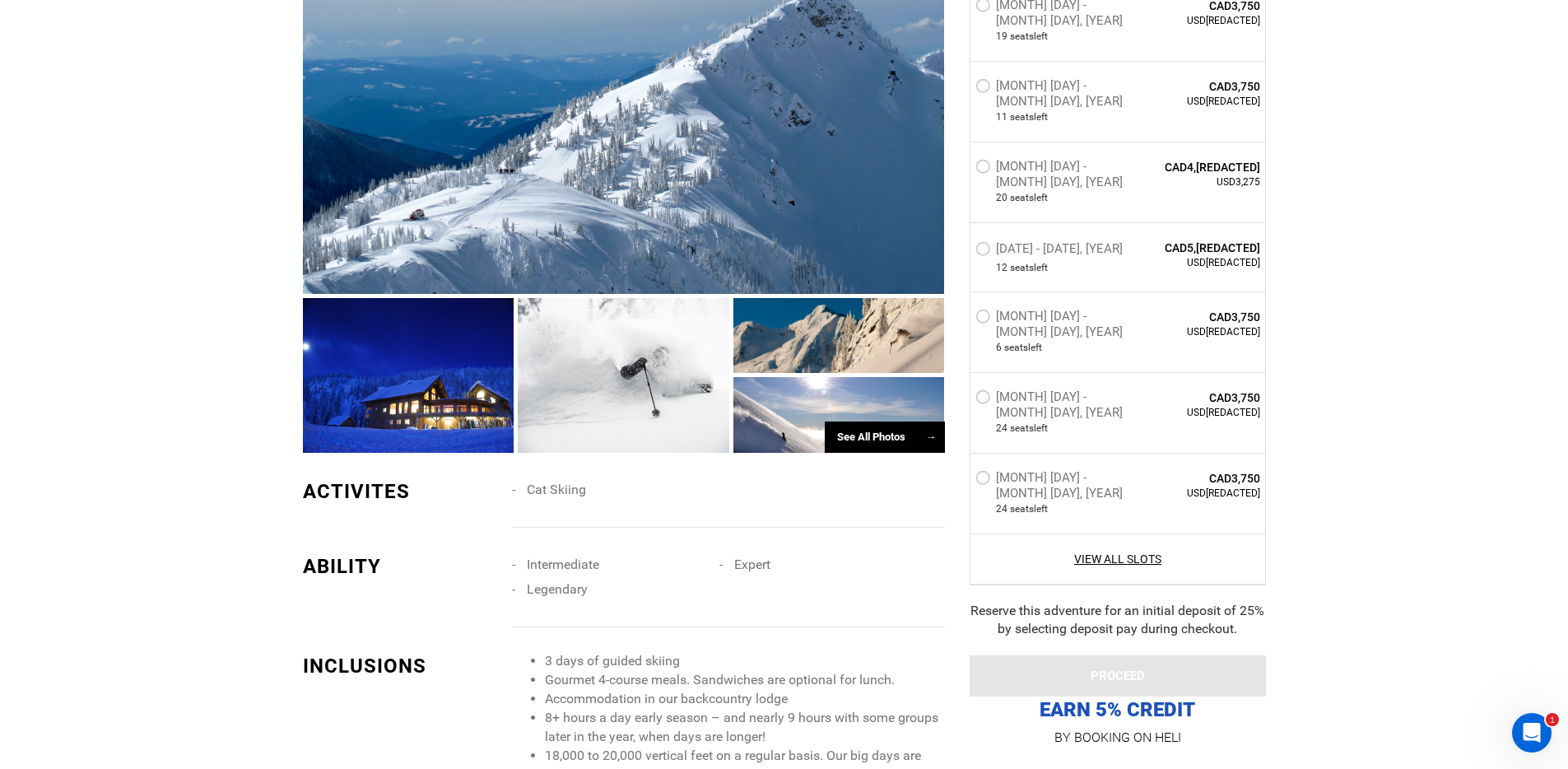 click at bounding box center (408, 375) 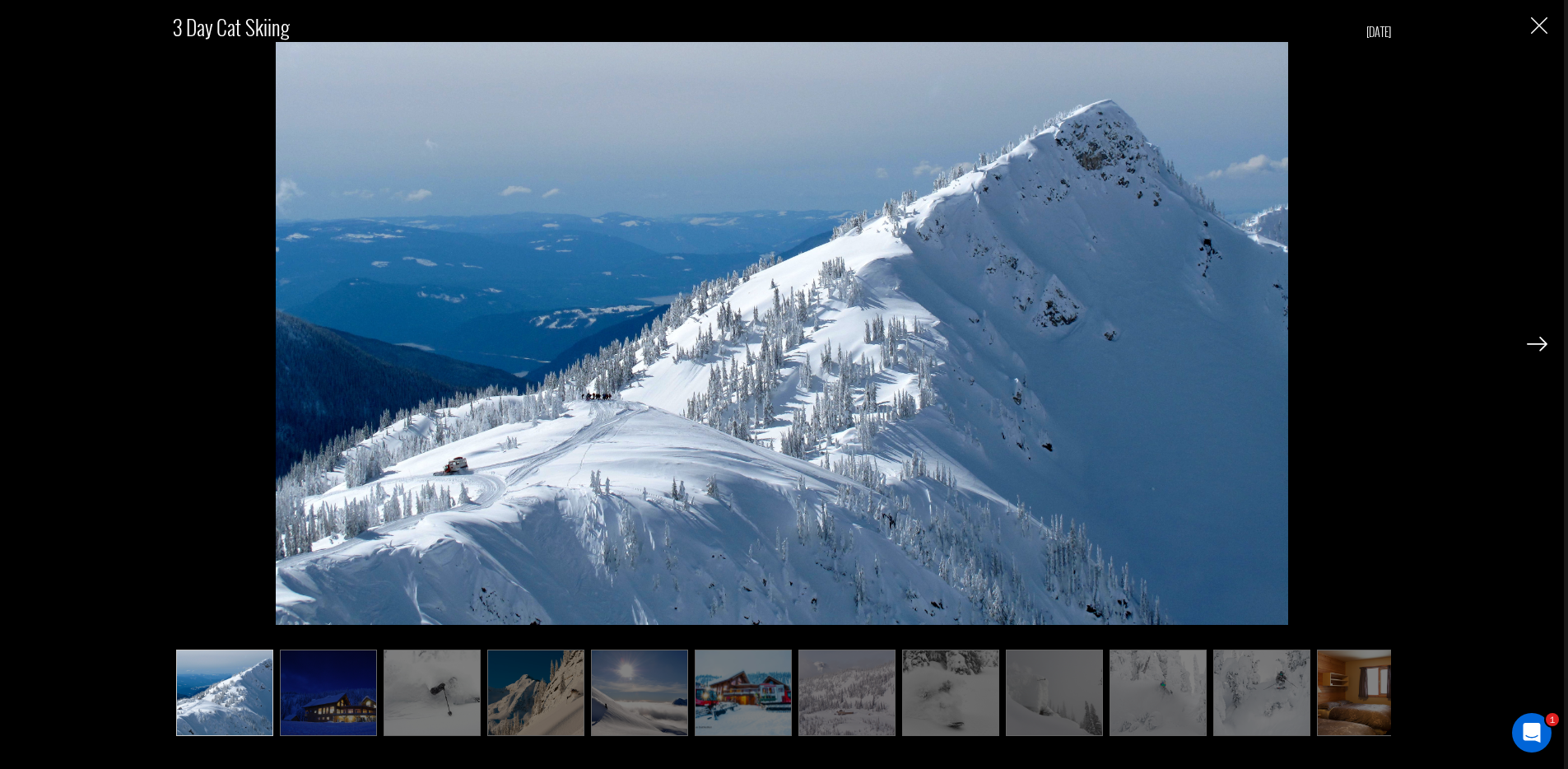 click at bounding box center (328, 692) 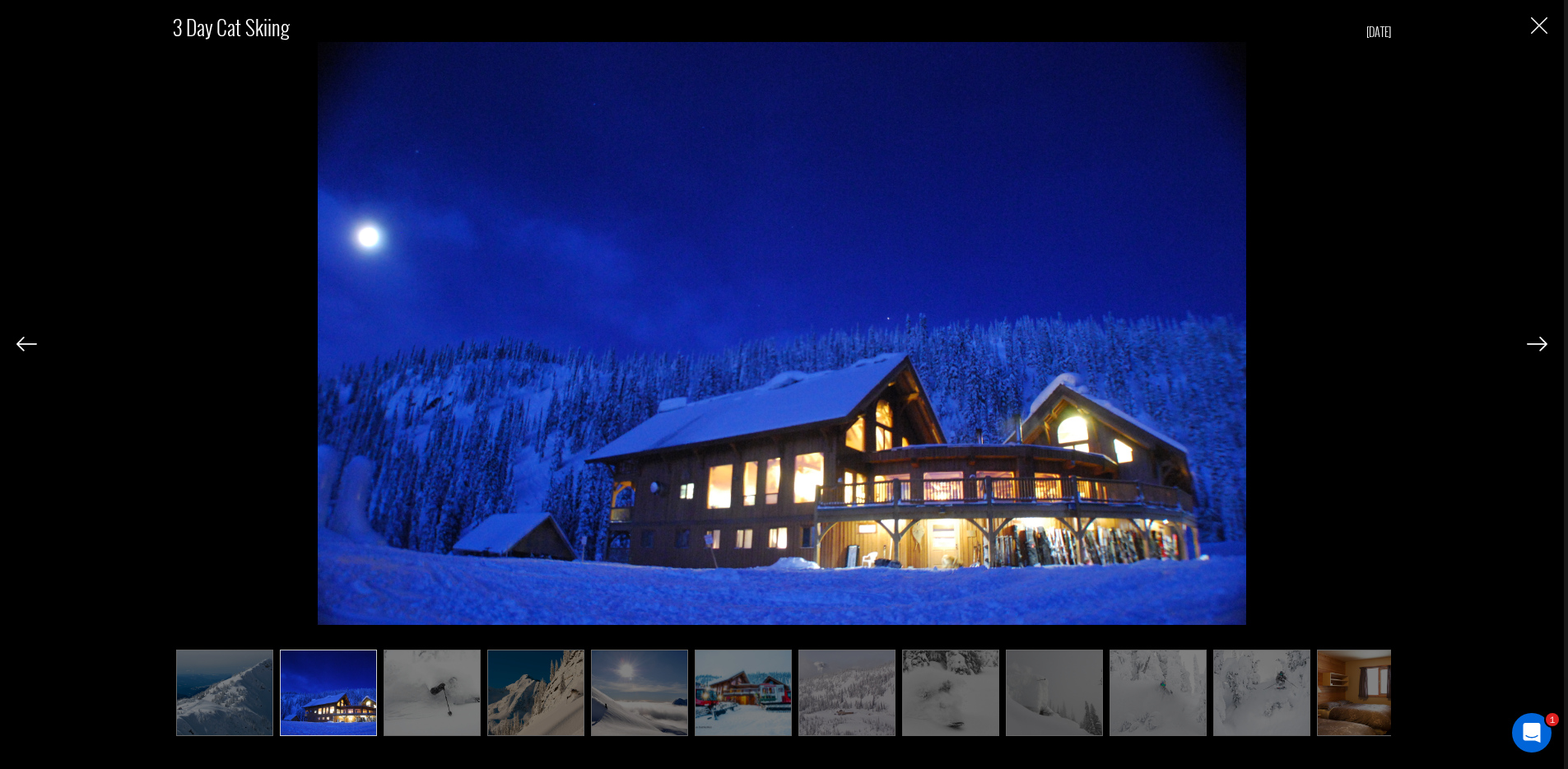 click at bounding box center [432, 692] 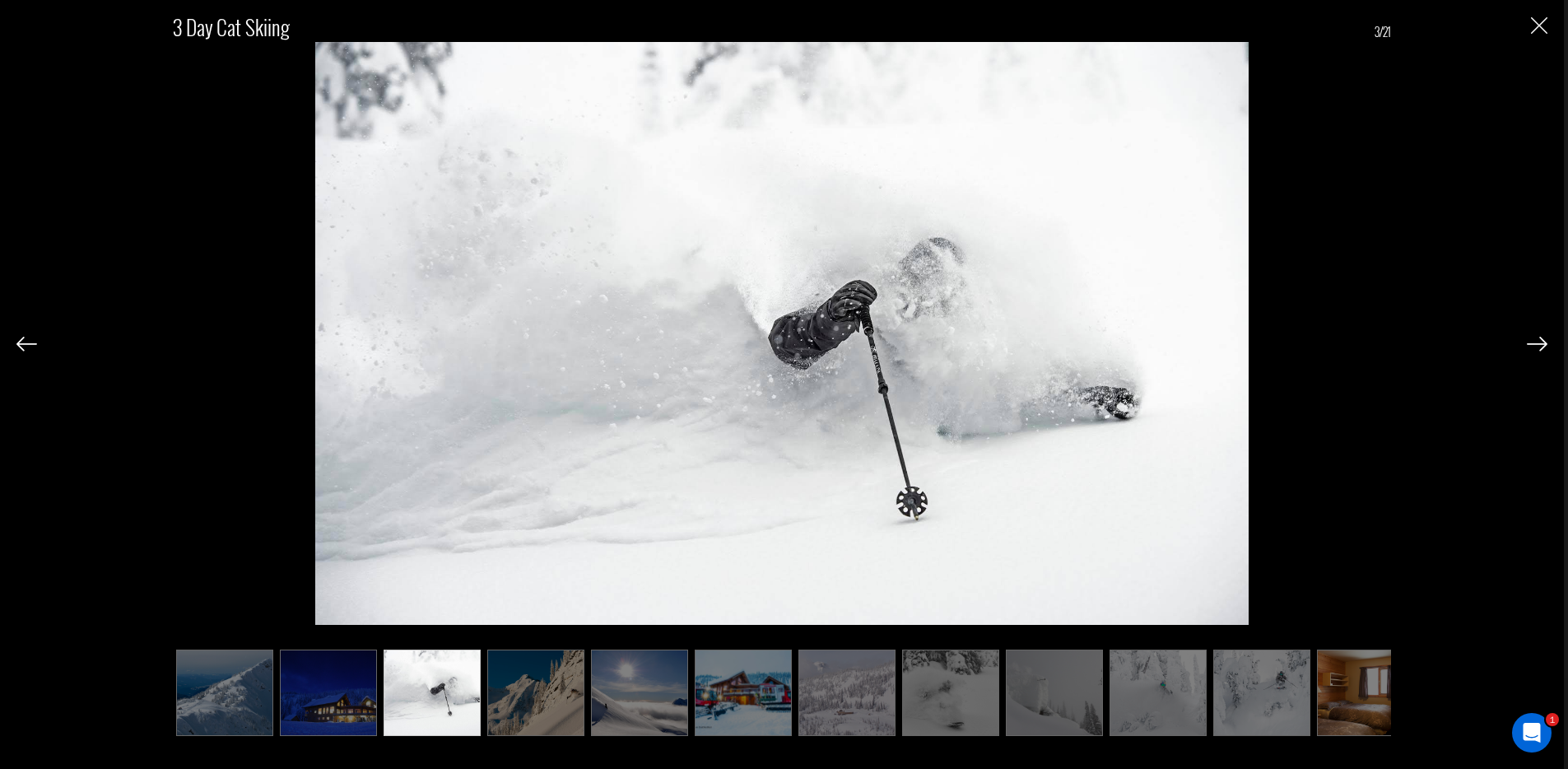 click at bounding box center [536, 692] 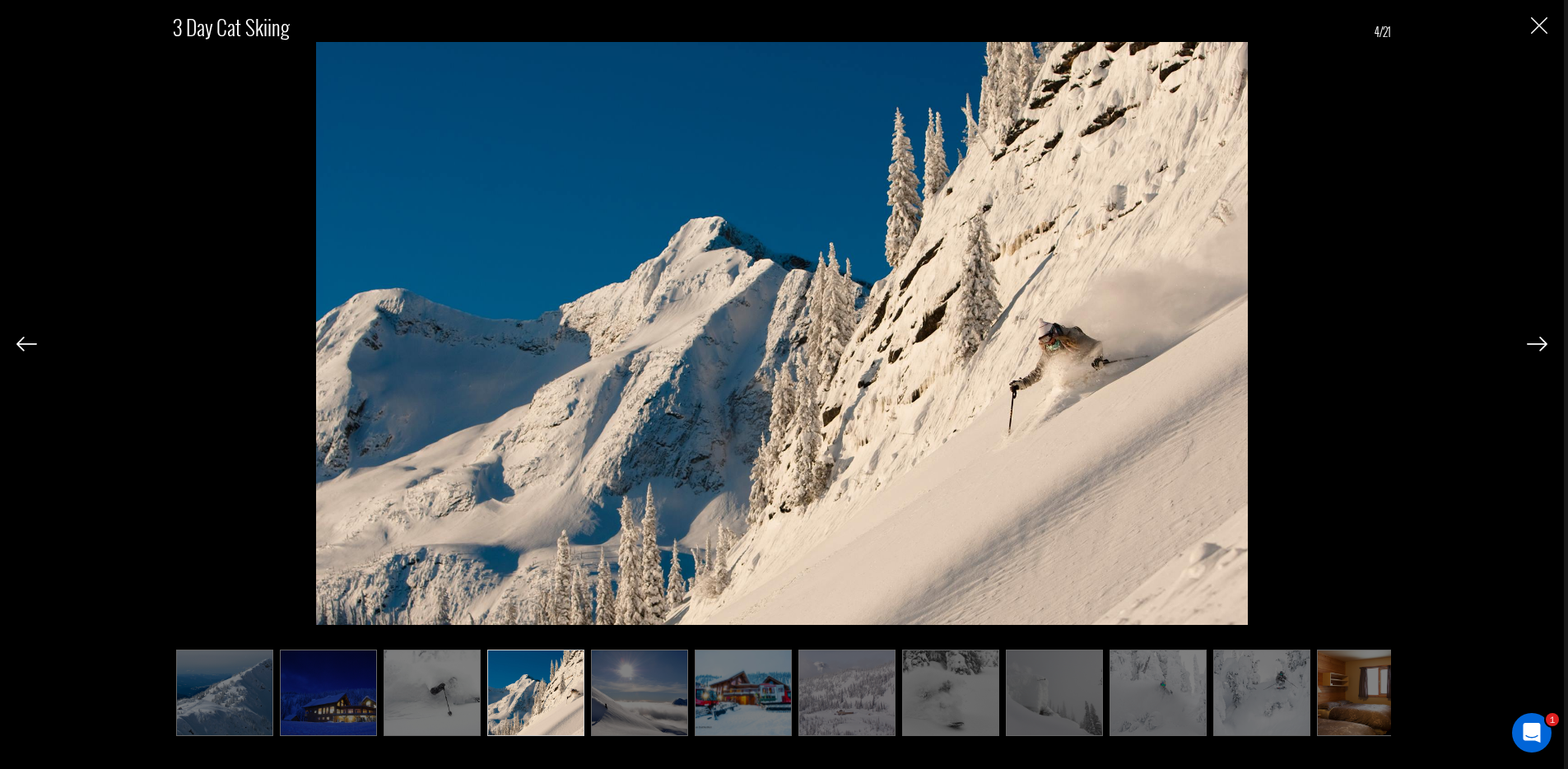 click at bounding box center [640, 692] 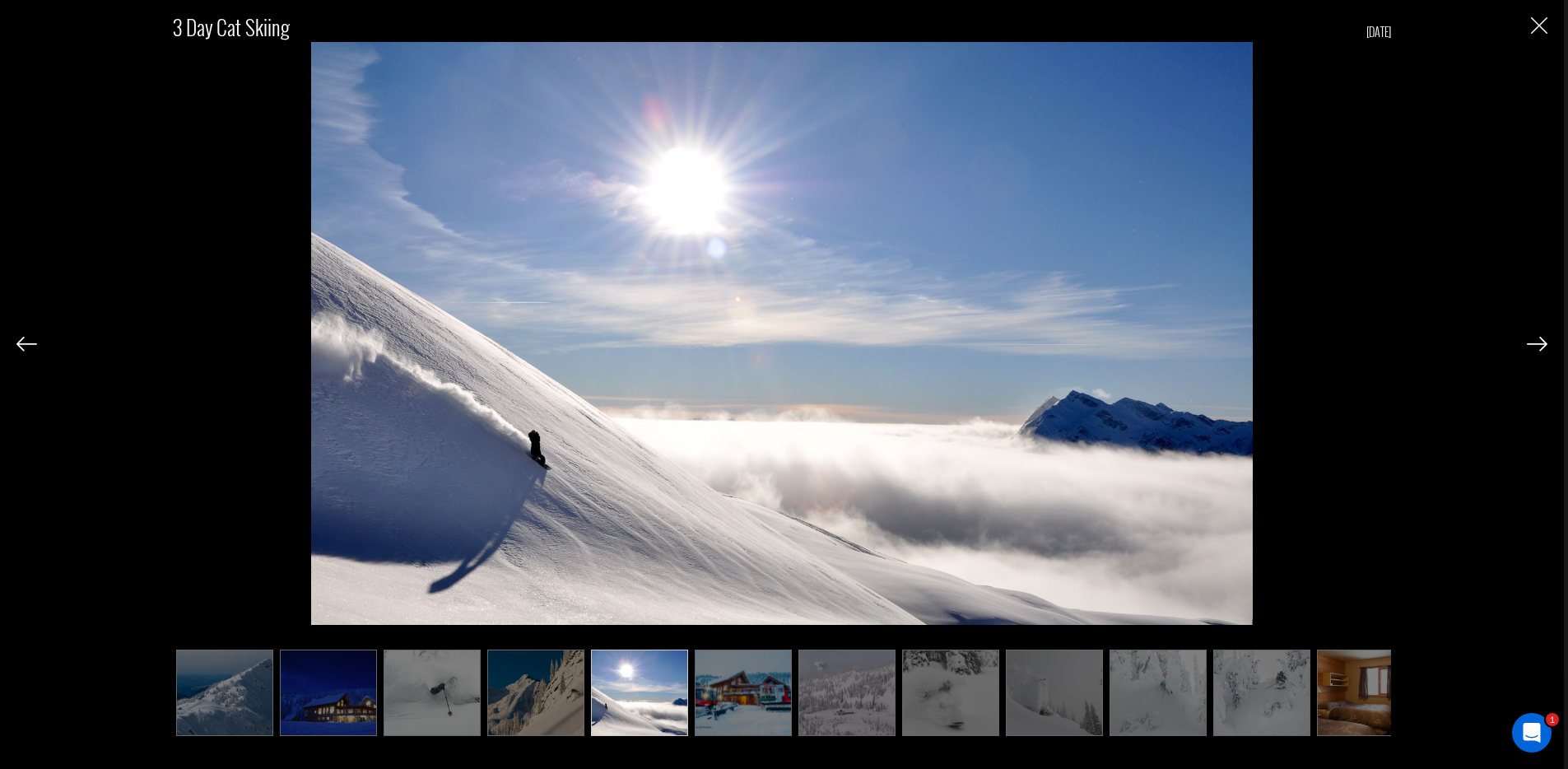 click at bounding box center (743, 692) 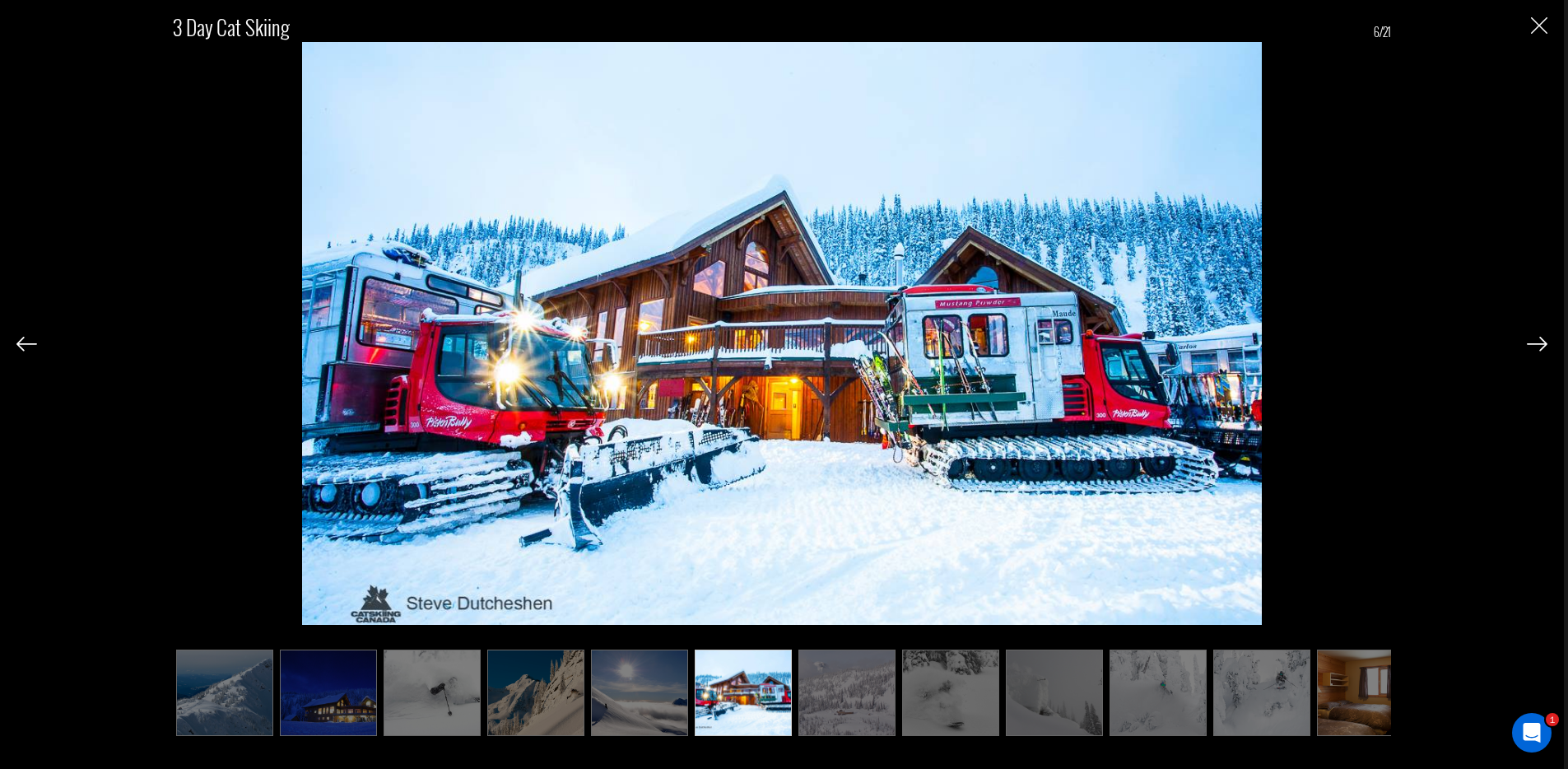 click at bounding box center [847, 692] 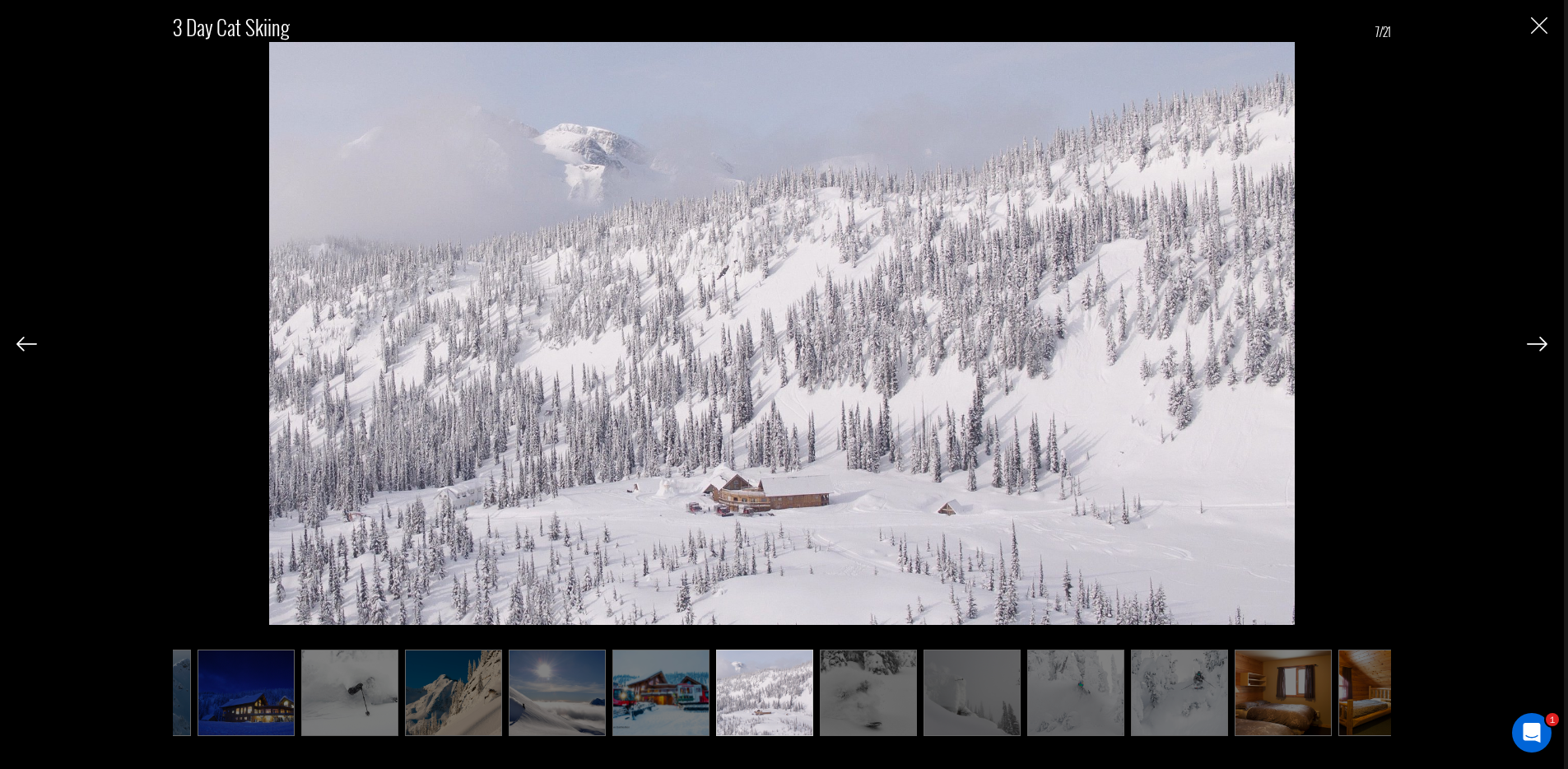 click at bounding box center [868, 692] 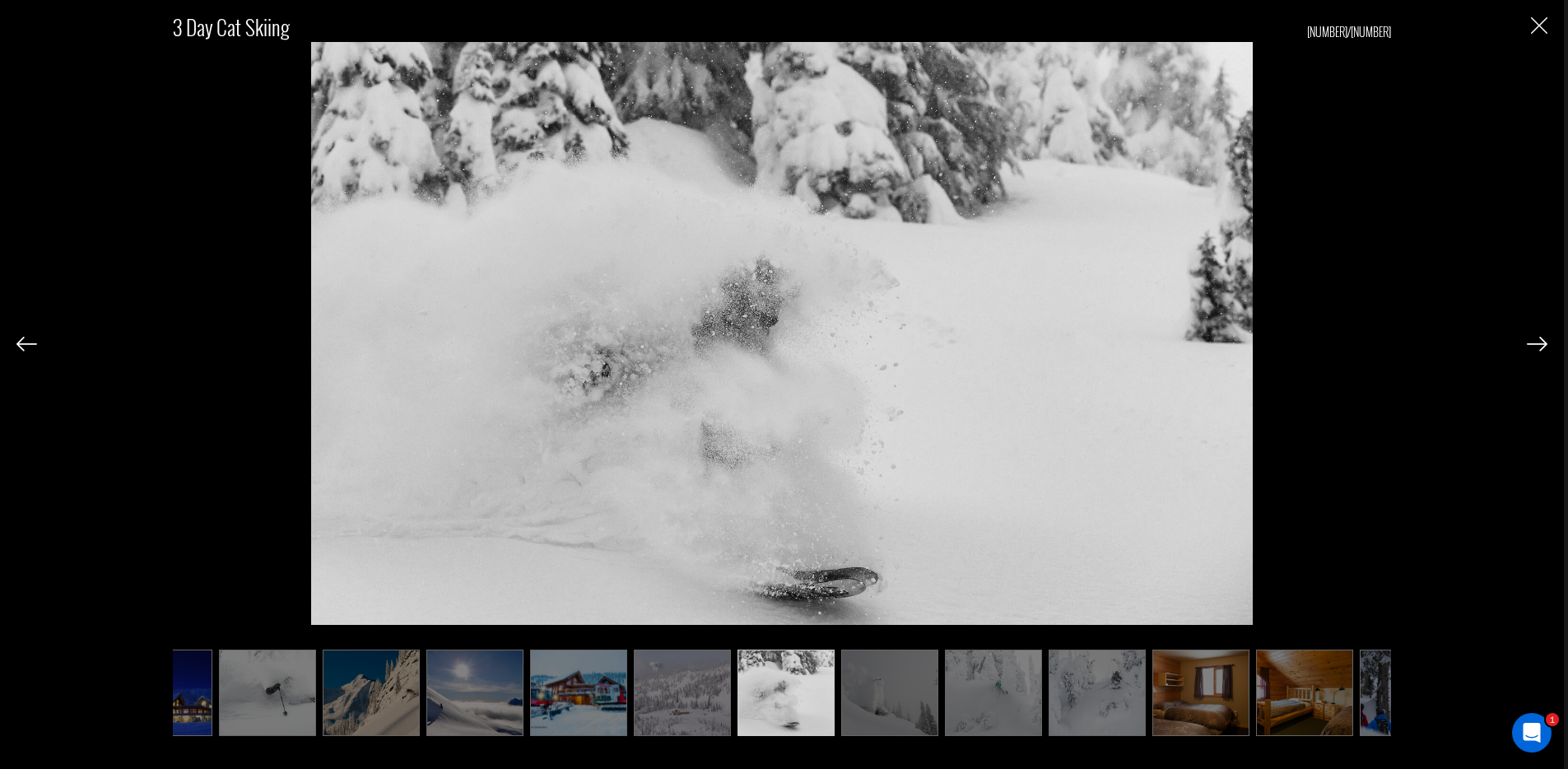 click at bounding box center (890, 692) 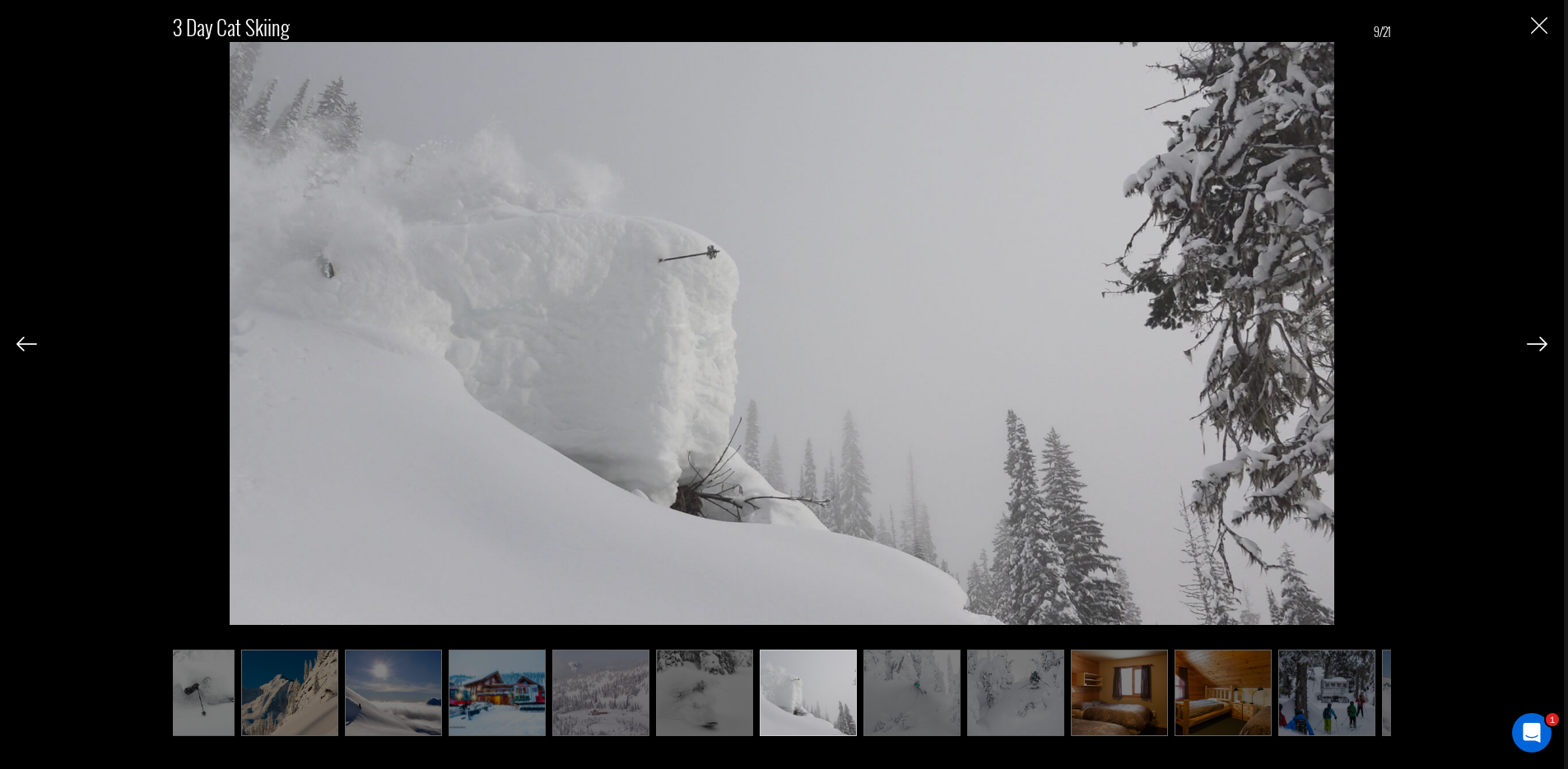 click at bounding box center [912, 692] 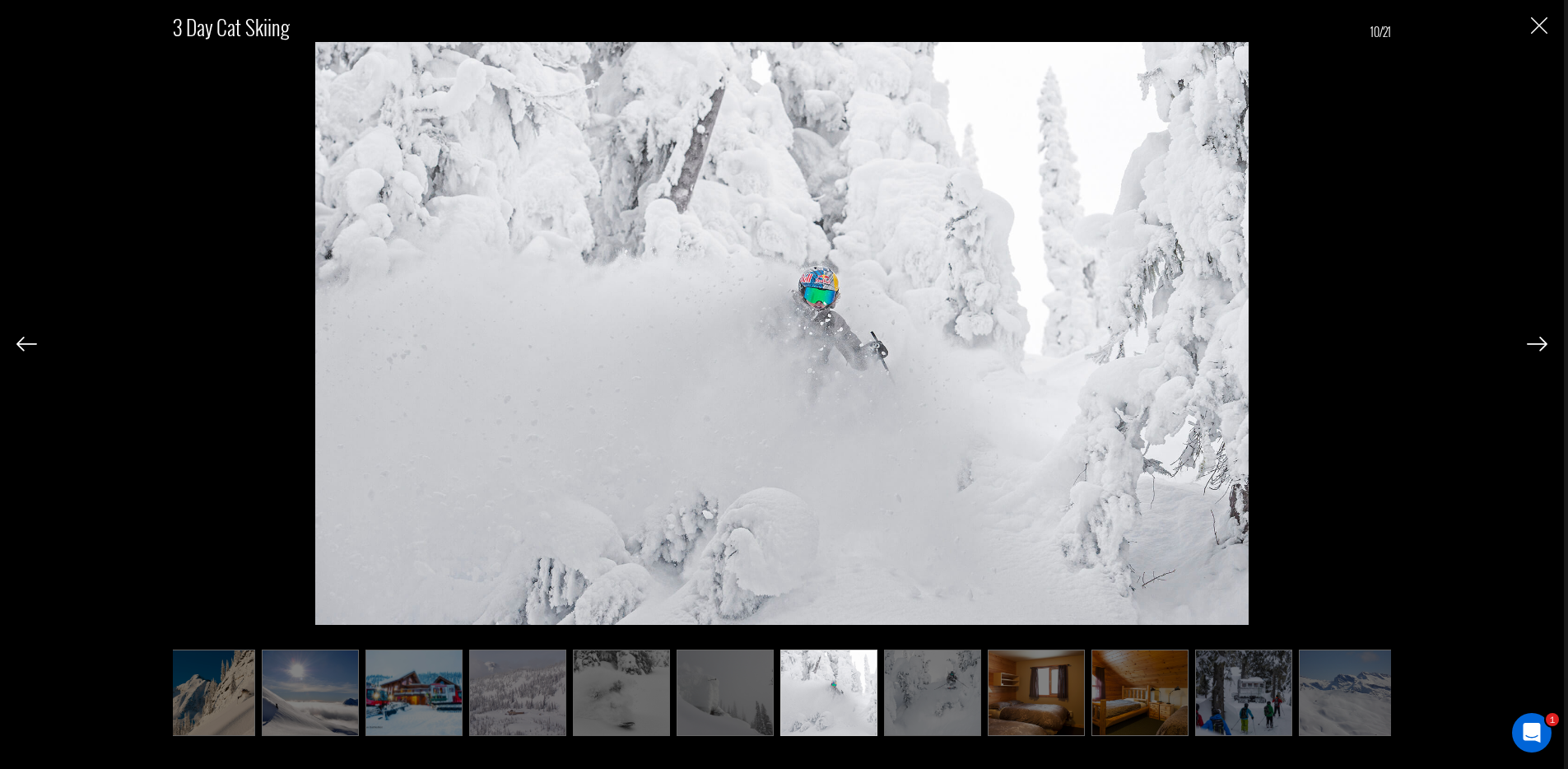click at bounding box center [933, 692] 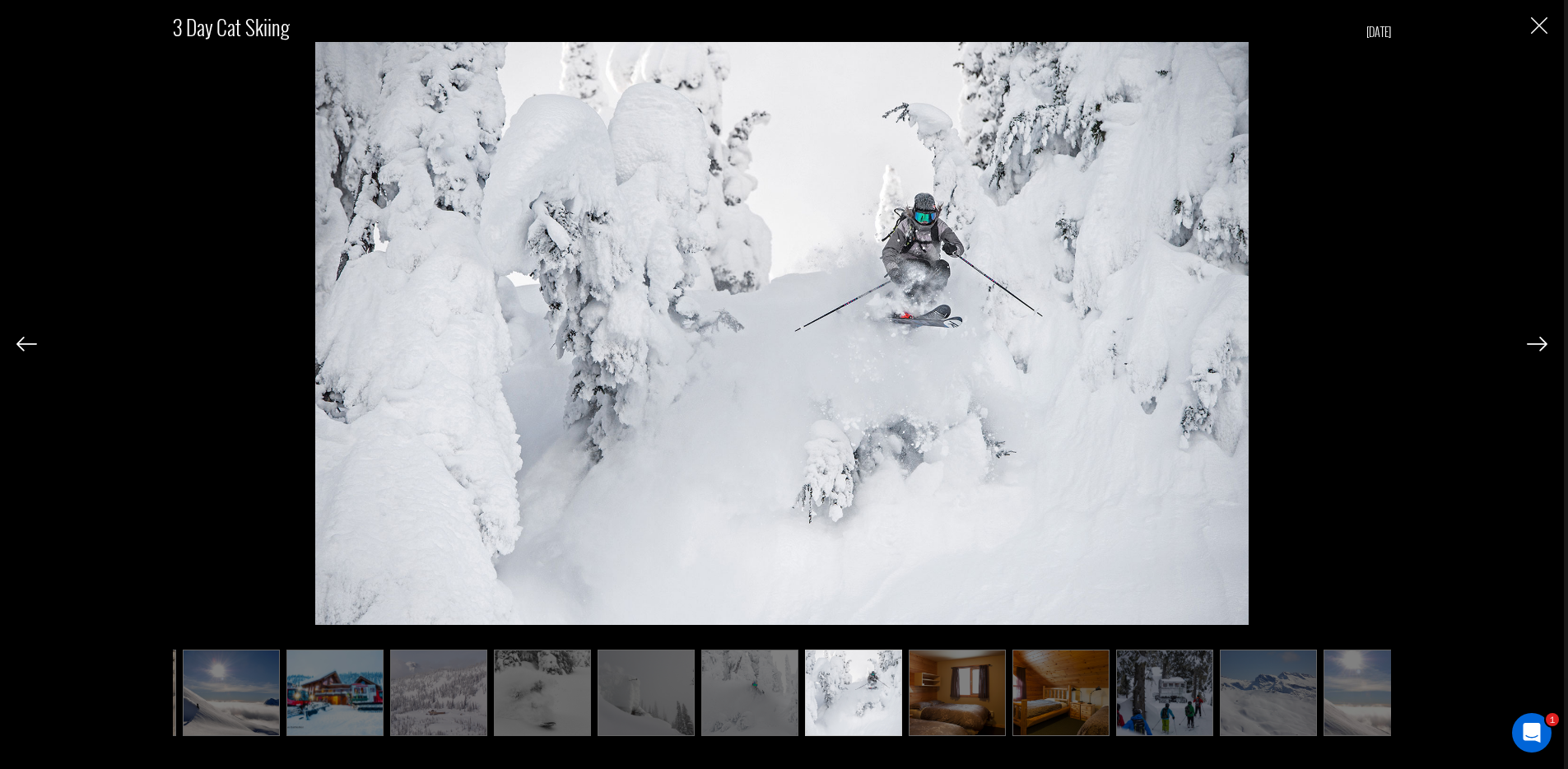 click at bounding box center (957, 692) 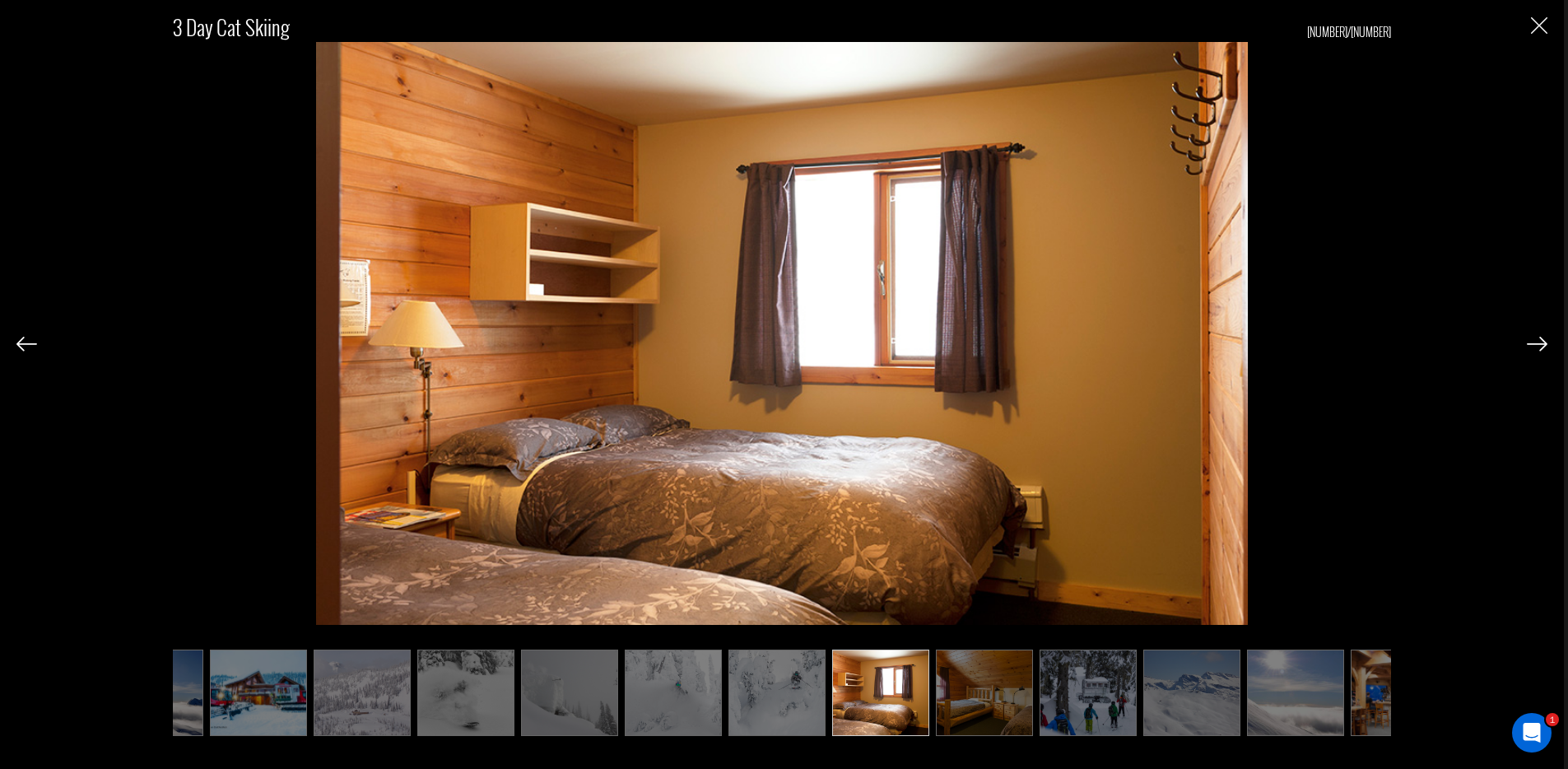 click at bounding box center [984, 692] 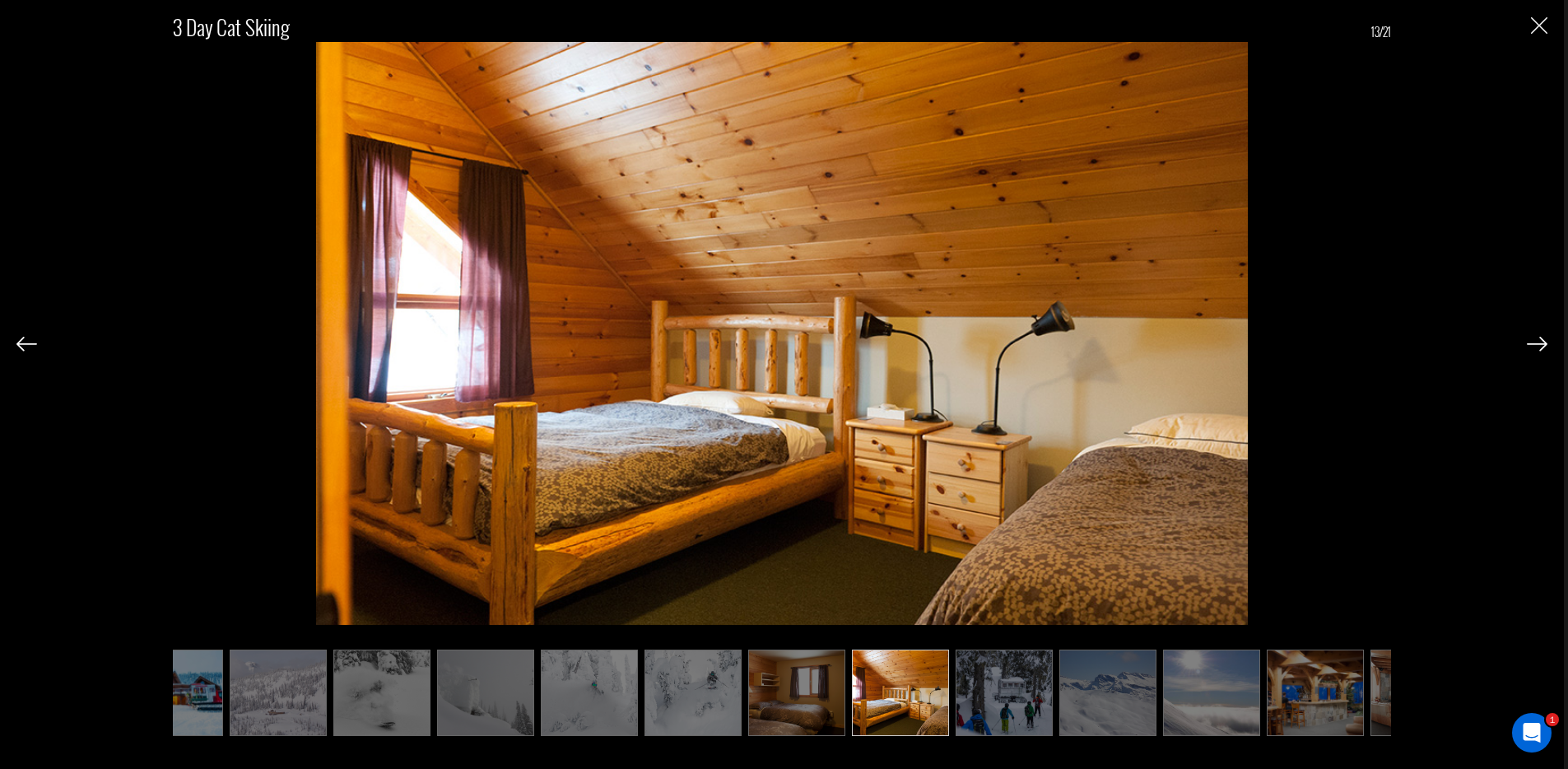 click at bounding box center (1004, 692) 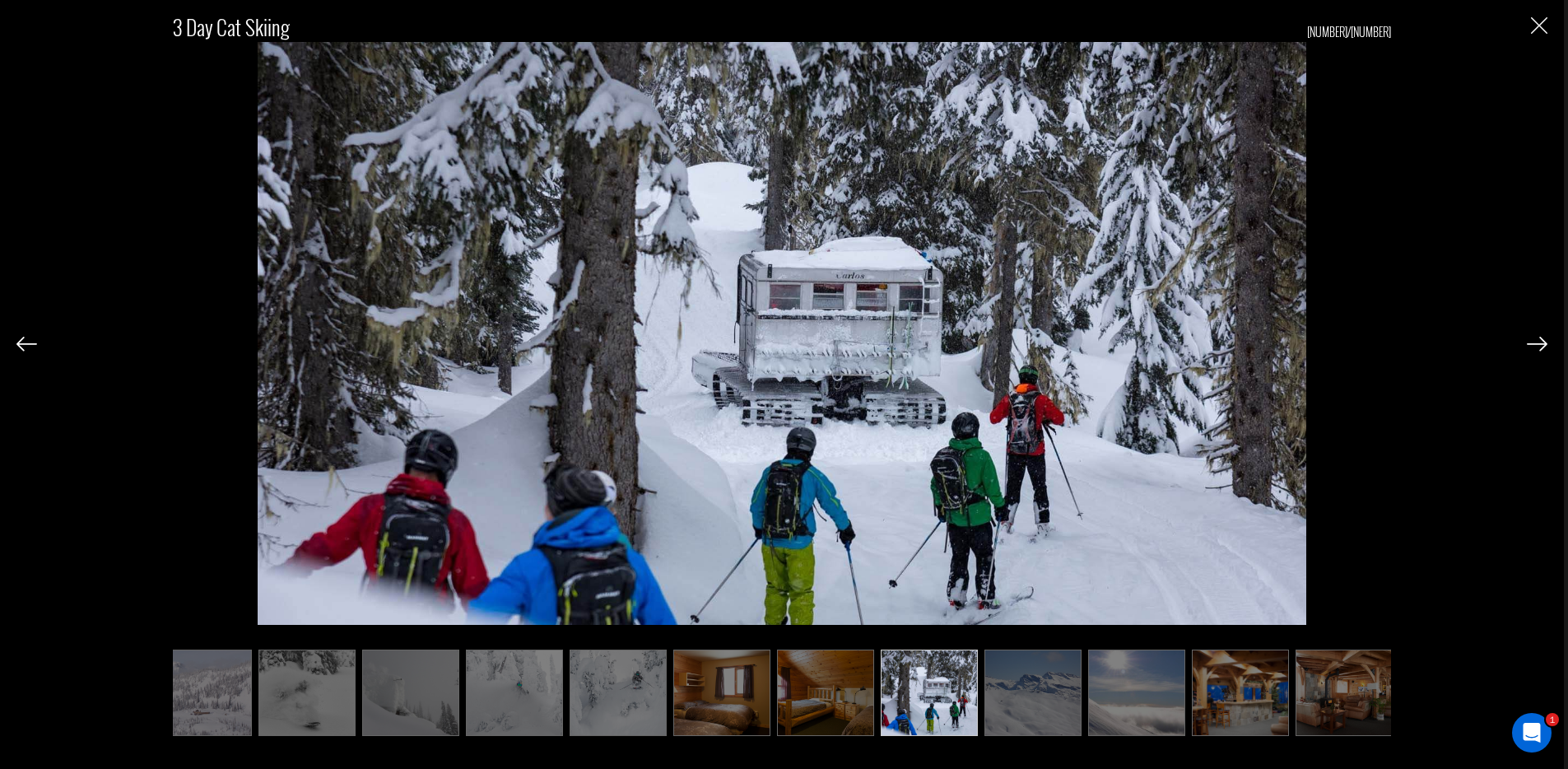 click at bounding box center [1033, 692] 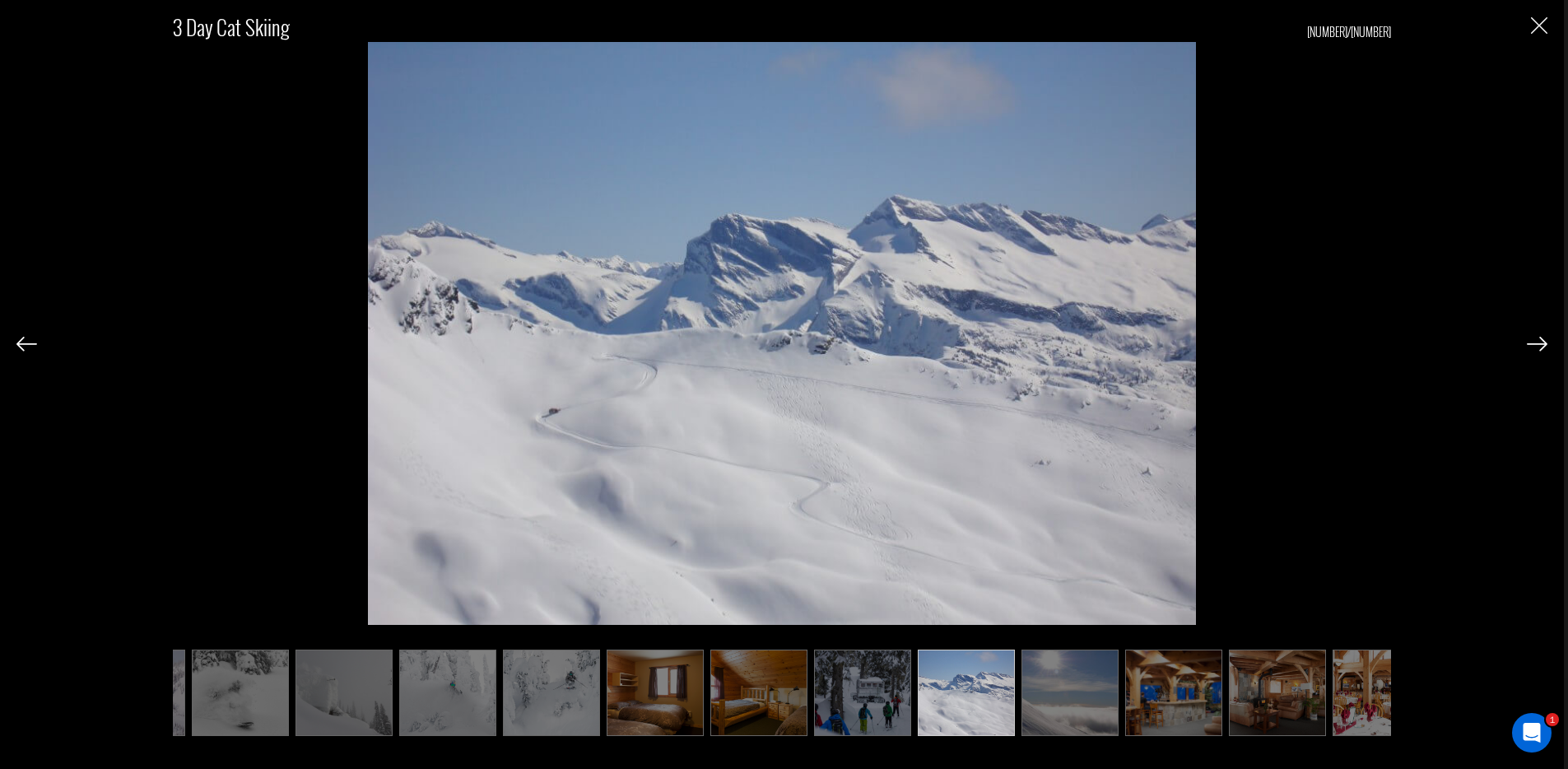 click at bounding box center (1070, 692) 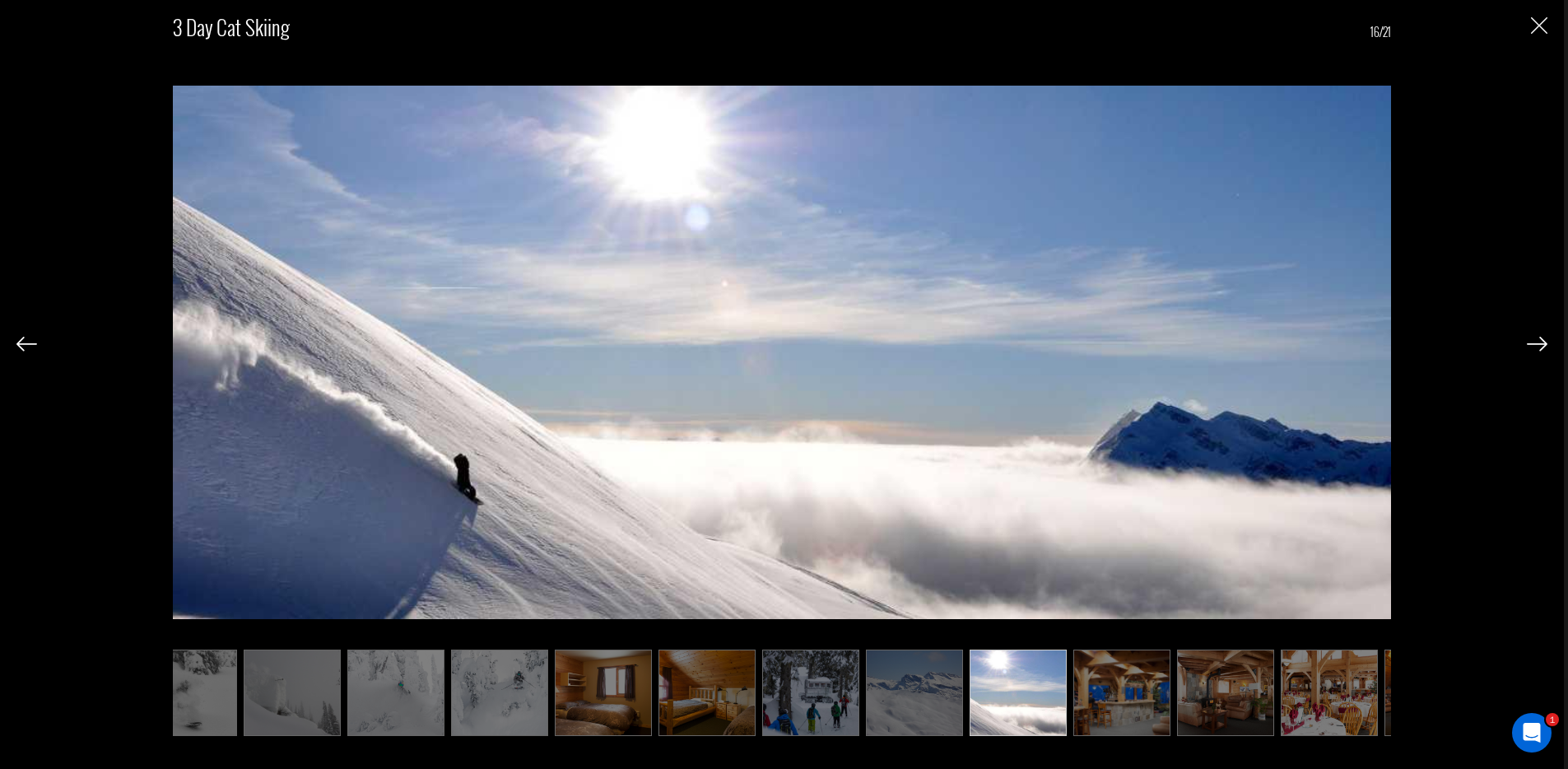 click at bounding box center (1122, 692) 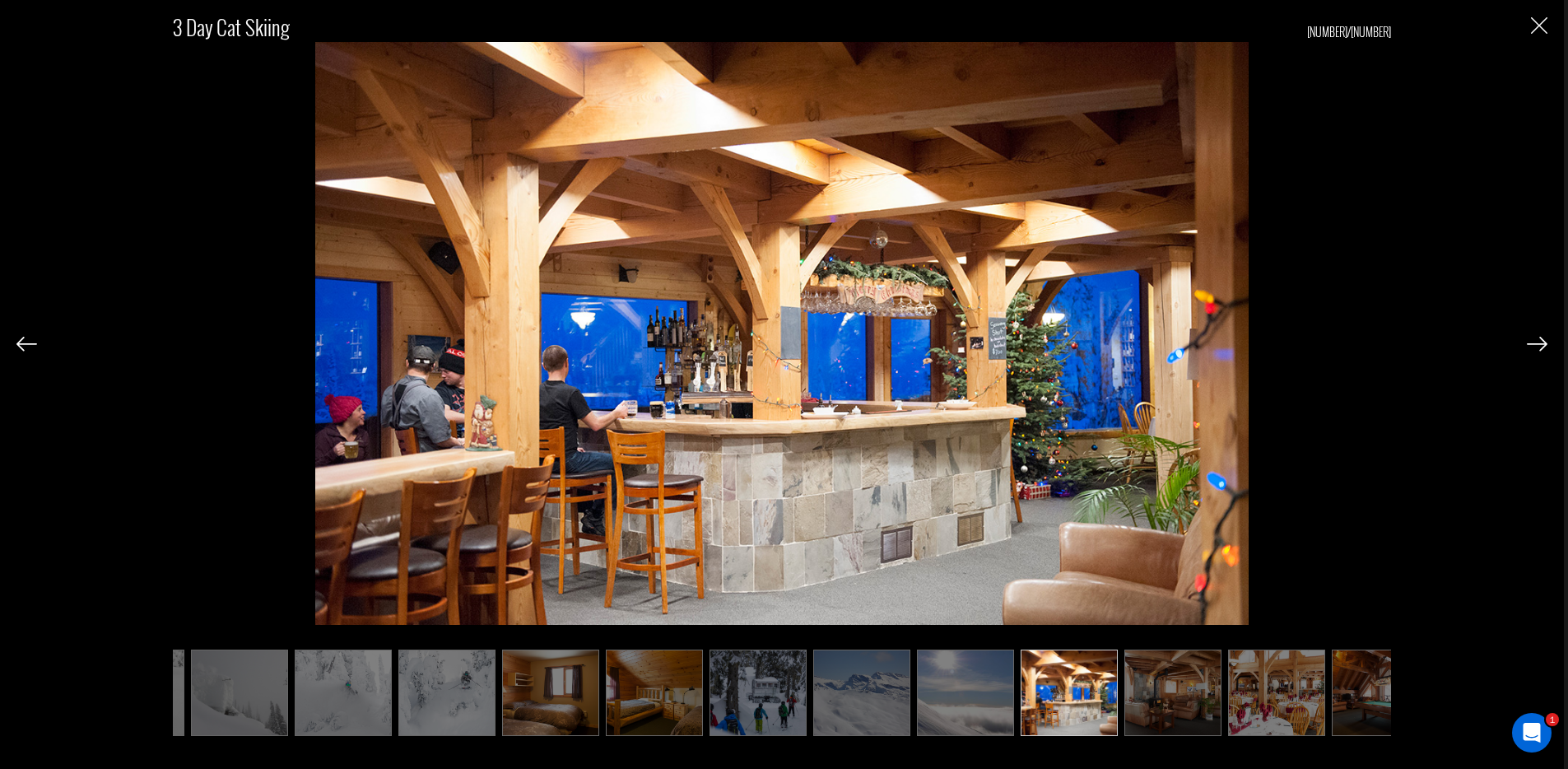 click at bounding box center [1173, 692] 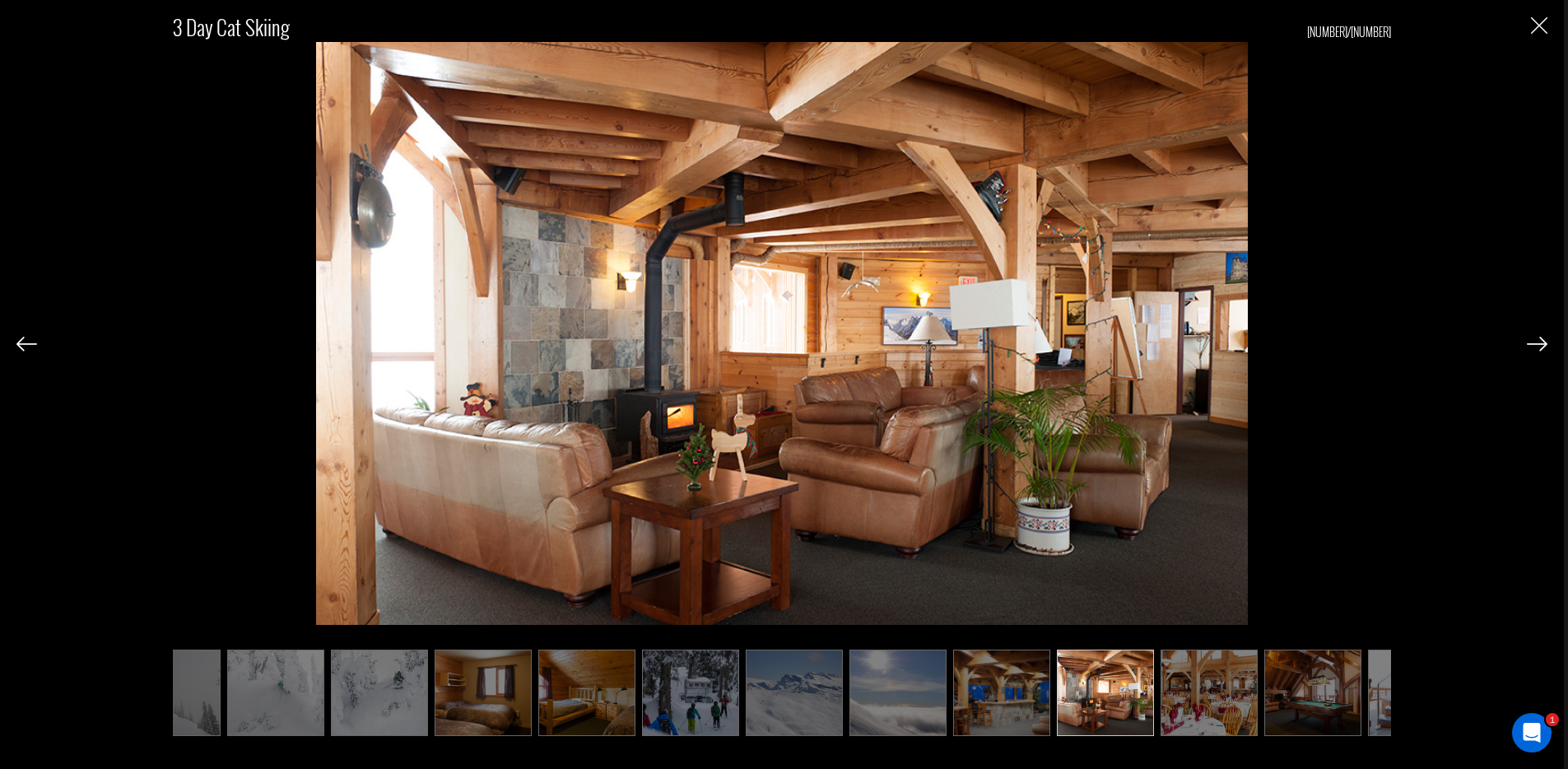 click at bounding box center (1209, 692) 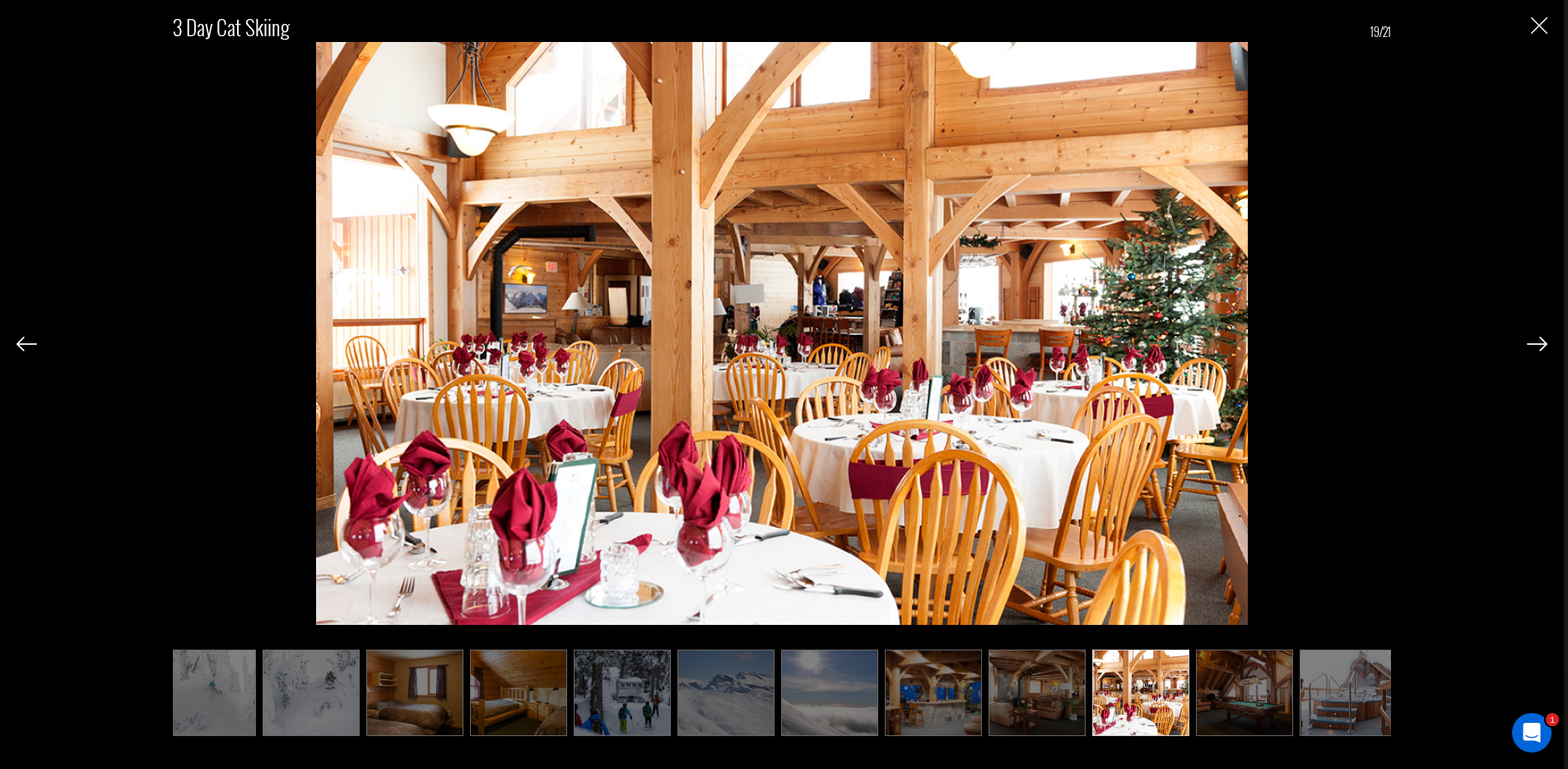 click at bounding box center (1245, 692) 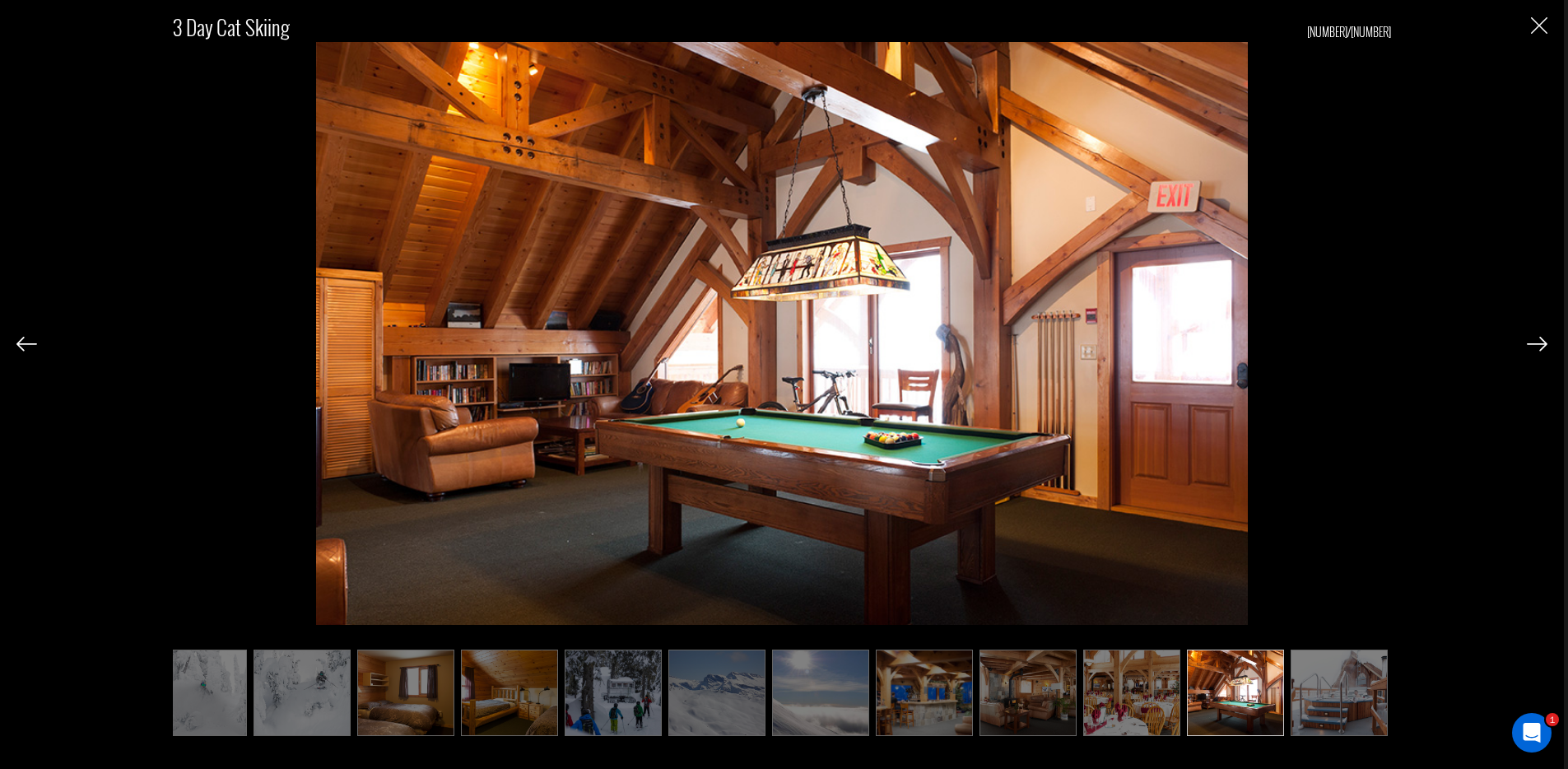 click at bounding box center (1339, 692) 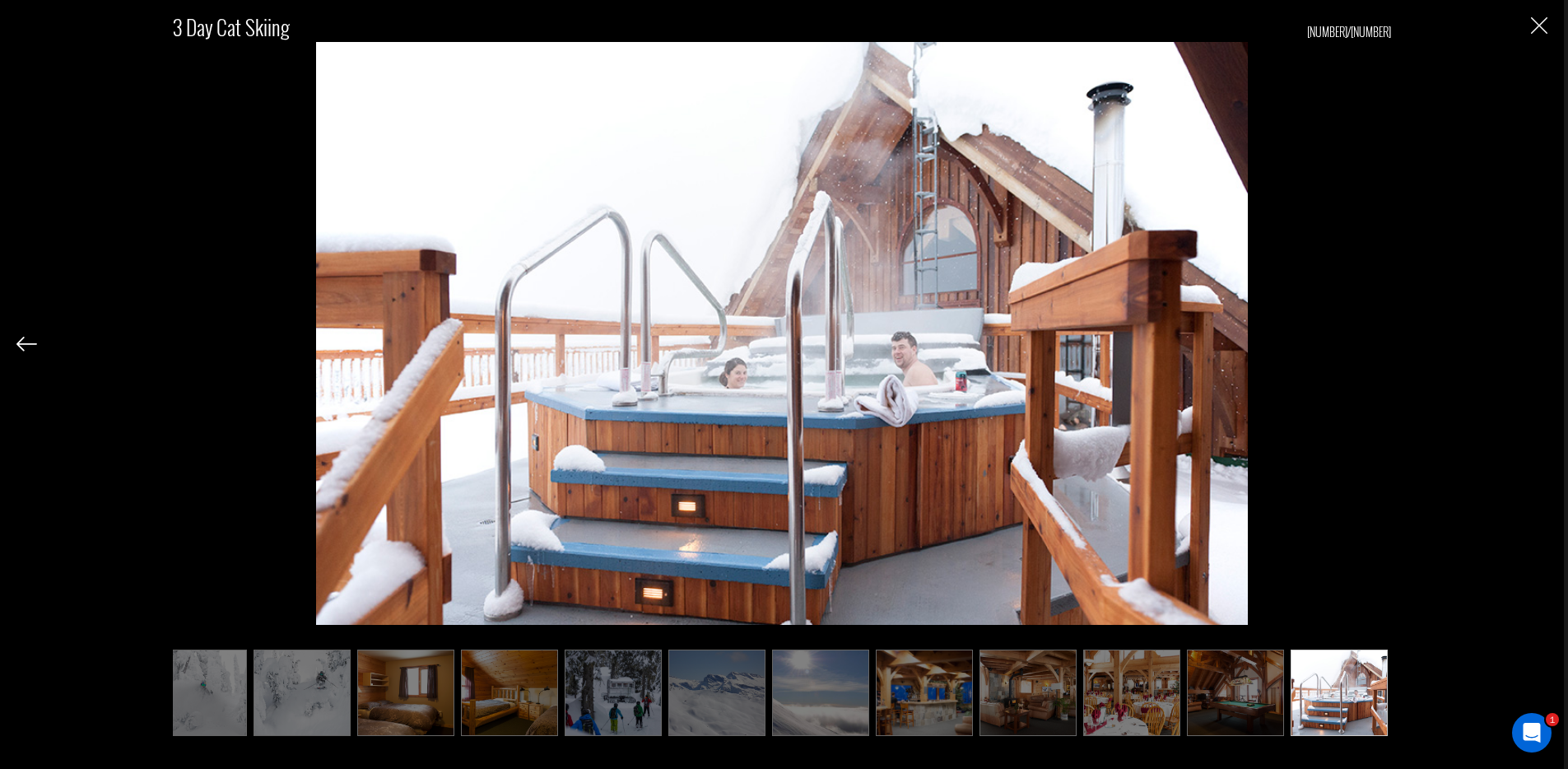 click at bounding box center (1539, 26) 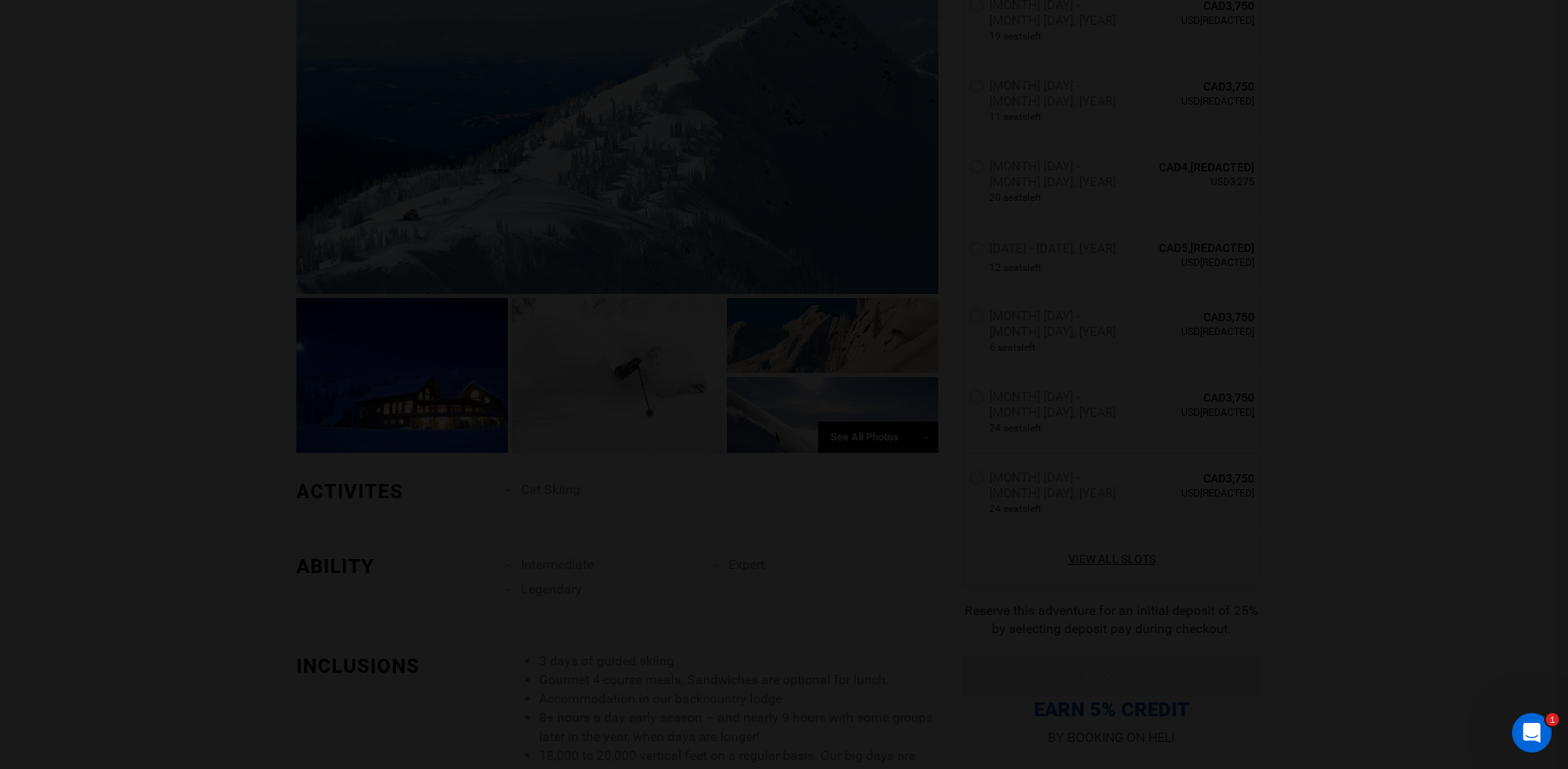 scroll, scrollTop: 0, scrollLeft: 0, axis: both 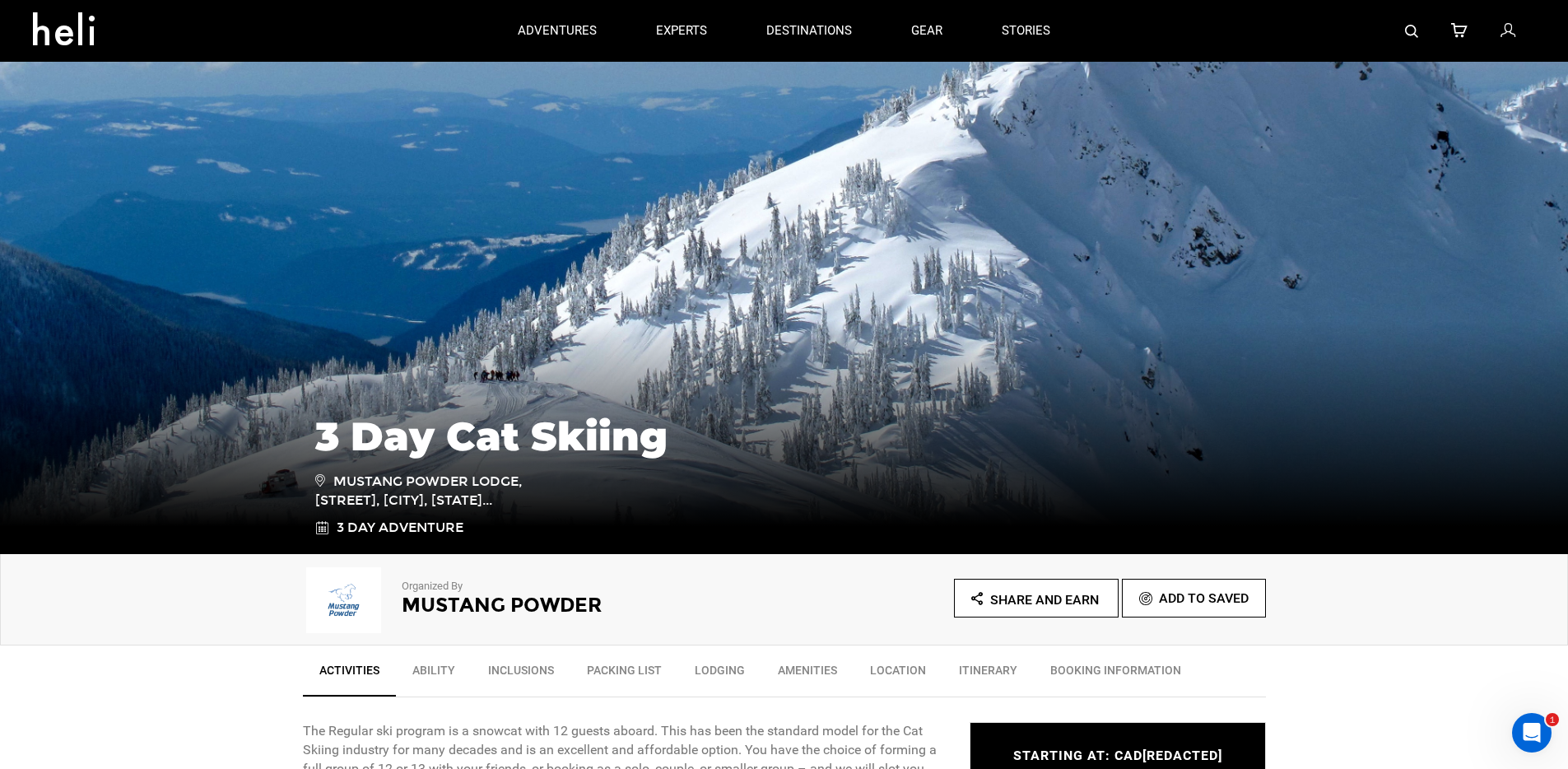 click at bounding box center [70, 24] 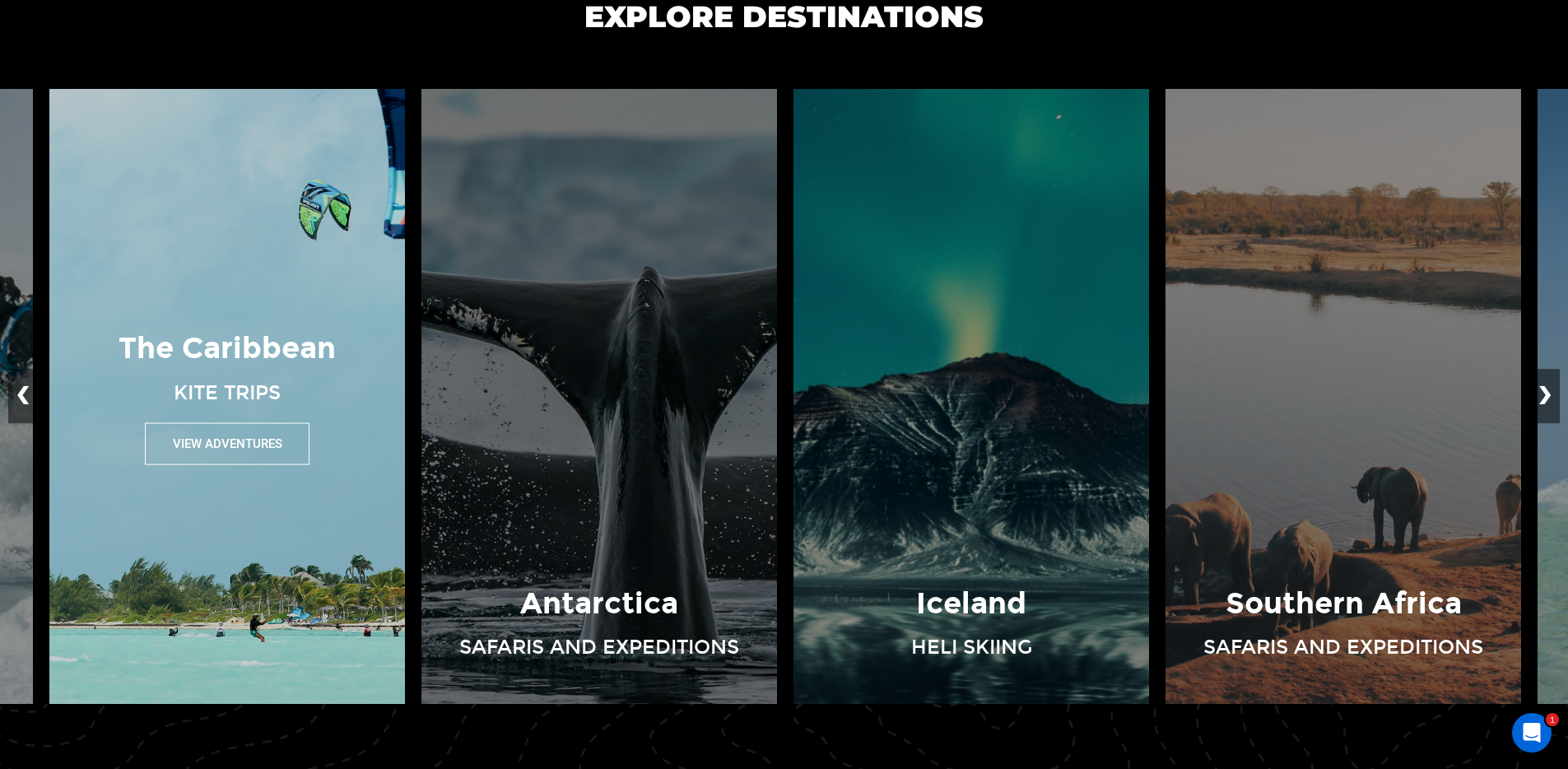 scroll, scrollTop: 1170, scrollLeft: 0, axis: vertical 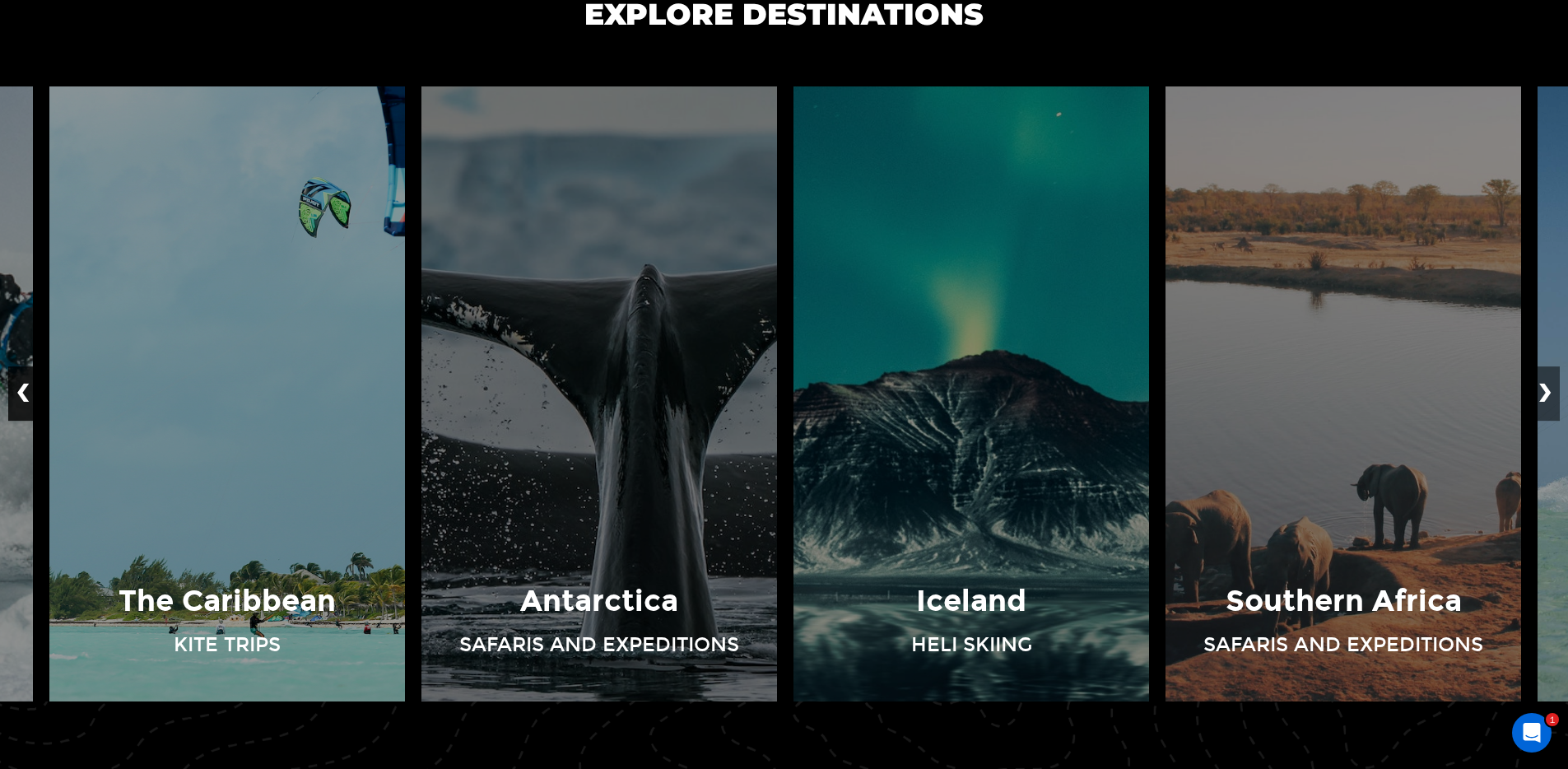 click on "❮" at bounding box center [23, 394] 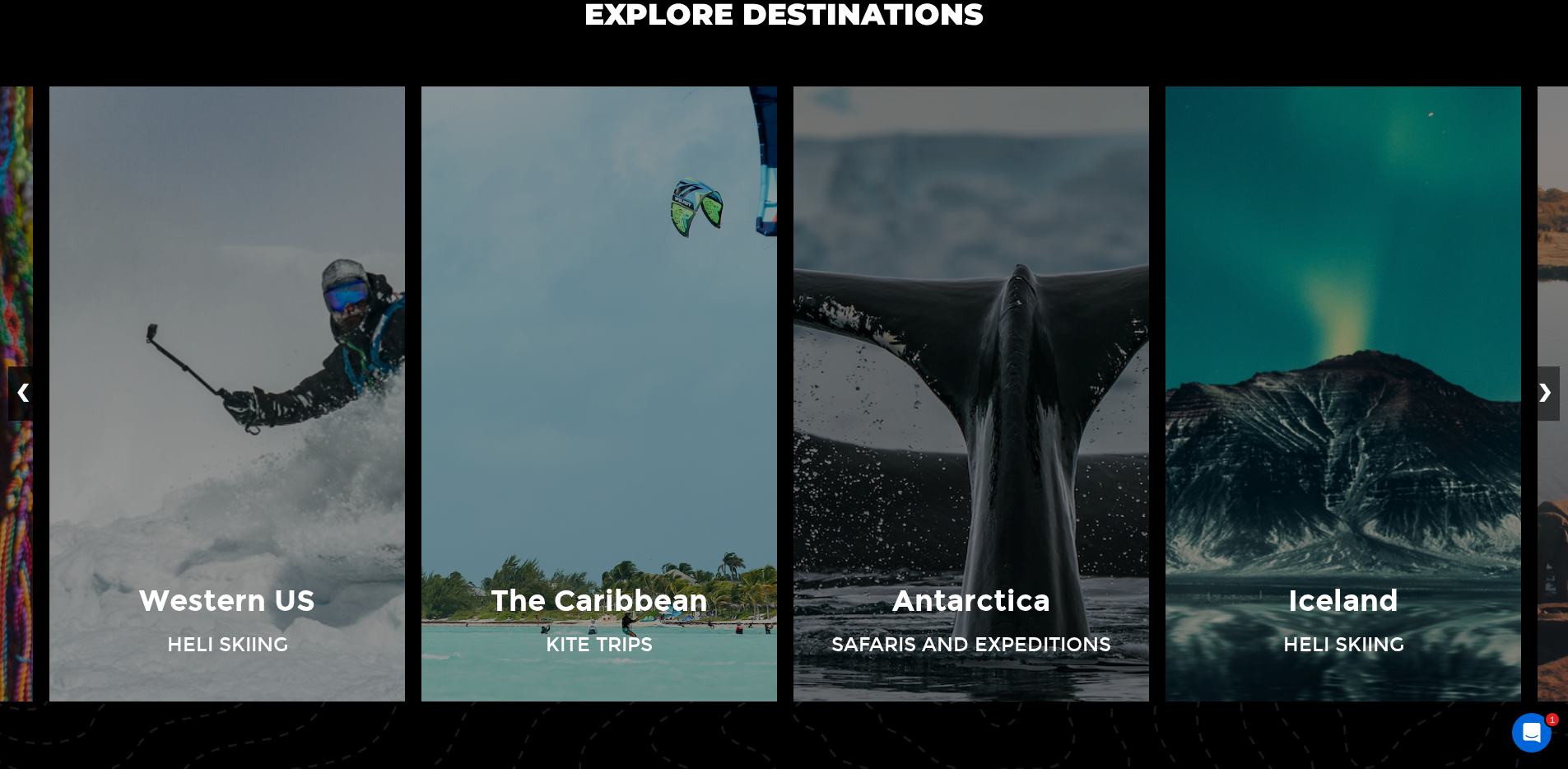 click on "❮" at bounding box center (23, 394) 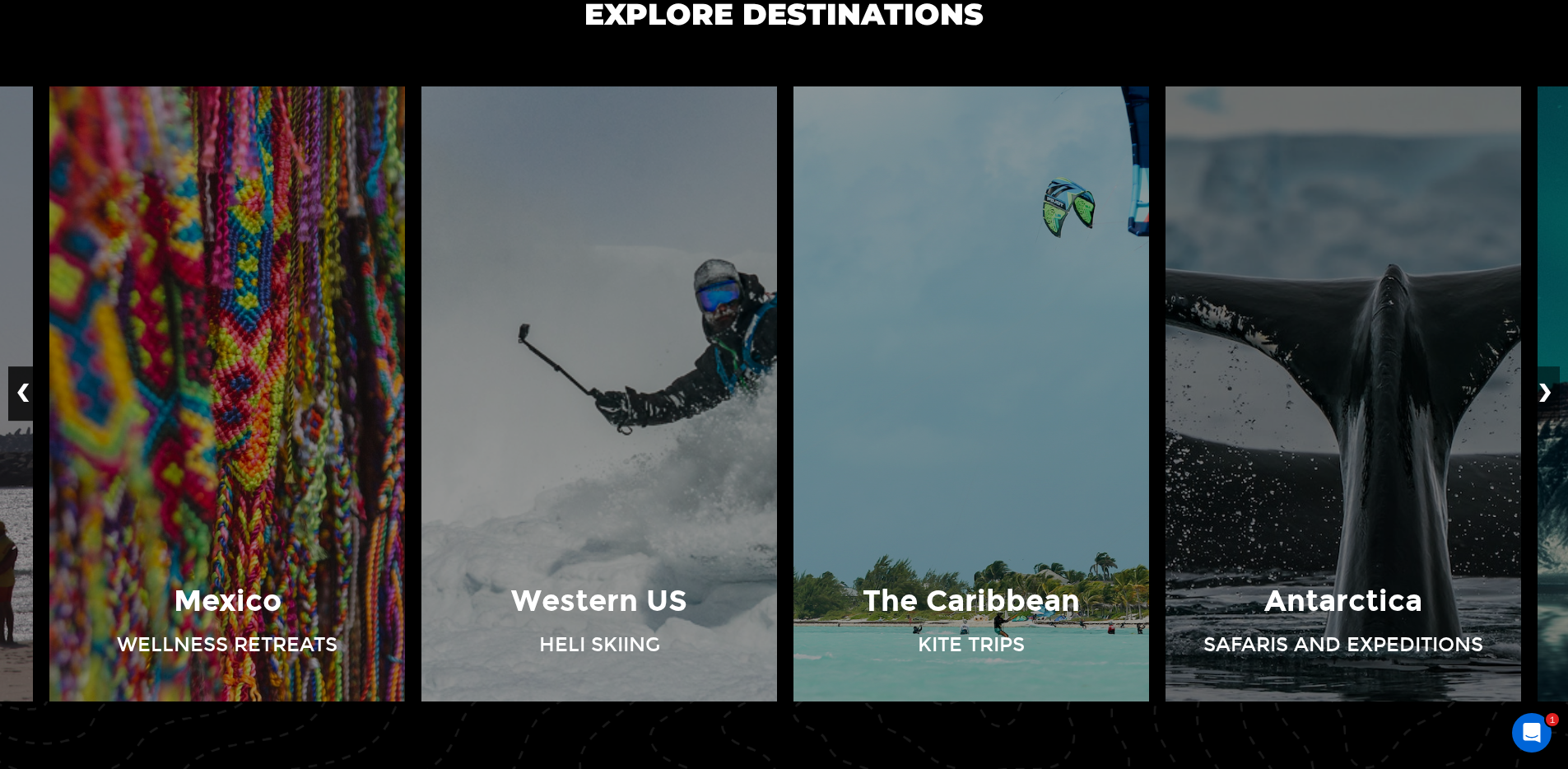 click on "❮" at bounding box center [23, 394] 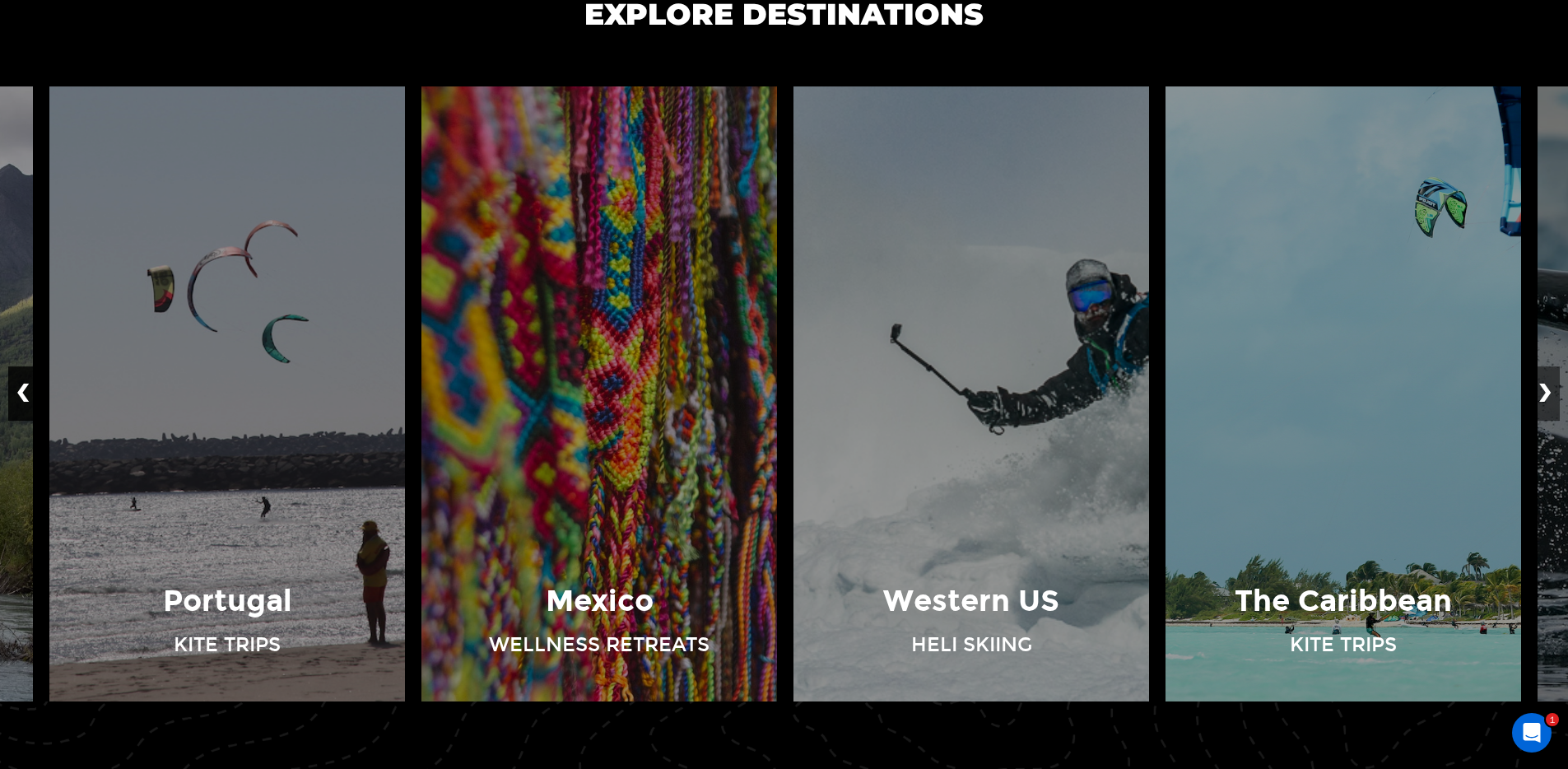 click on "❮" at bounding box center (23, 394) 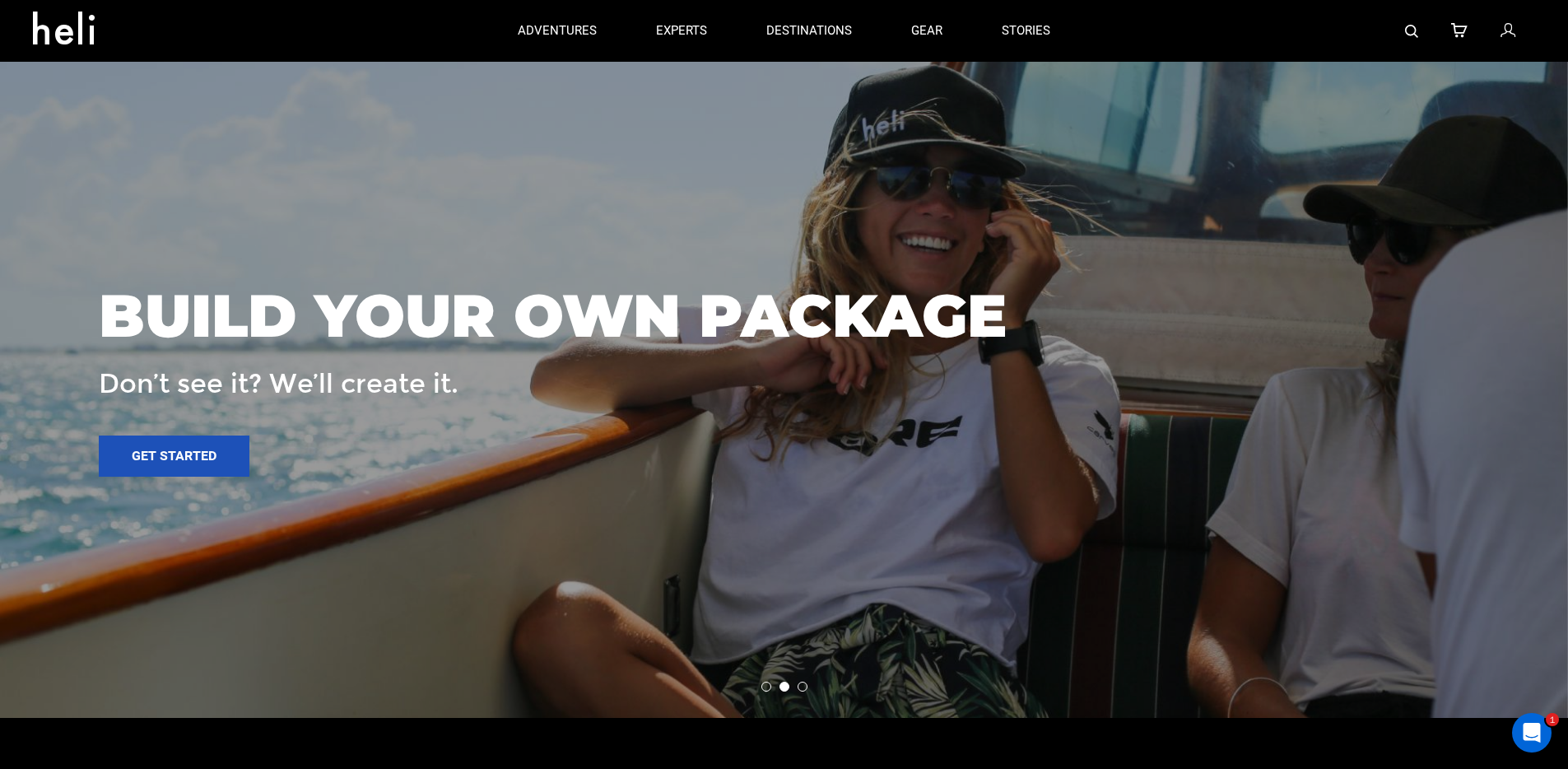 scroll, scrollTop: 2597, scrollLeft: 0, axis: vertical 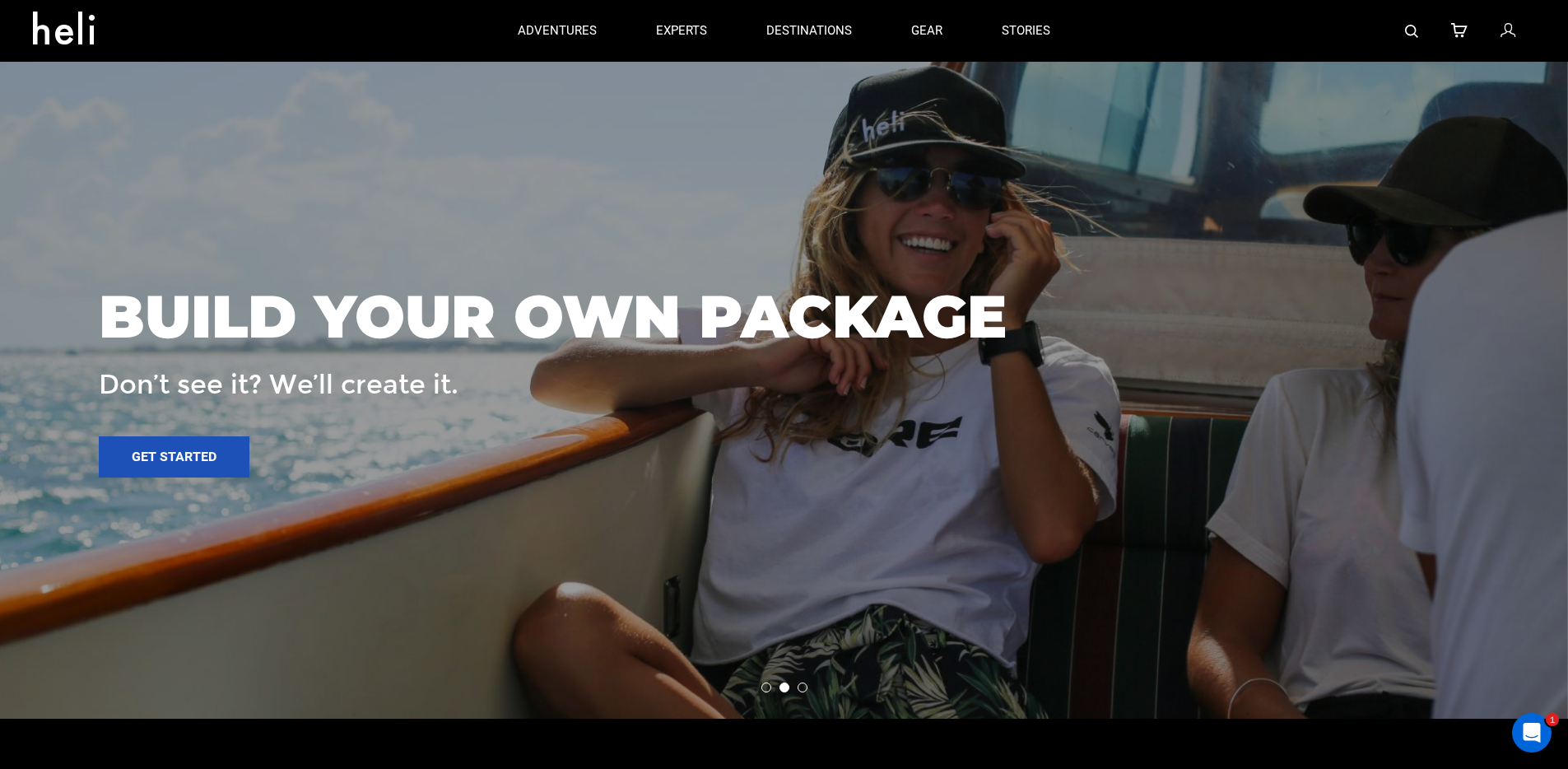 click at bounding box center (803, 687) 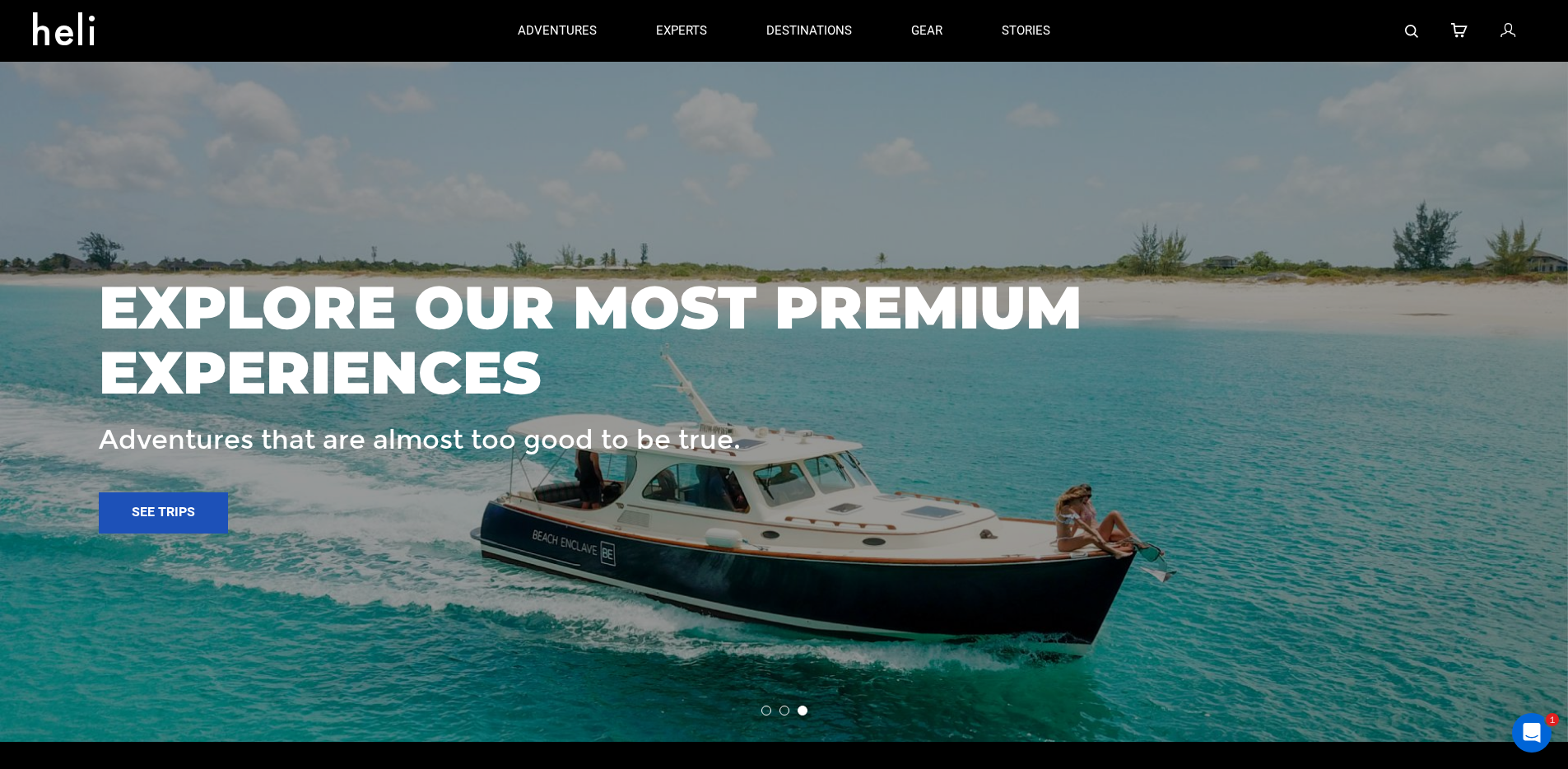 scroll, scrollTop: 2564, scrollLeft: 0, axis: vertical 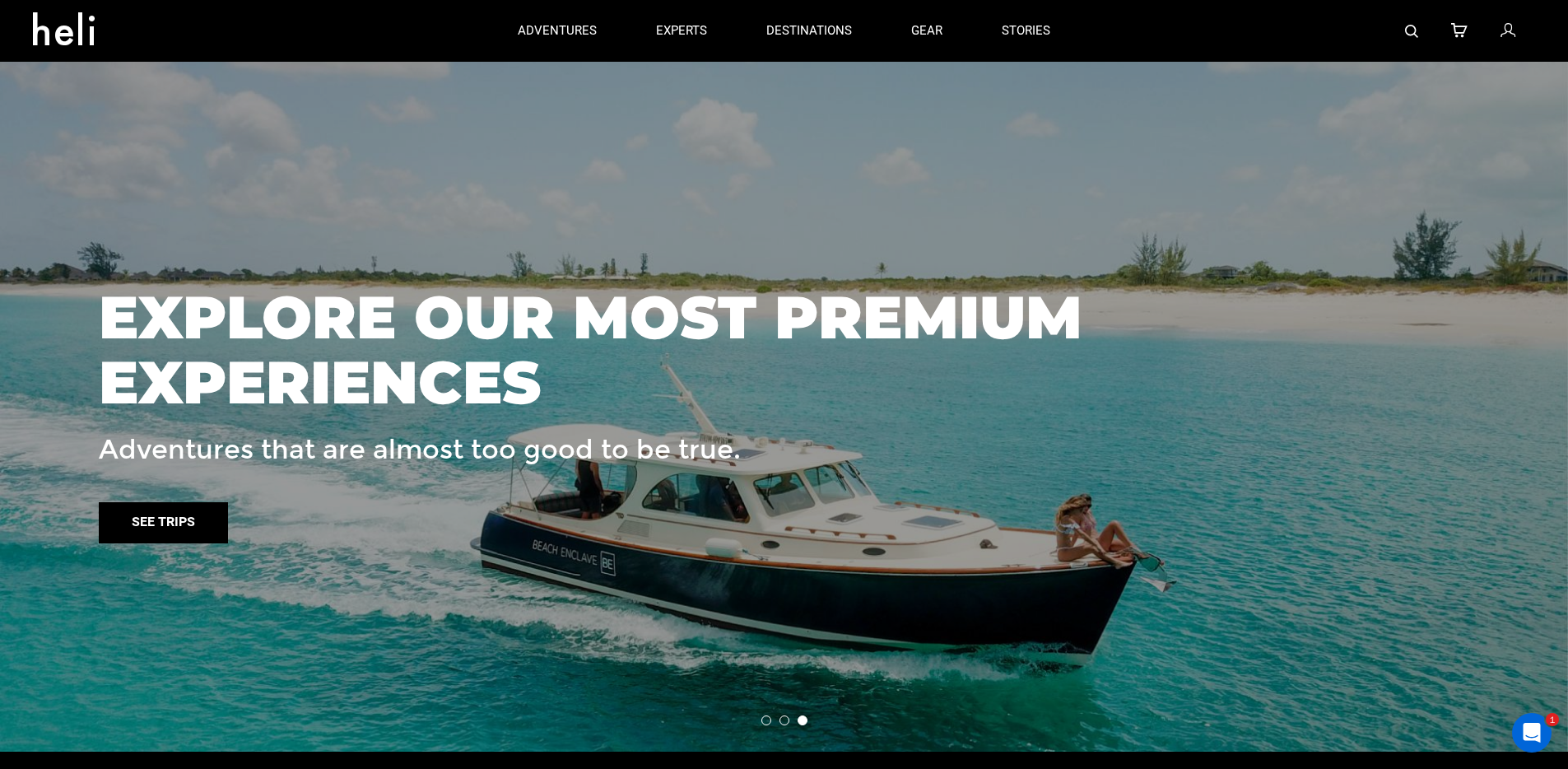 click on "See trips" at bounding box center (163, 523) 